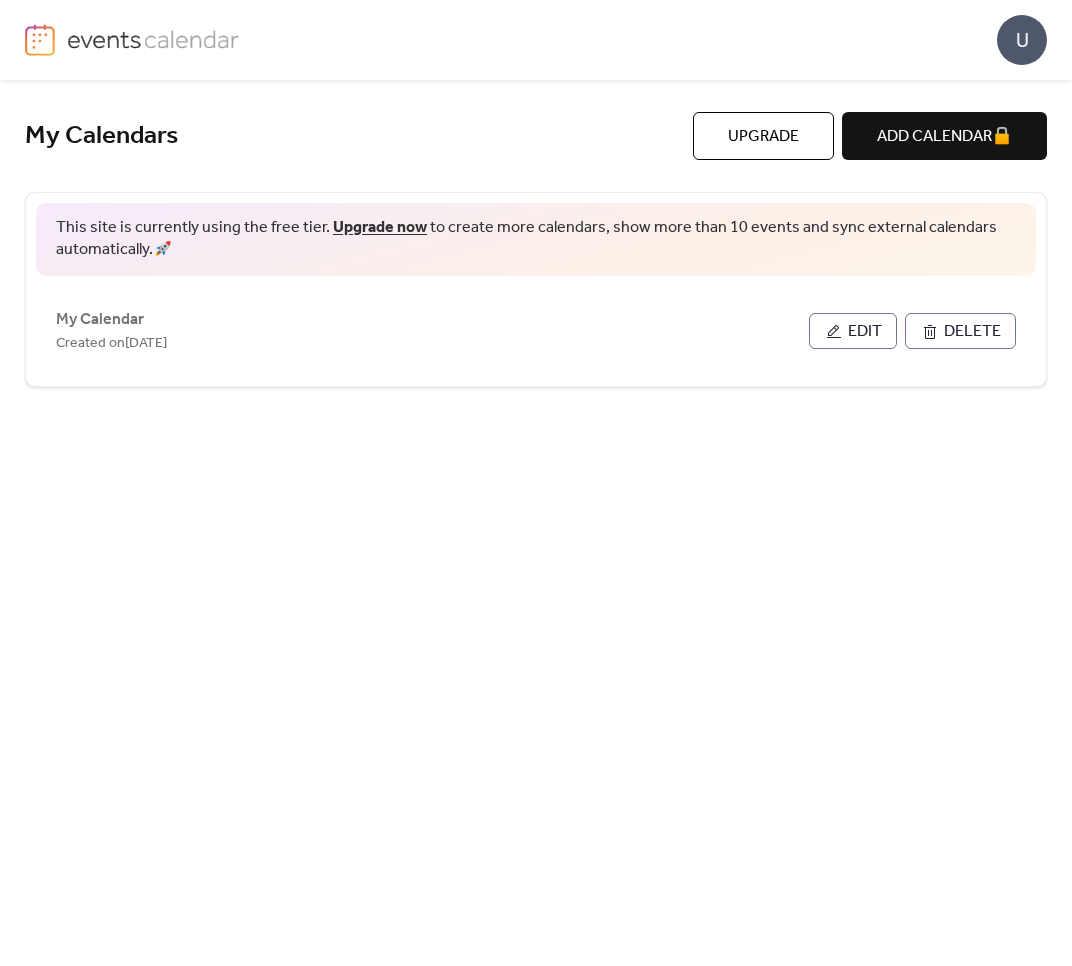scroll, scrollTop: 0, scrollLeft: 0, axis: both 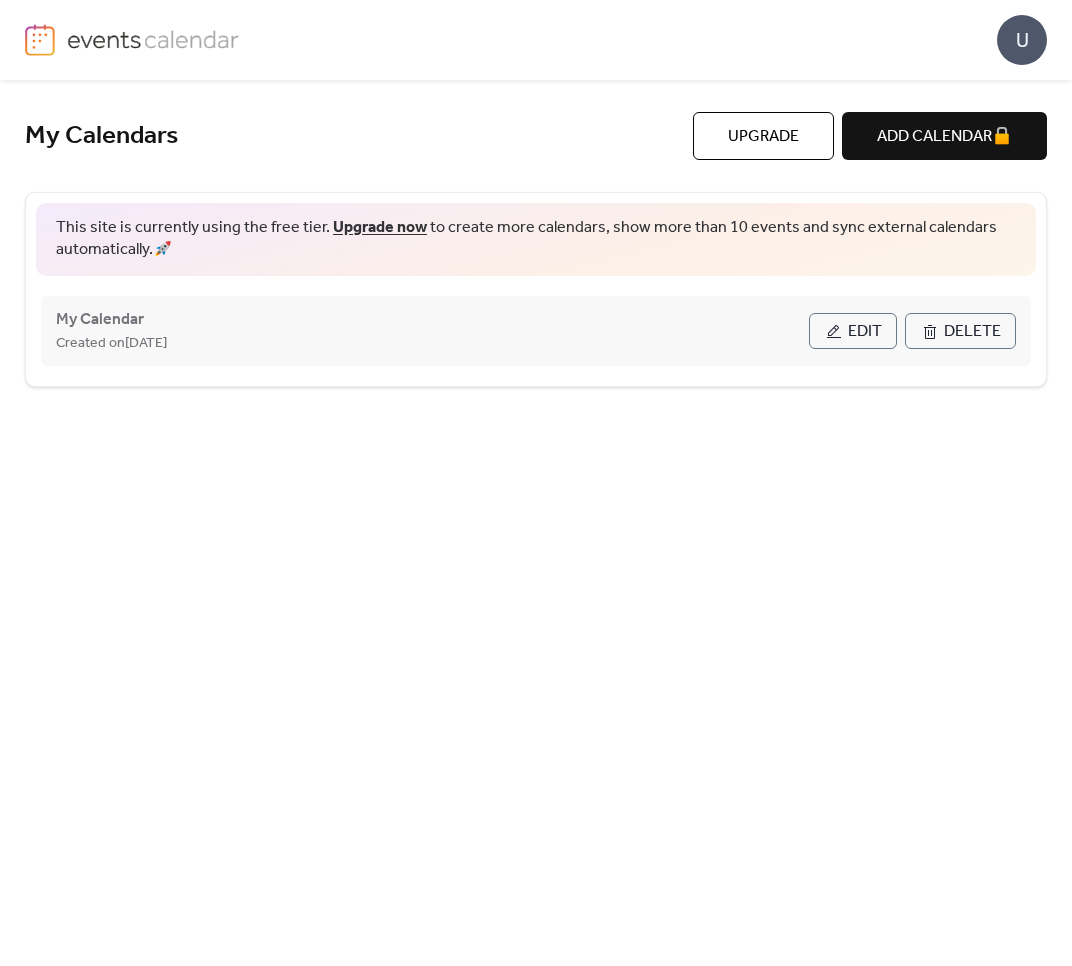 click on "My Calendar Created on  [DATE] Edit Delete" at bounding box center [536, 331] 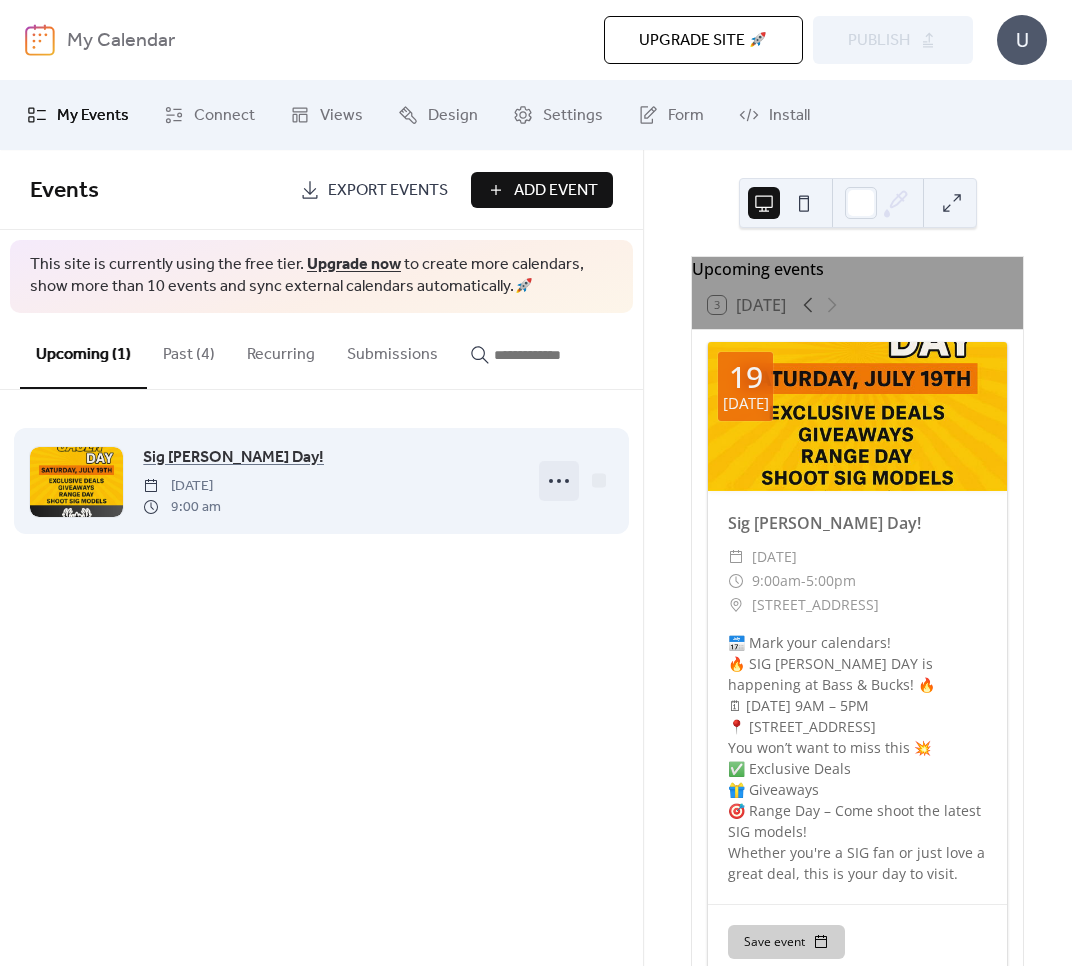click 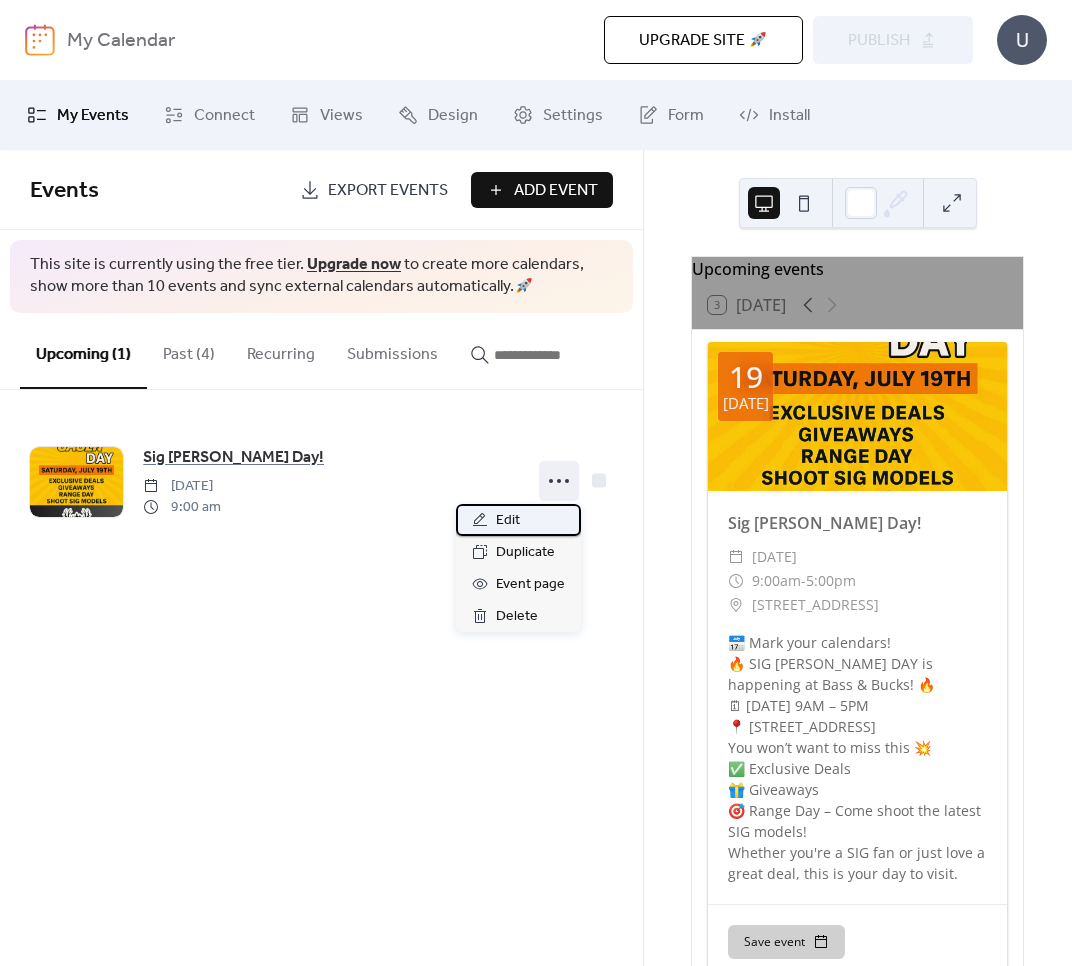 click on "Edit" at bounding box center [518, 520] 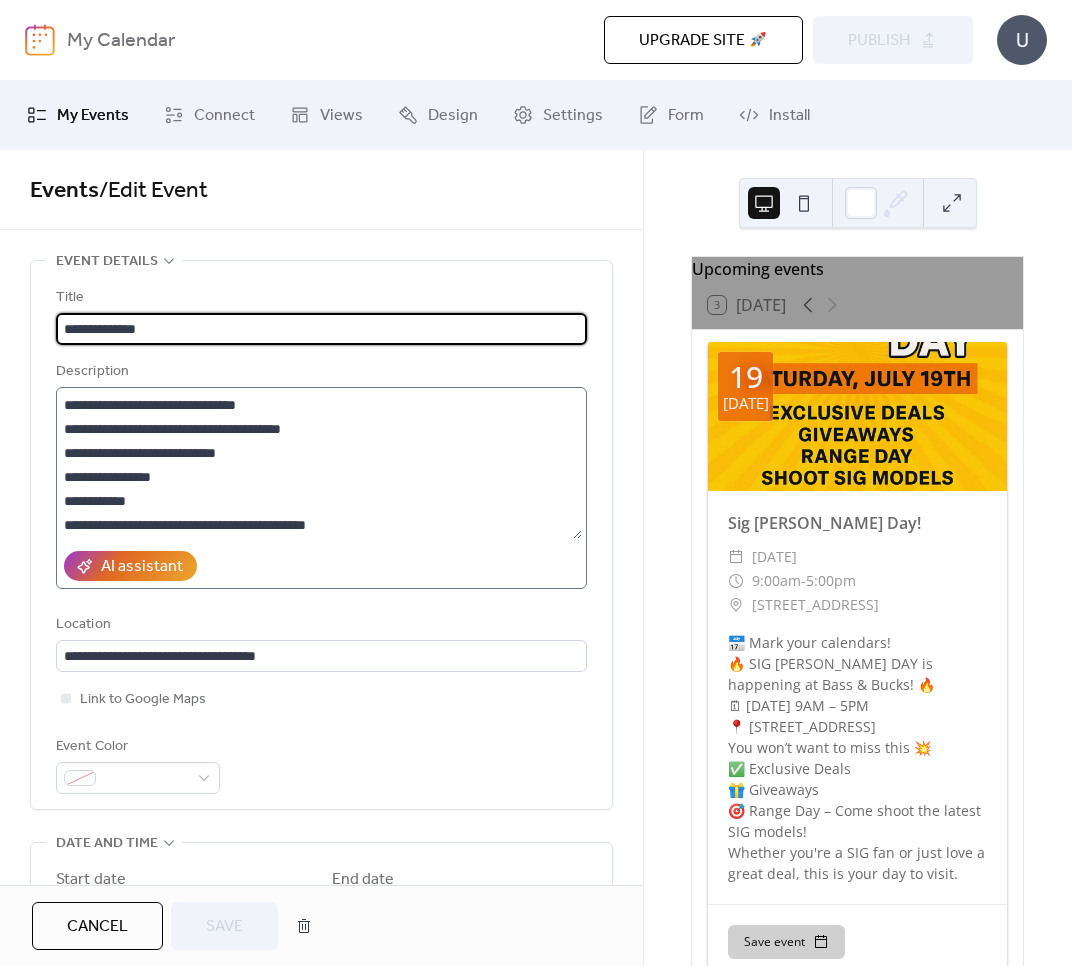 scroll, scrollTop: 72, scrollLeft: 0, axis: vertical 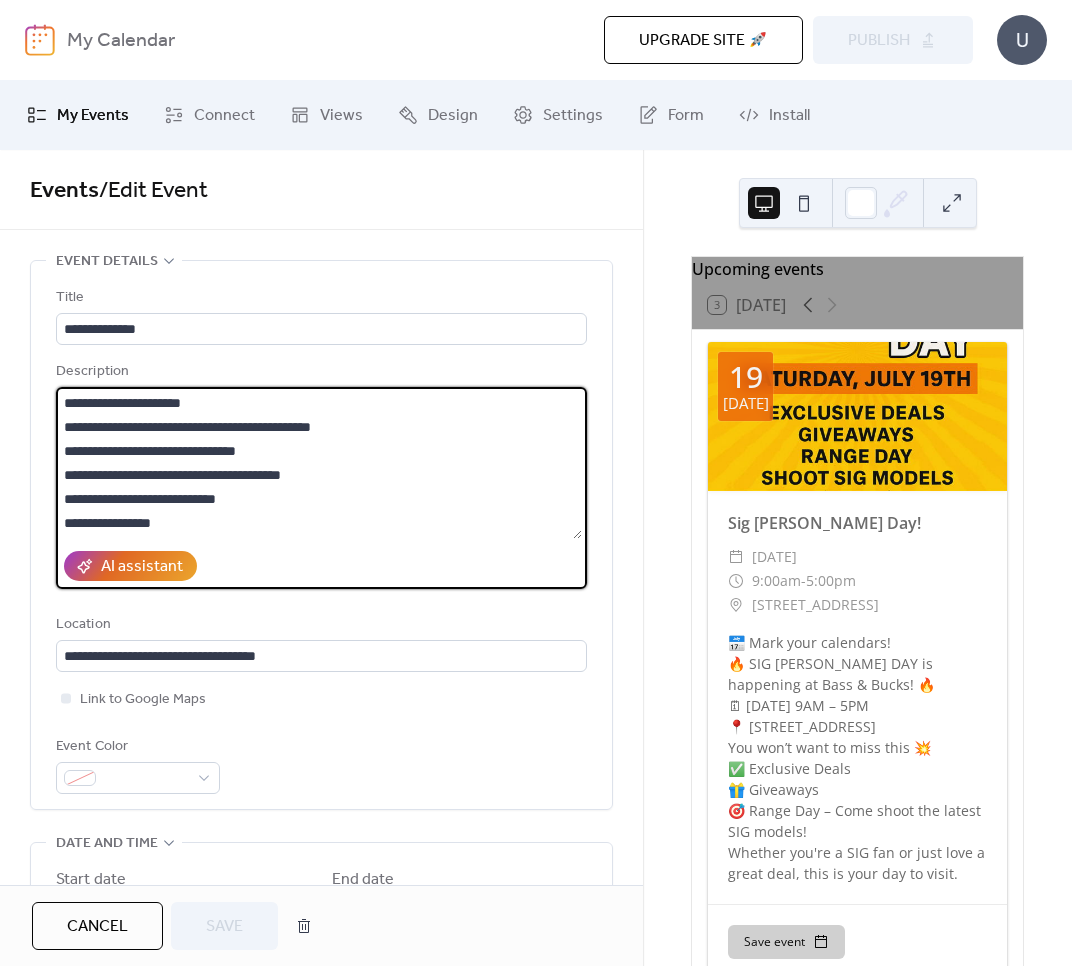 drag, startPoint x: 549, startPoint y: 527, endPoint x: -174, endPoint y: 154, distance: 813.5466 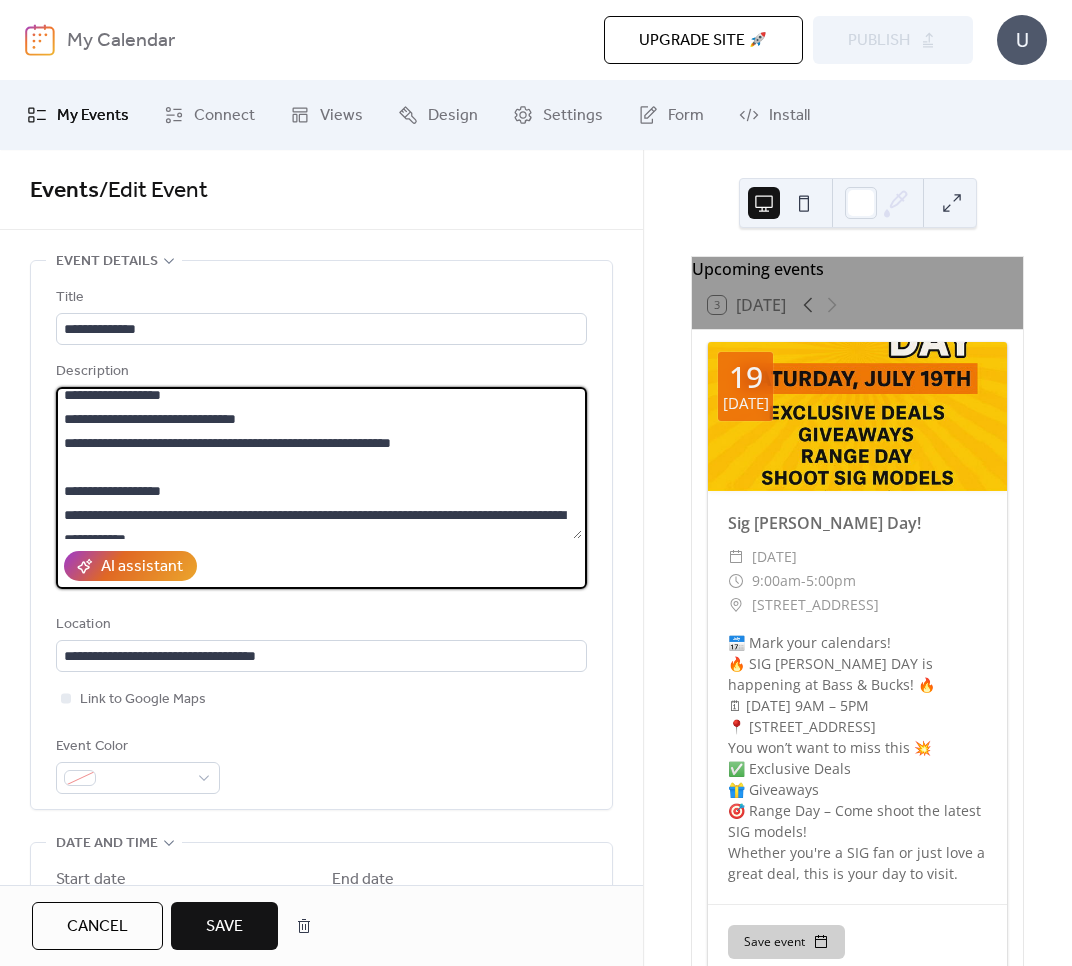 scroll, scrollTop: 0, scrollLeft: 0, axis: both 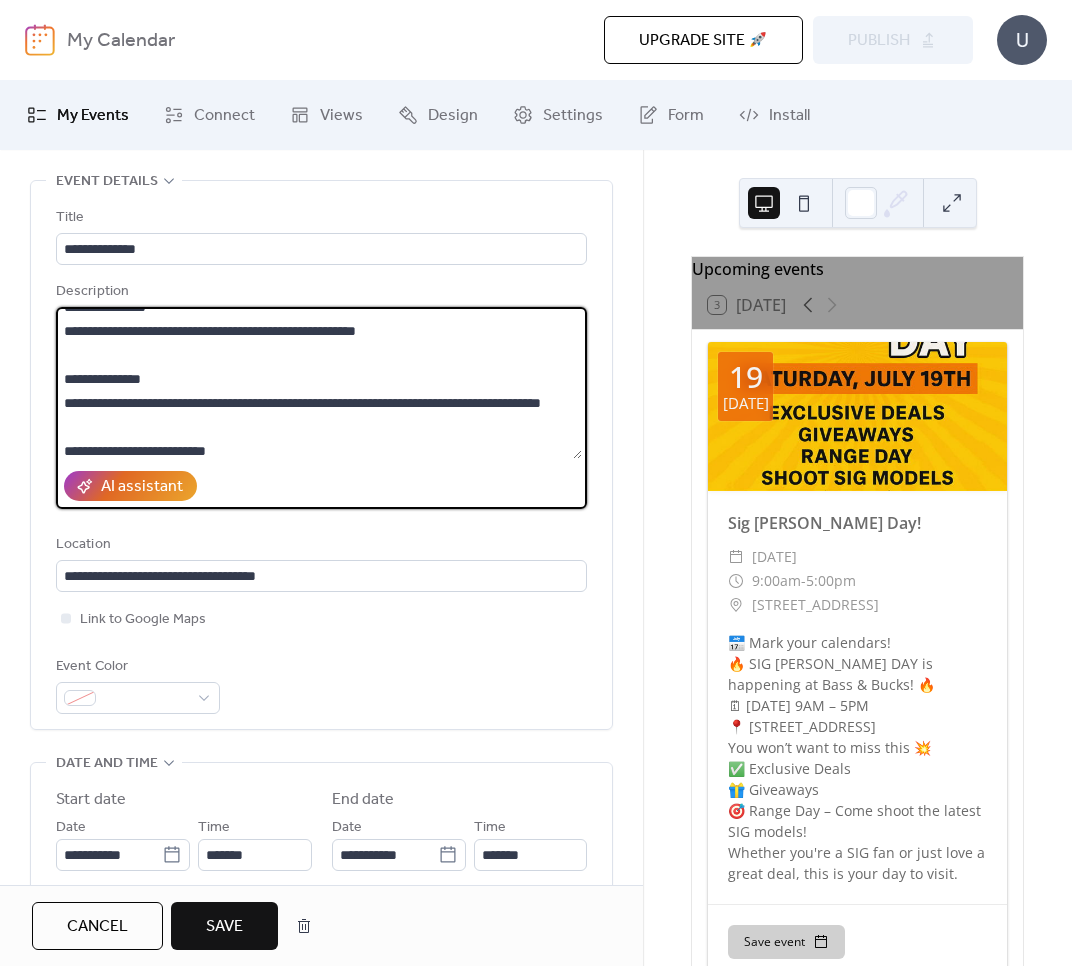 click at bounding box center [319, 383] 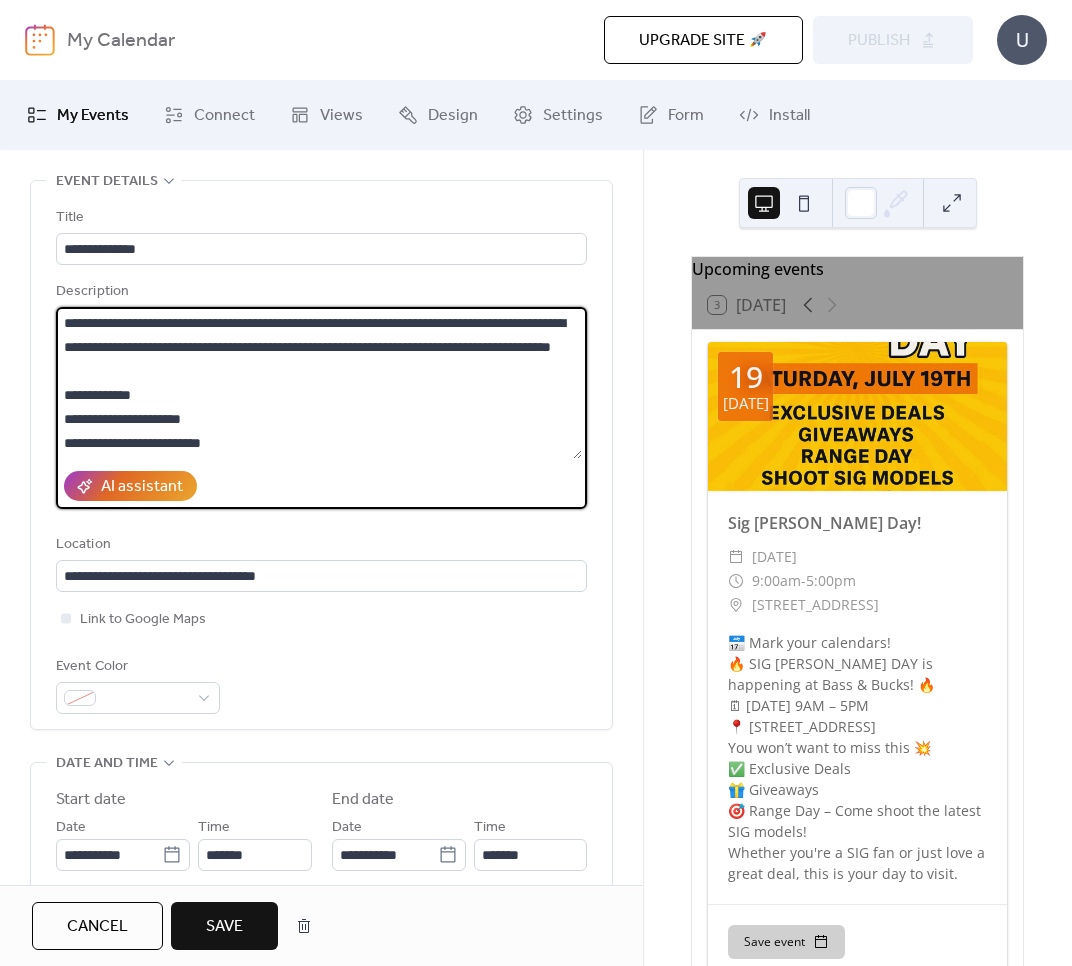 scroll, scrollTop: 672, scrollLeft: 0, axis: vertical 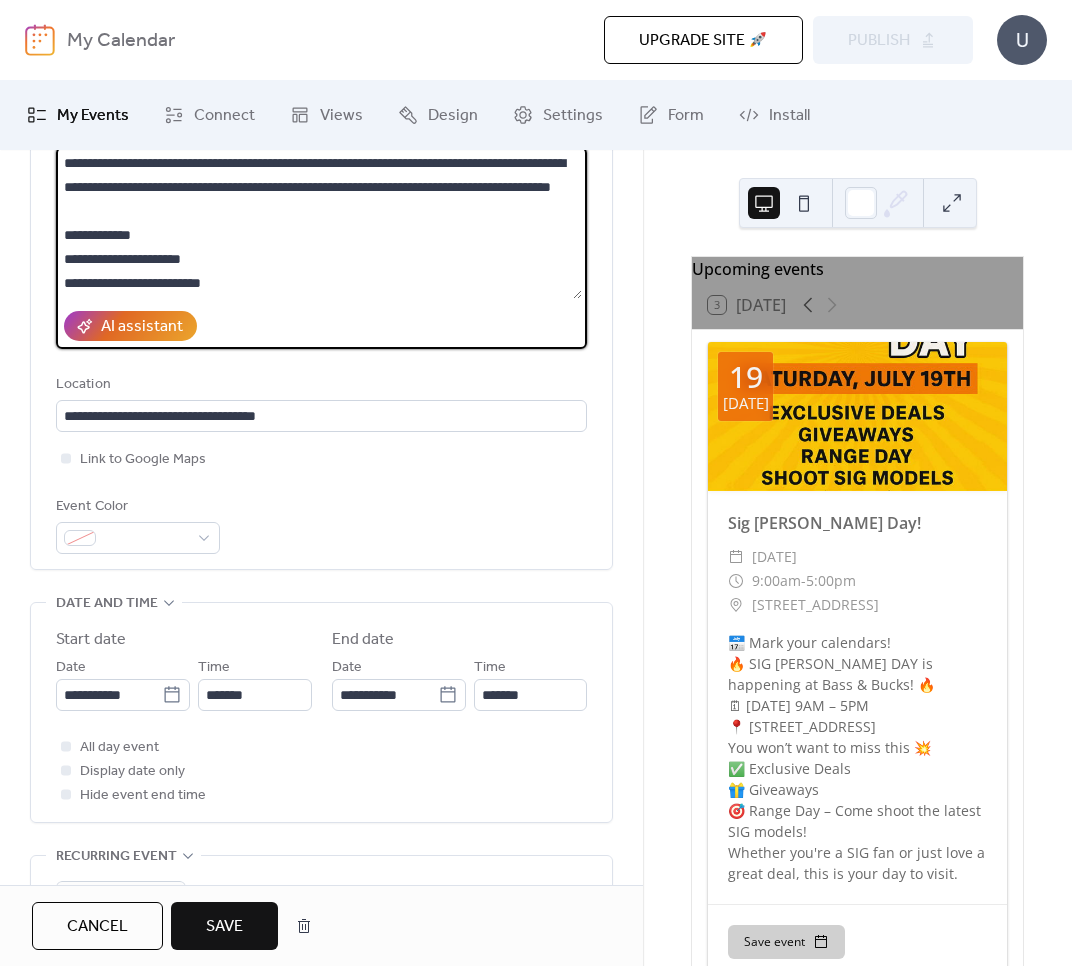 type on "**********" 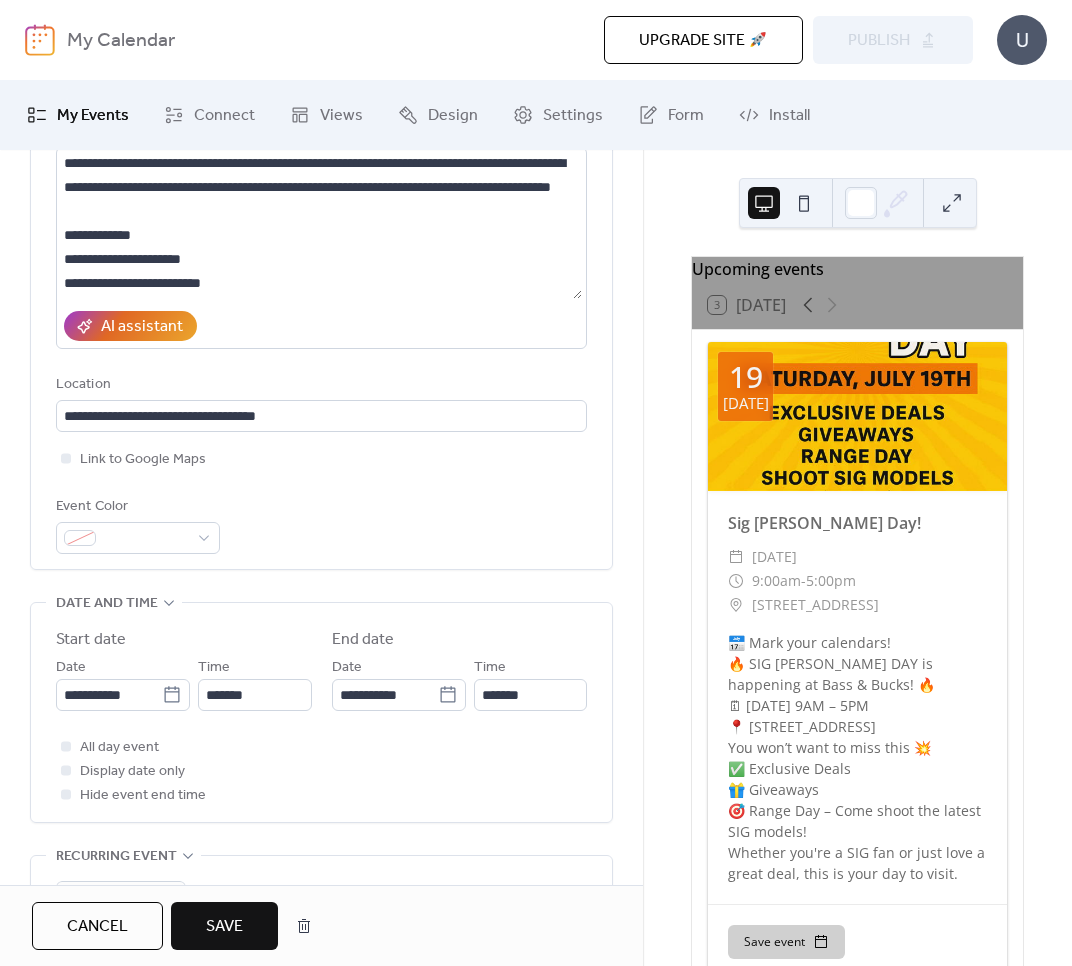 click on "Save" at bounding box center [224, 927] 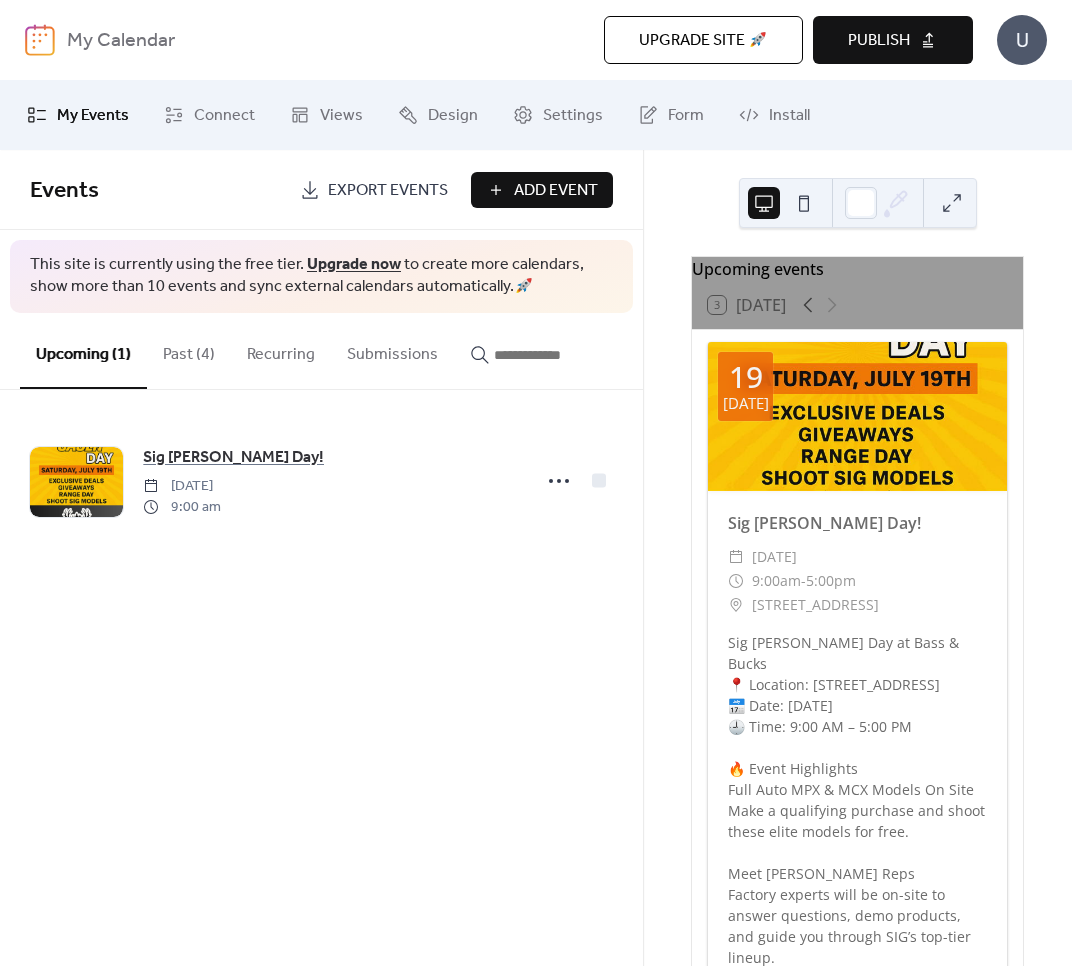 click on "Add Event" at bounding box center [556, 191] 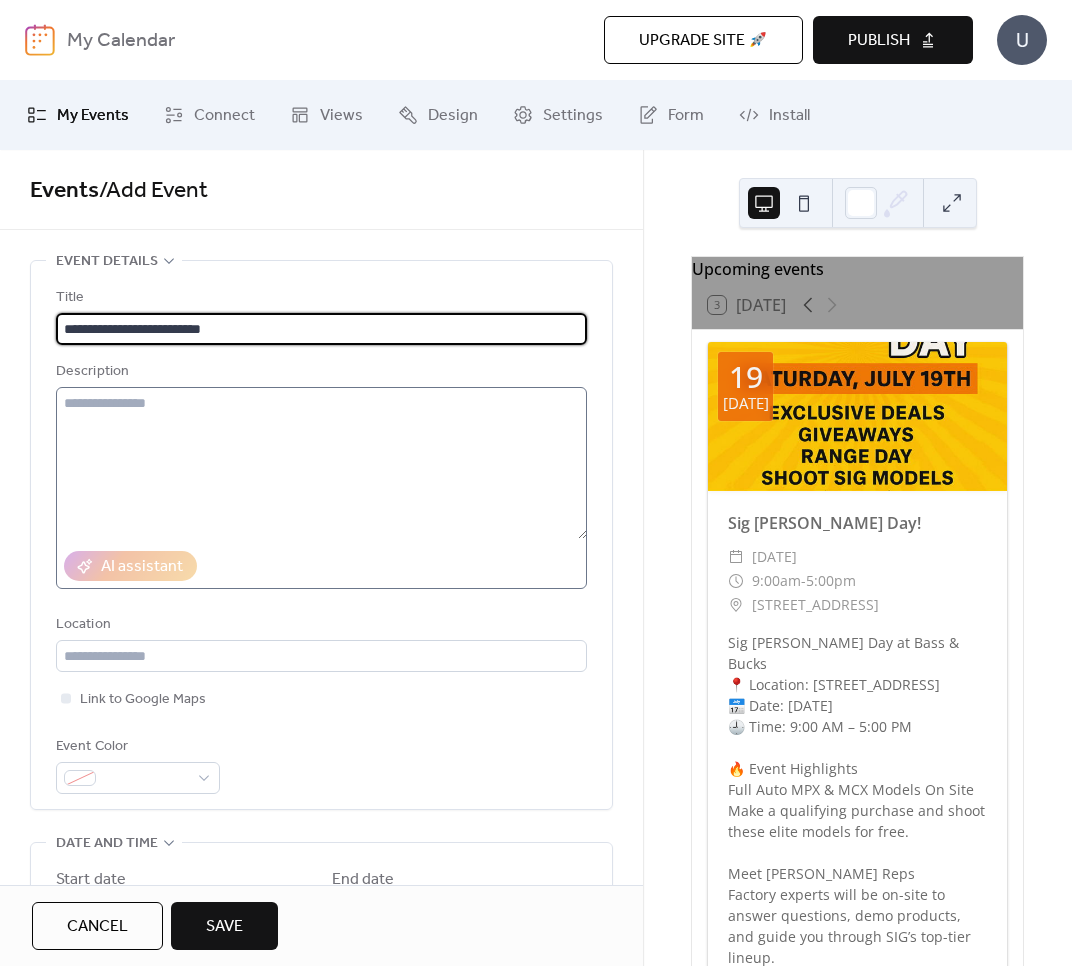 type on "**********" 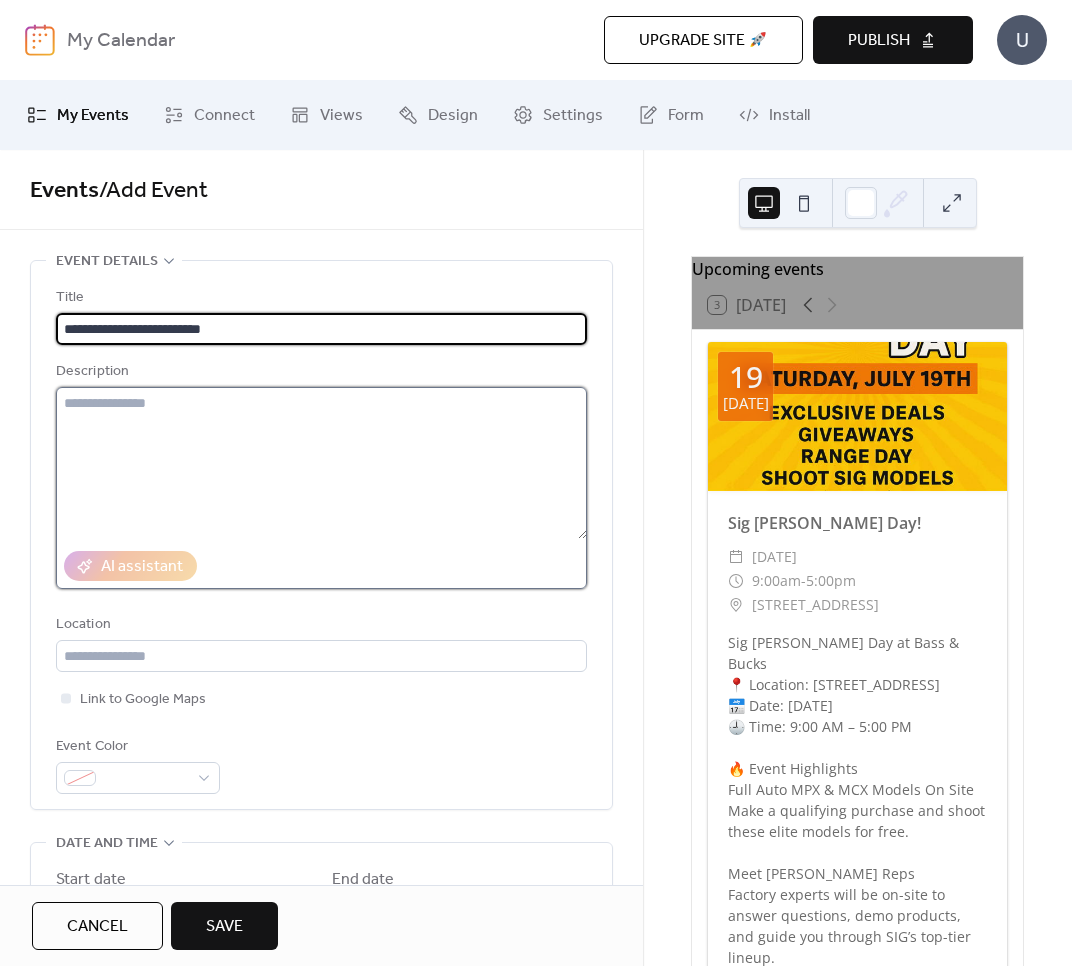 click at bounding box center [321, 463] 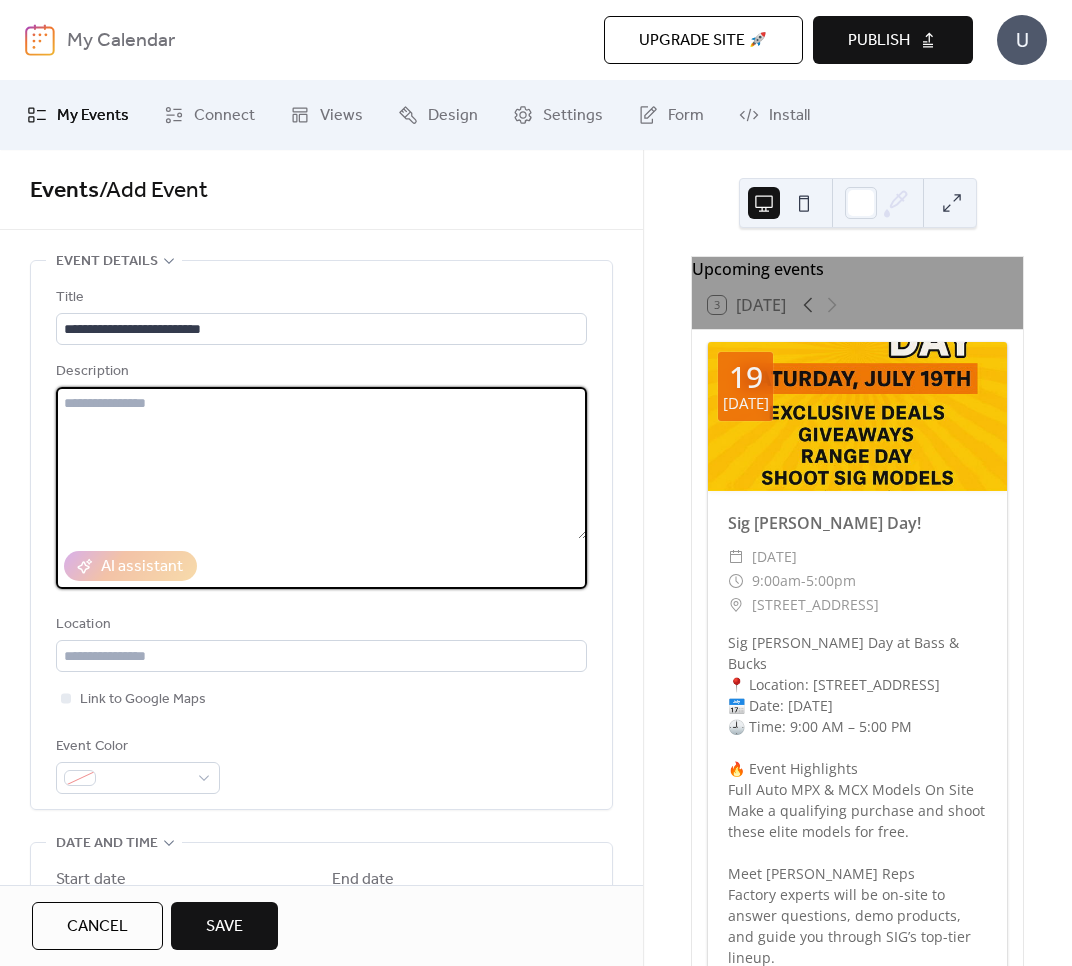 drag, startPoint x: 212, startPoint y: 419, endPoint x: 201, endPoint y: 408, distance: 15.556349 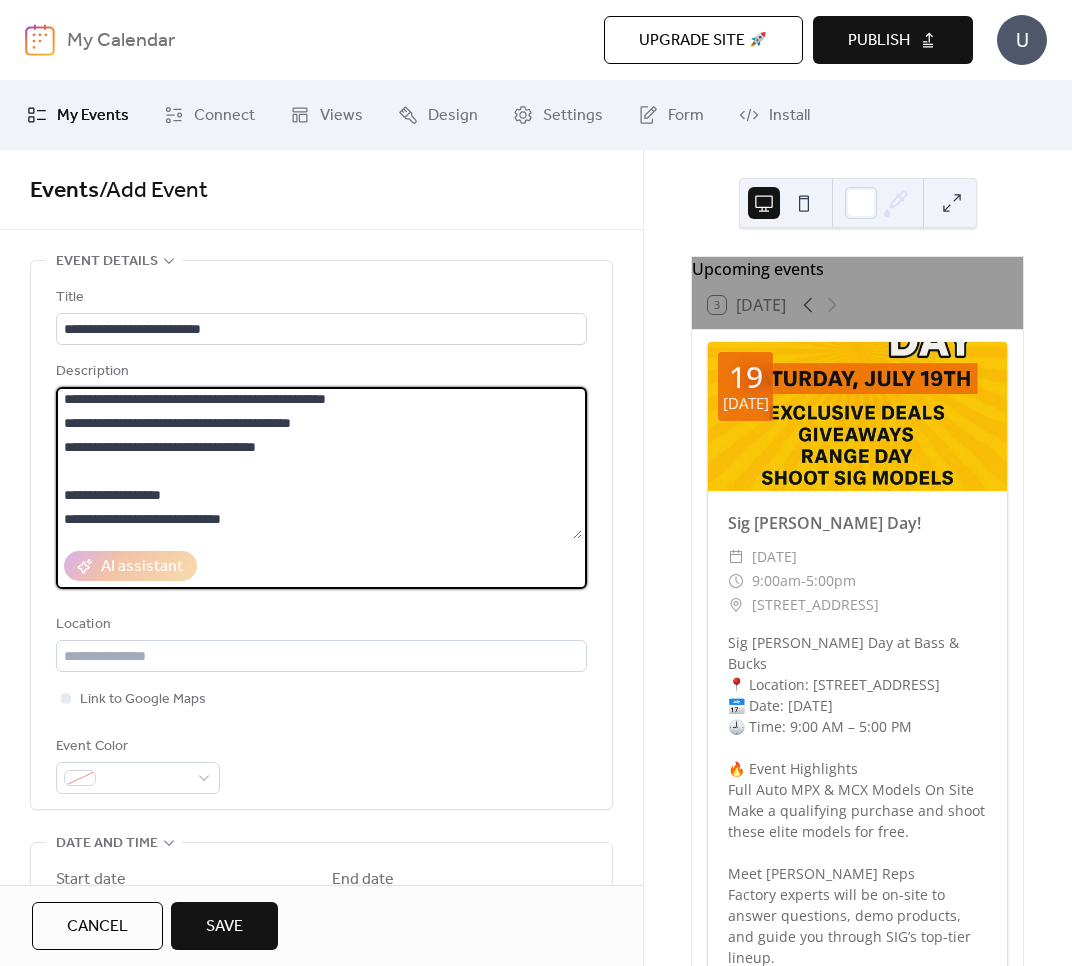 scroll, scrollTop: 0, scrollLeft: 0, axis: both 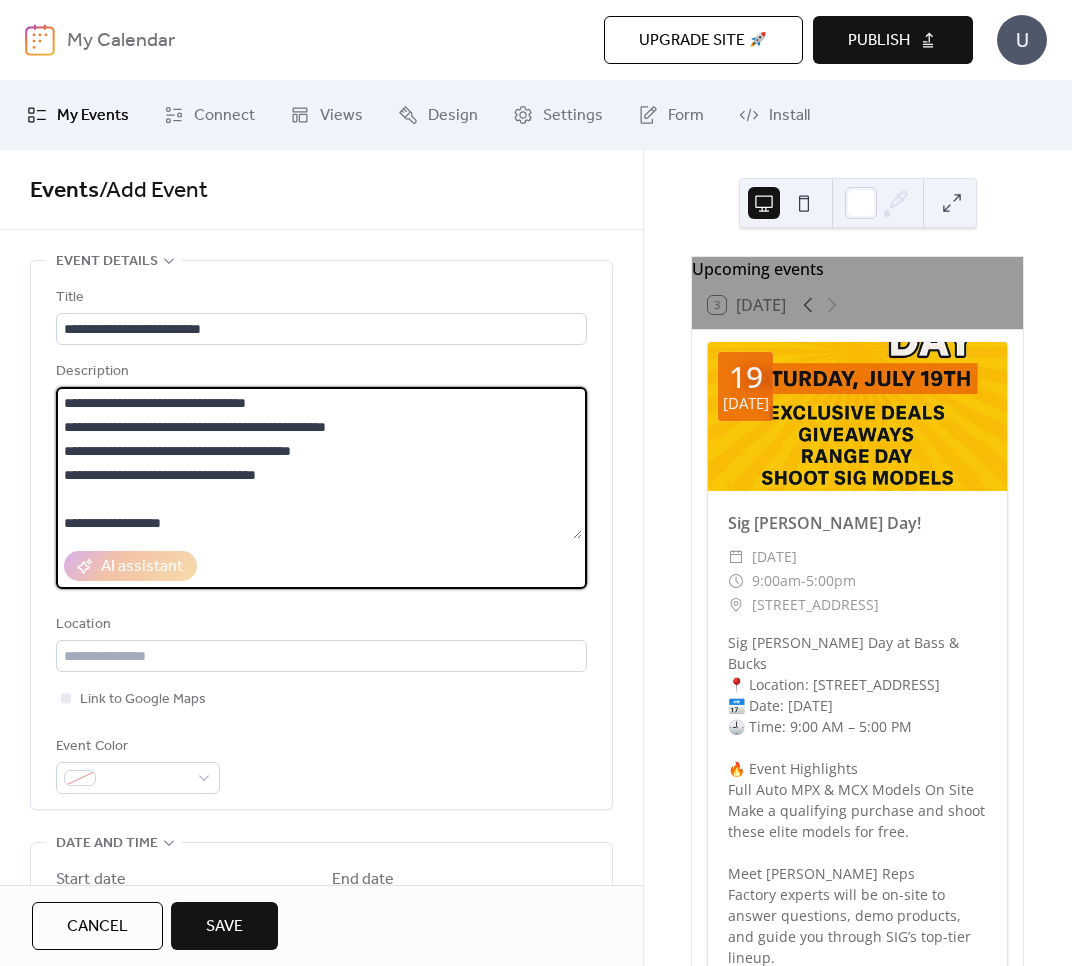 click at bounding box center [319, 463] 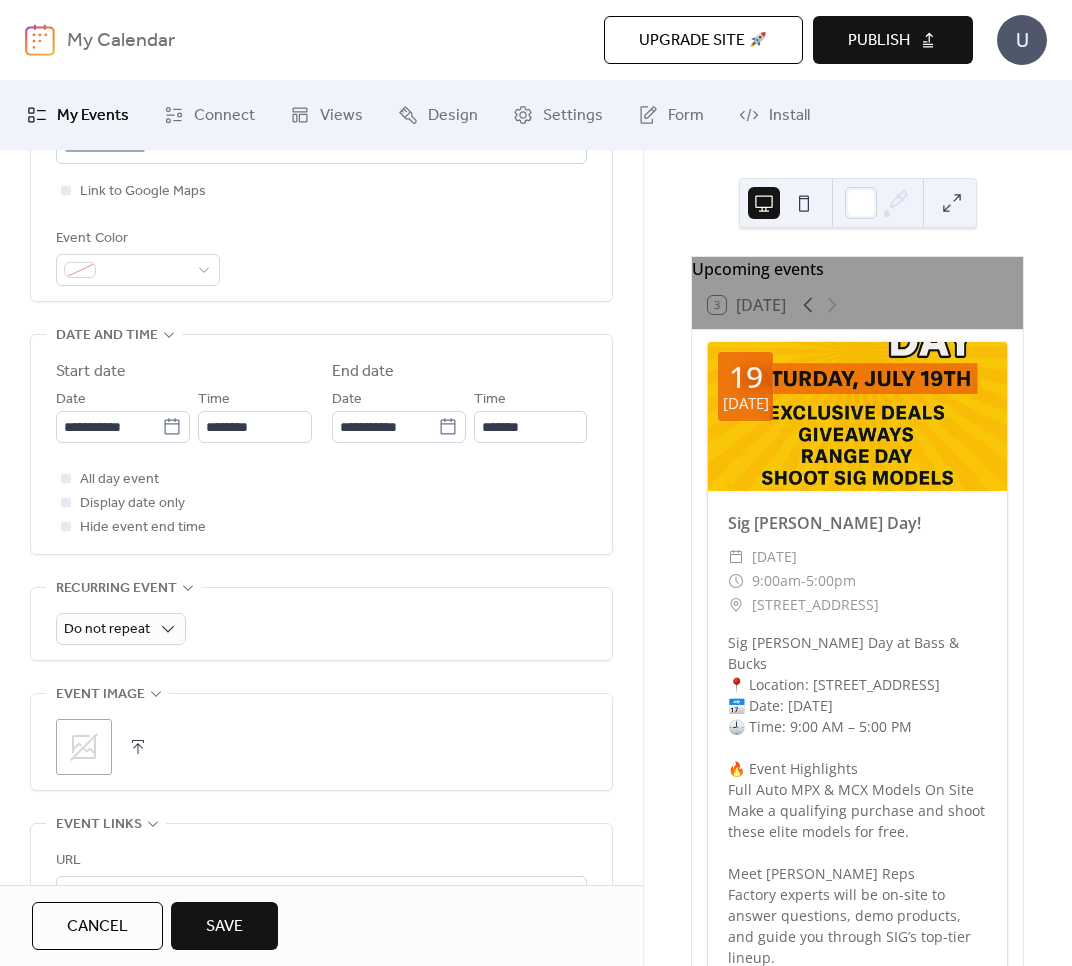 scroll, scrollTop: 480, scrollLeft: 0, axis: vertical 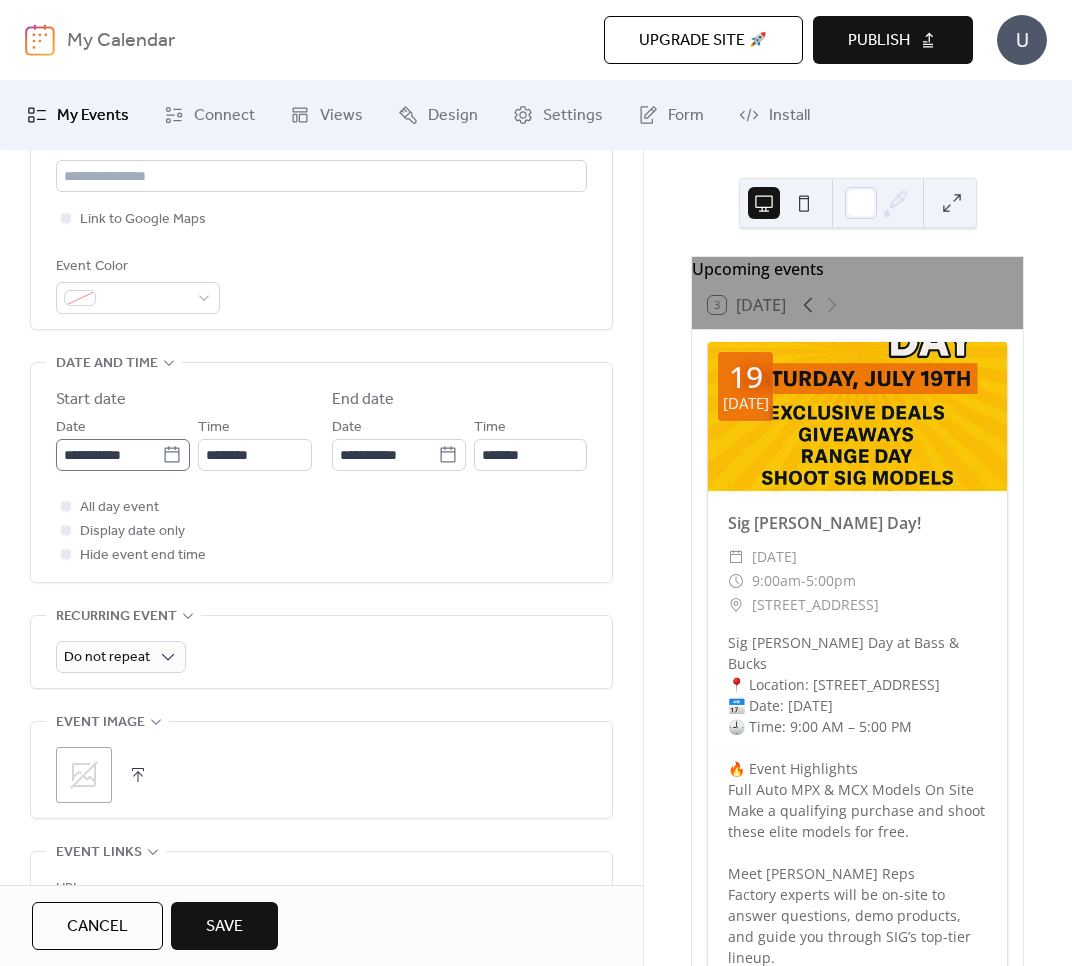 type on "**********" 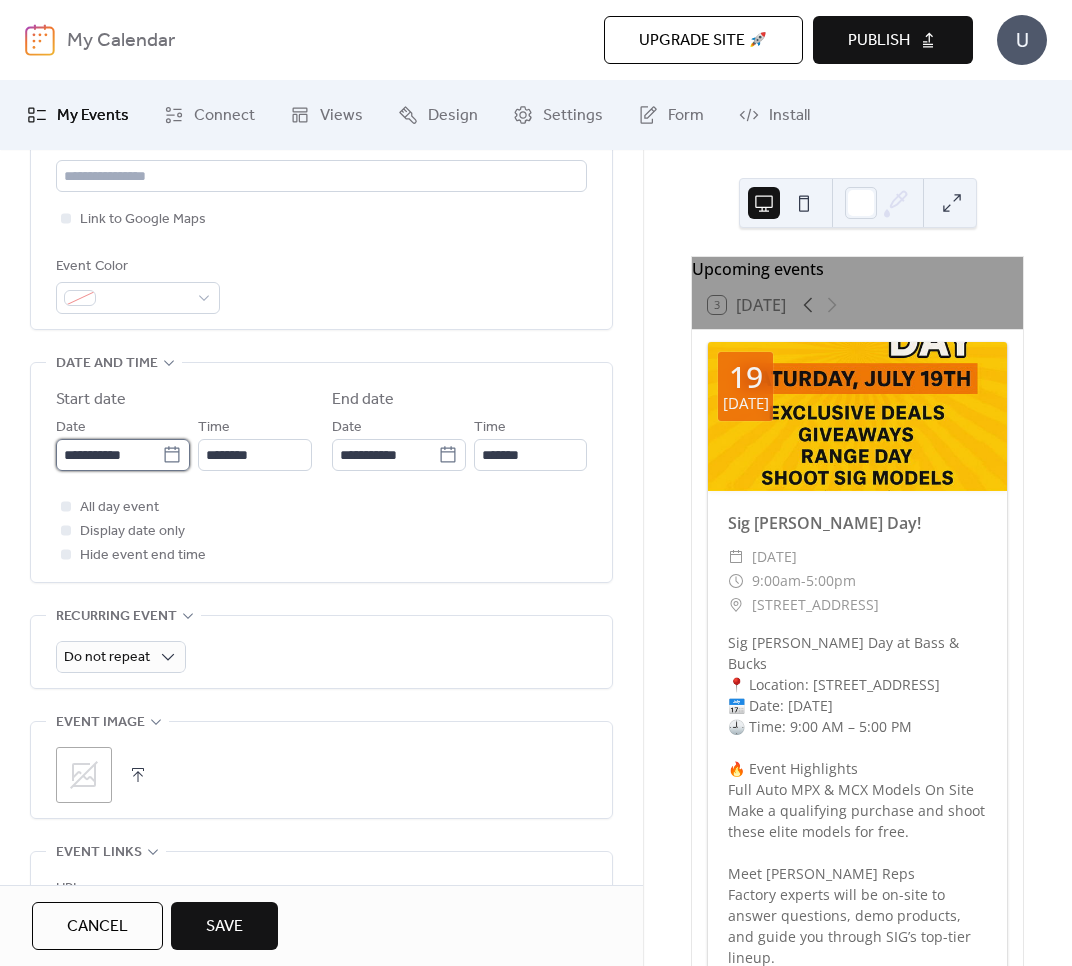 click on "**********" at bounding box center (109, 455) 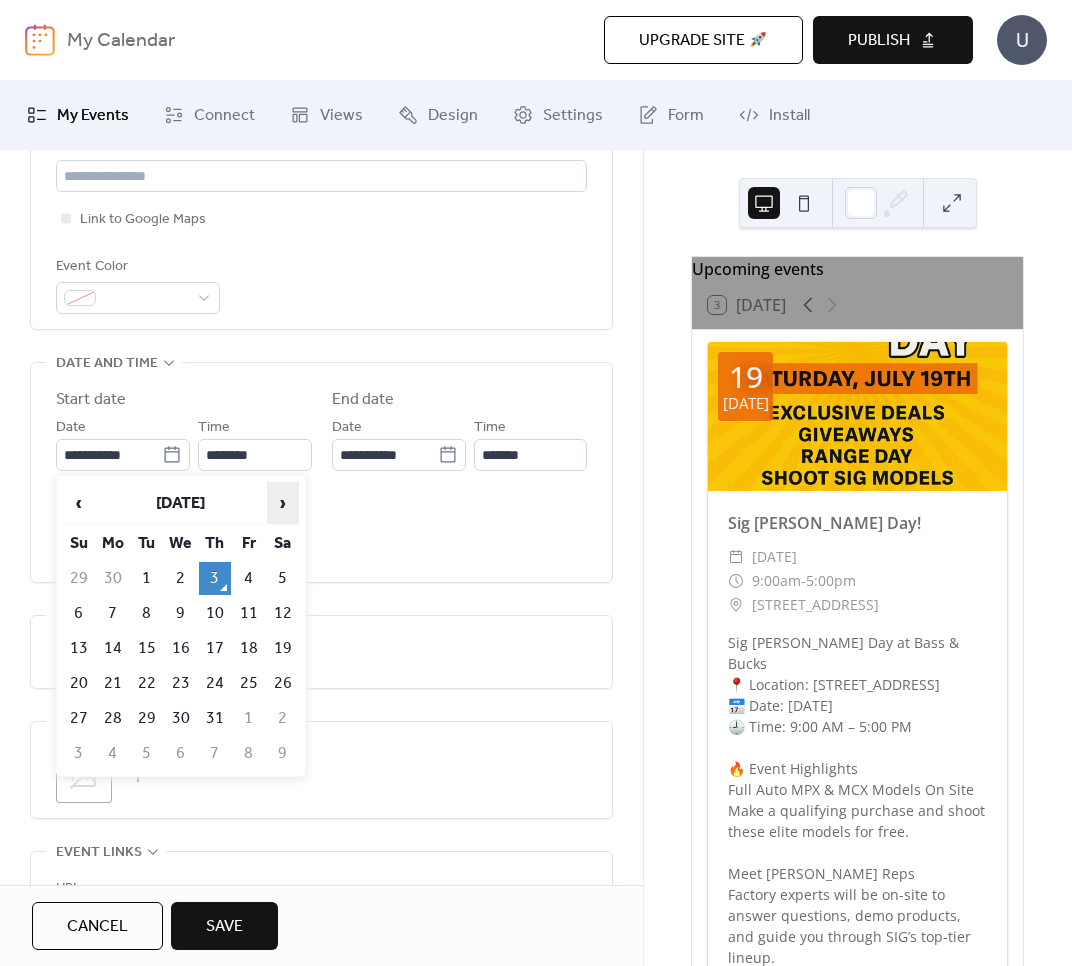 click on "›" at bounding box center (283, 503) 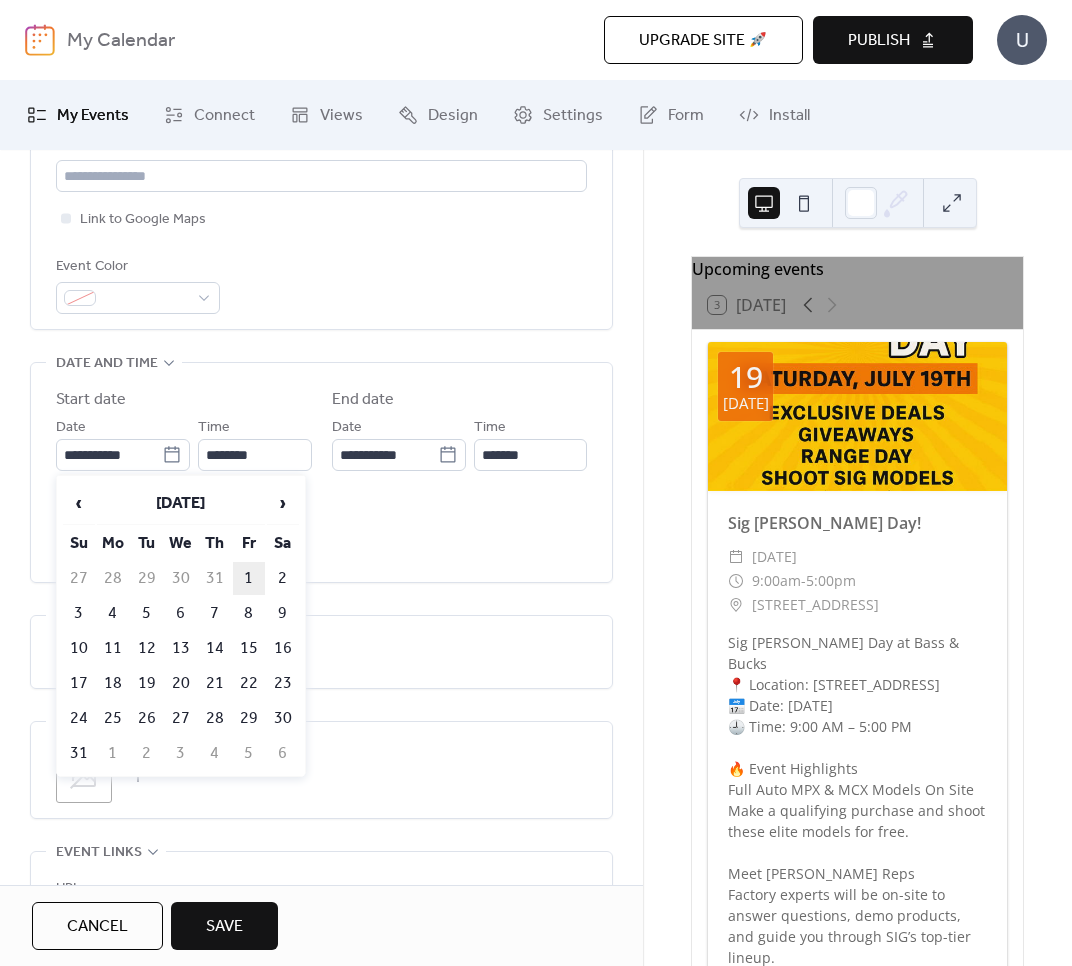 click on "1" at bounding box center (249, 578) 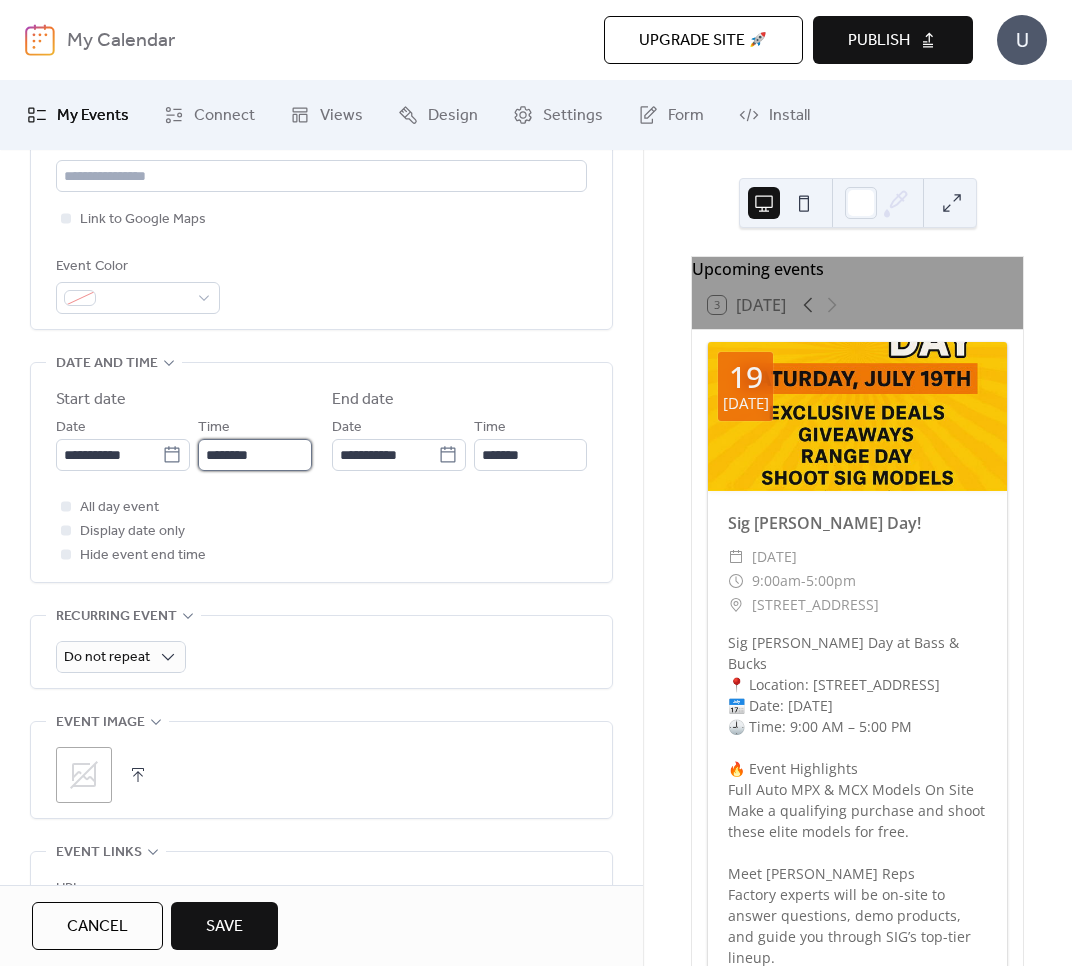 click on "********" at bounding box center (255, 455) 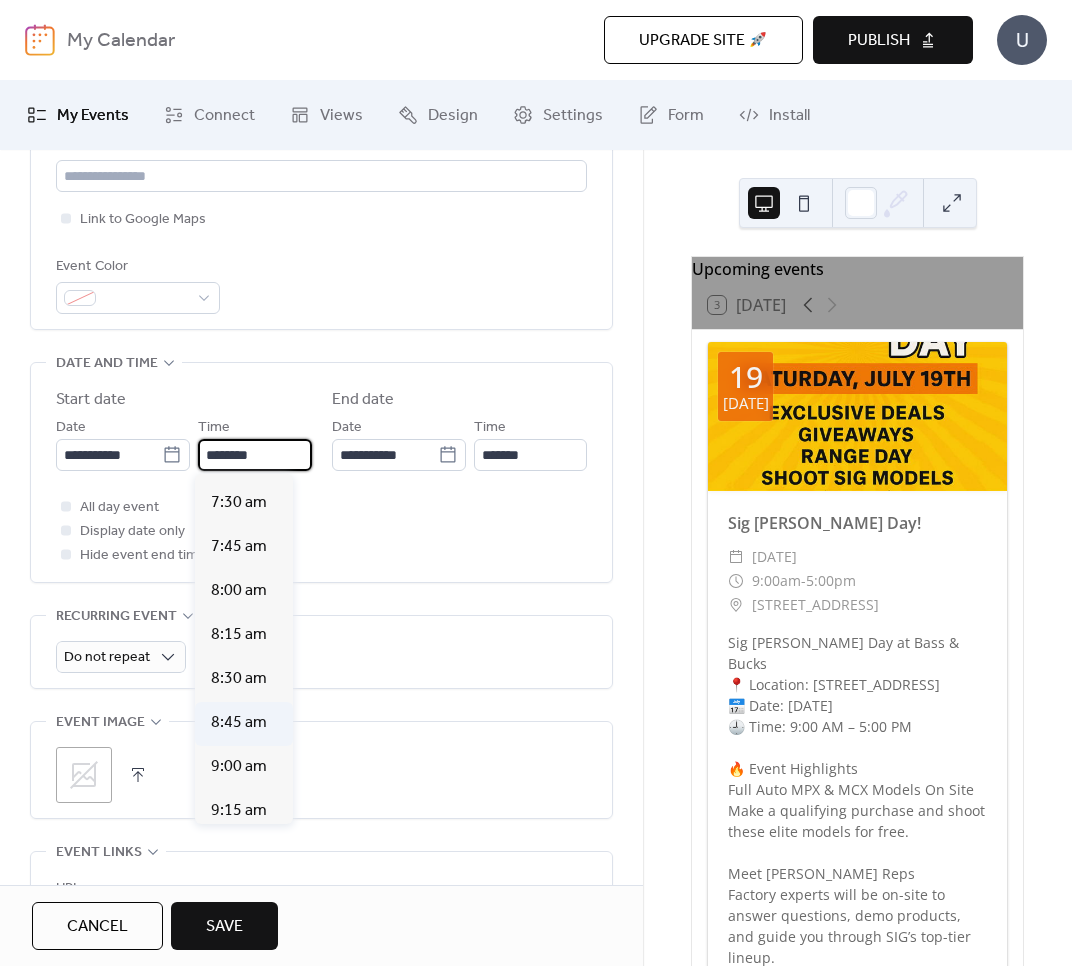 scroll, scrollTop: 1392, scrollLeft: 0, axis: vertical 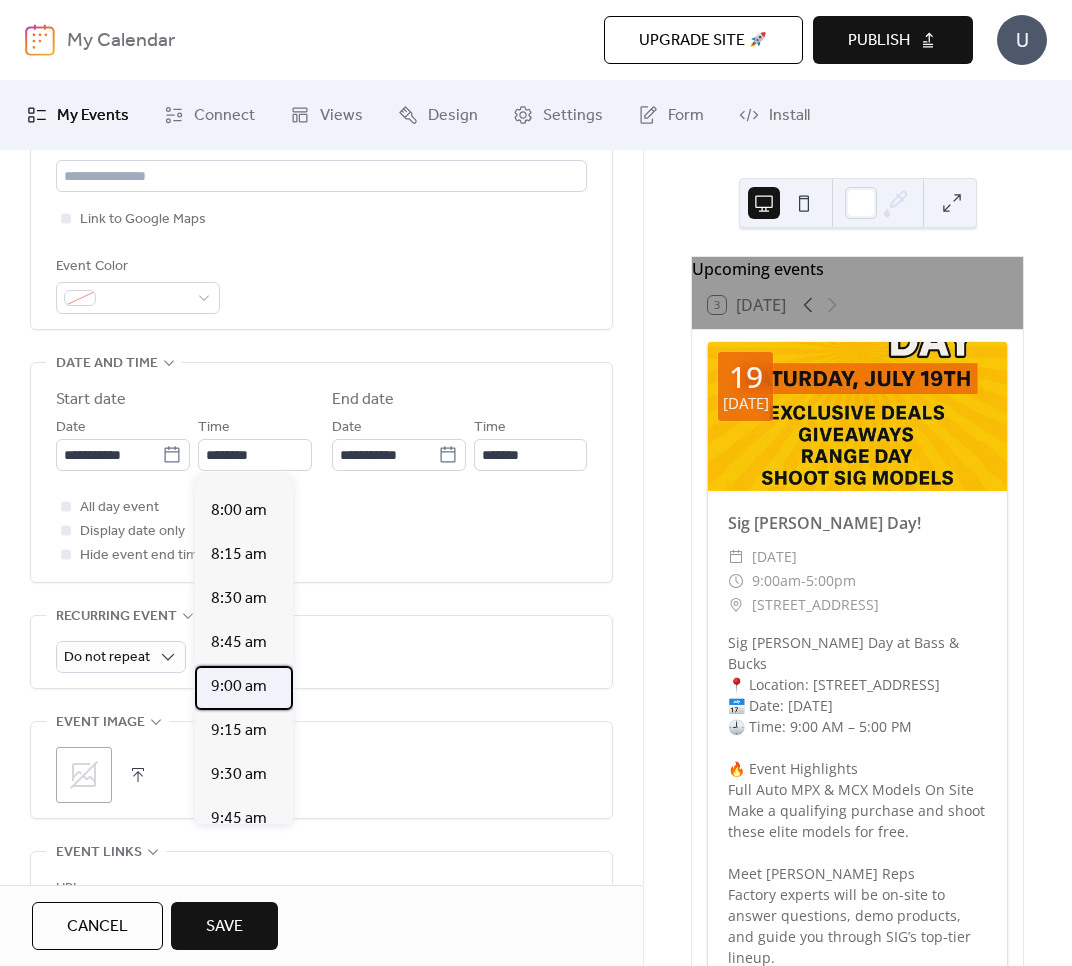 click on "9:00 am" at bounding box center (239, 687) 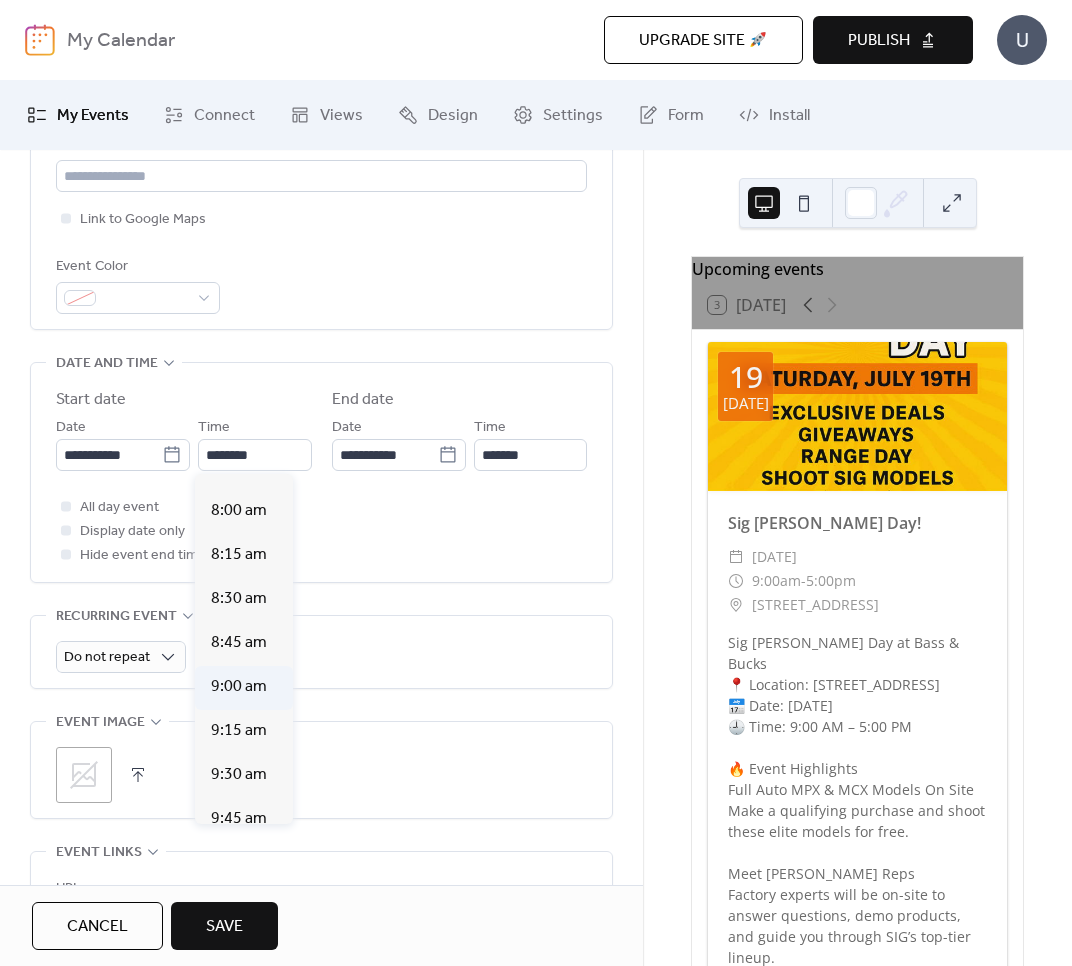 type on "*******" 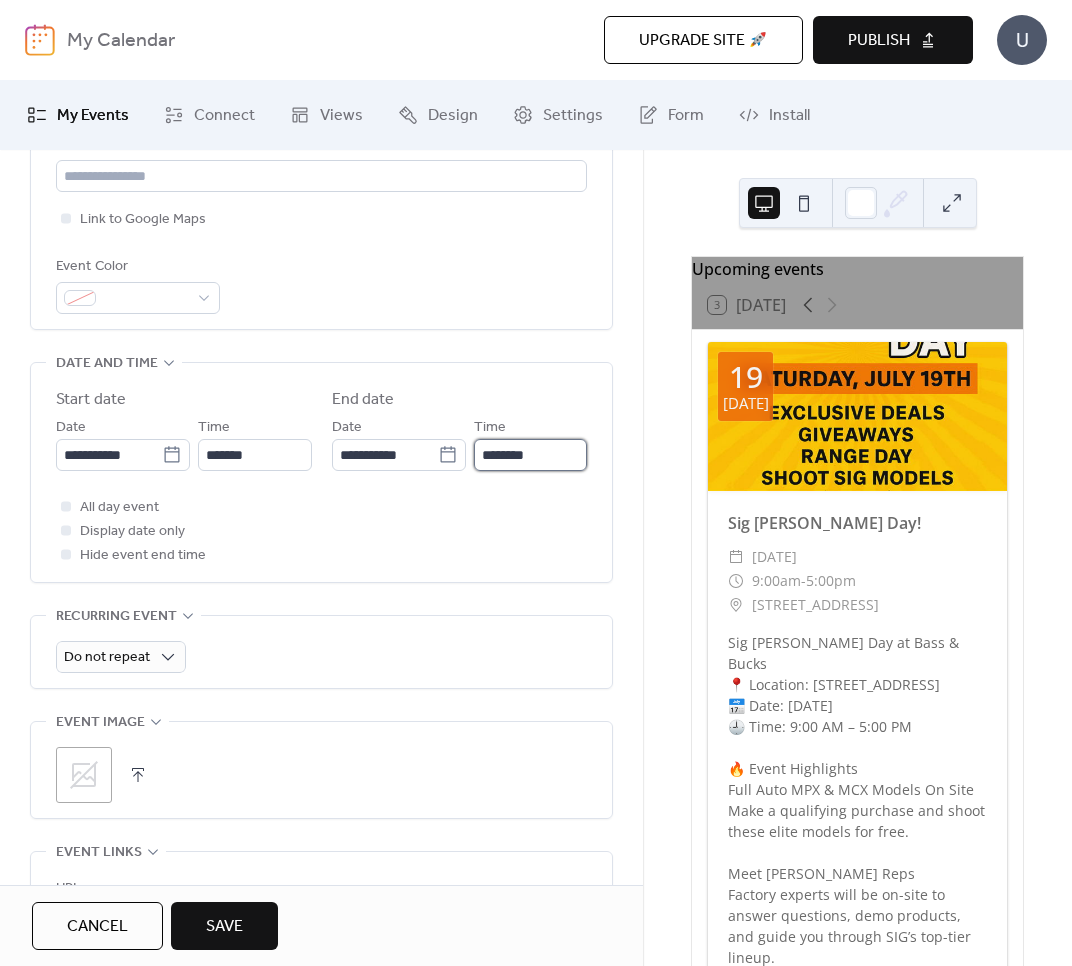 click on "********" at bounding box center (531, 455) 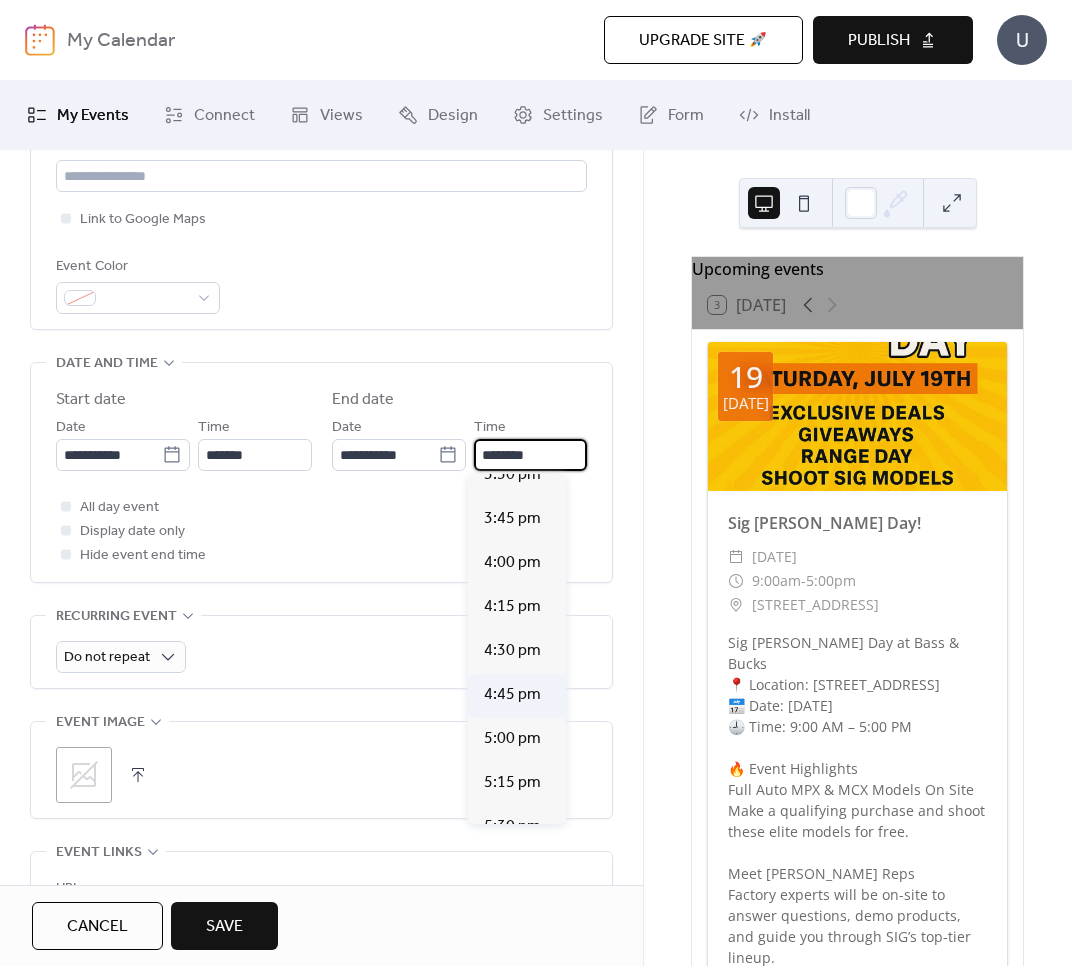 scroll, scrollTop: 1200, scrollLeft: 0, axis: vertical 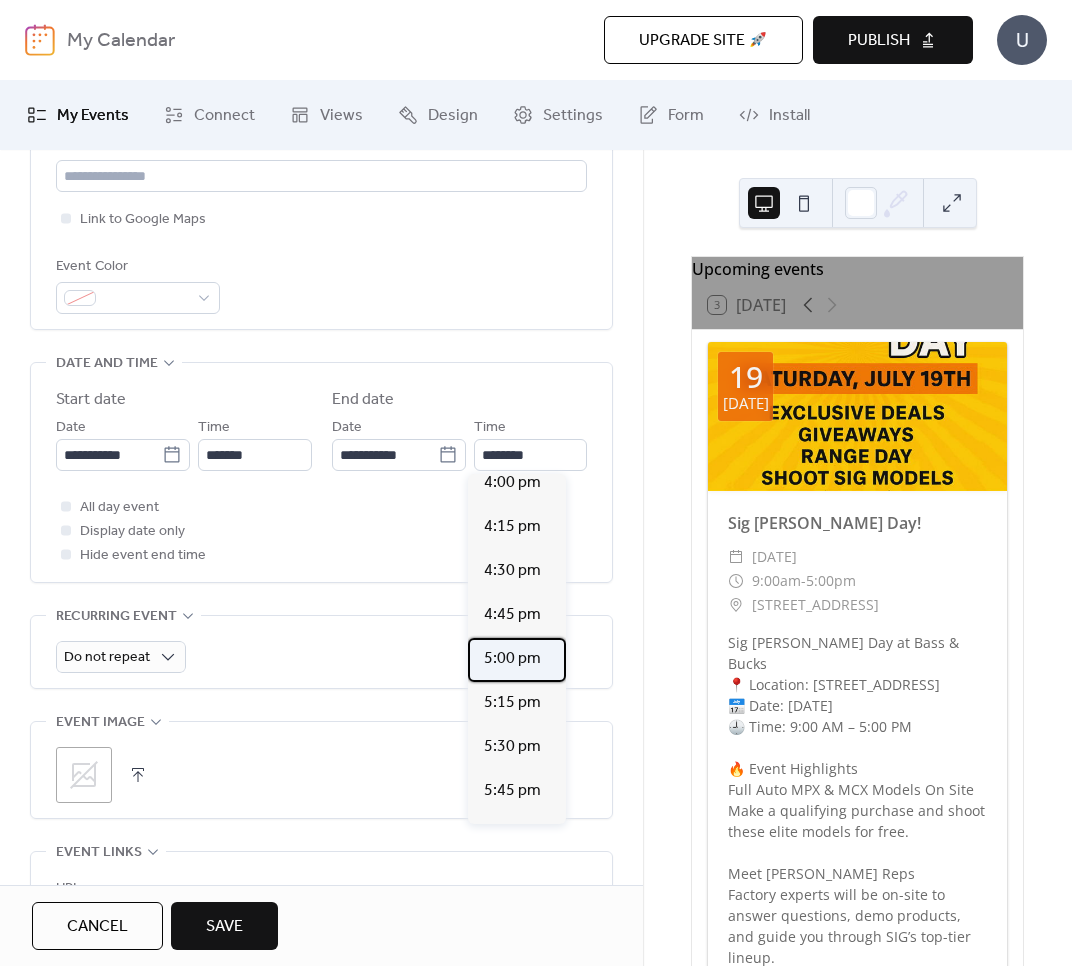 click on "5:00 pm" at bounding box center (512, 659) 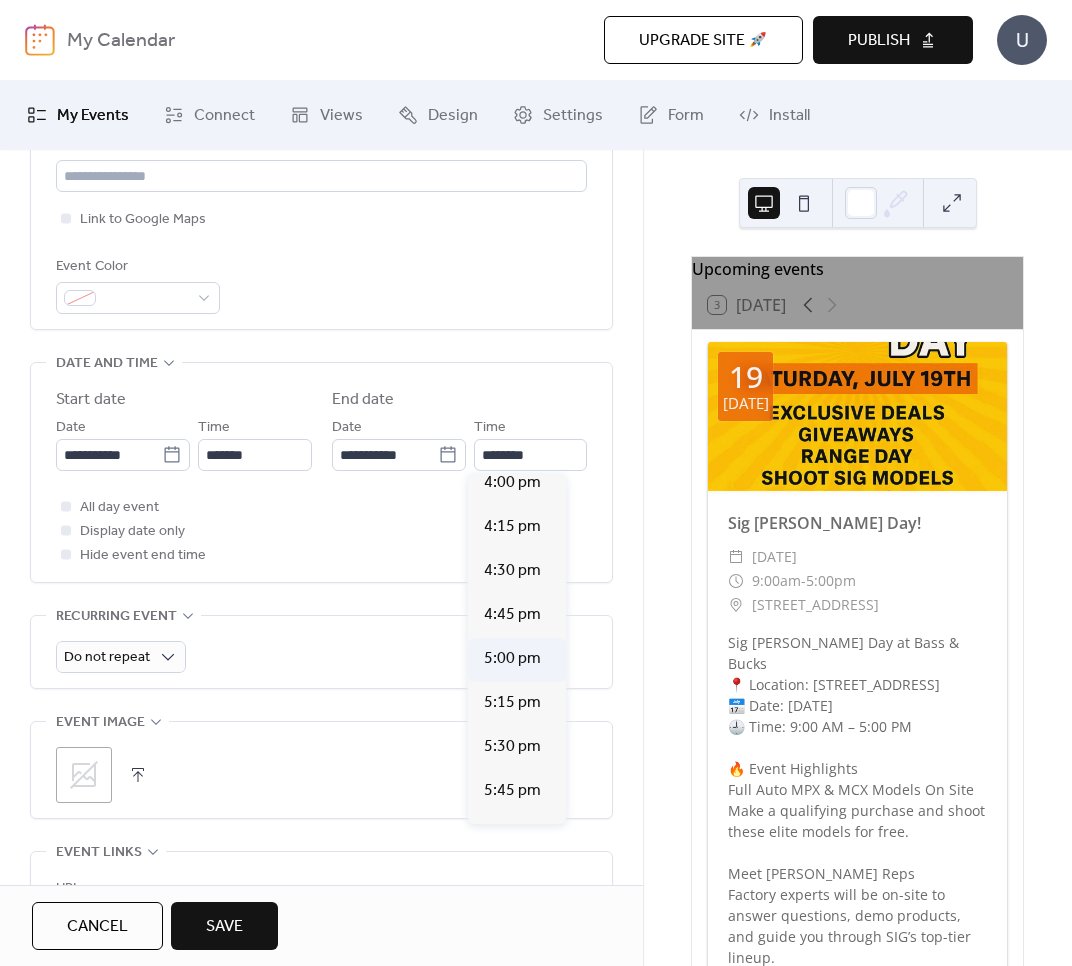 type on "*******" 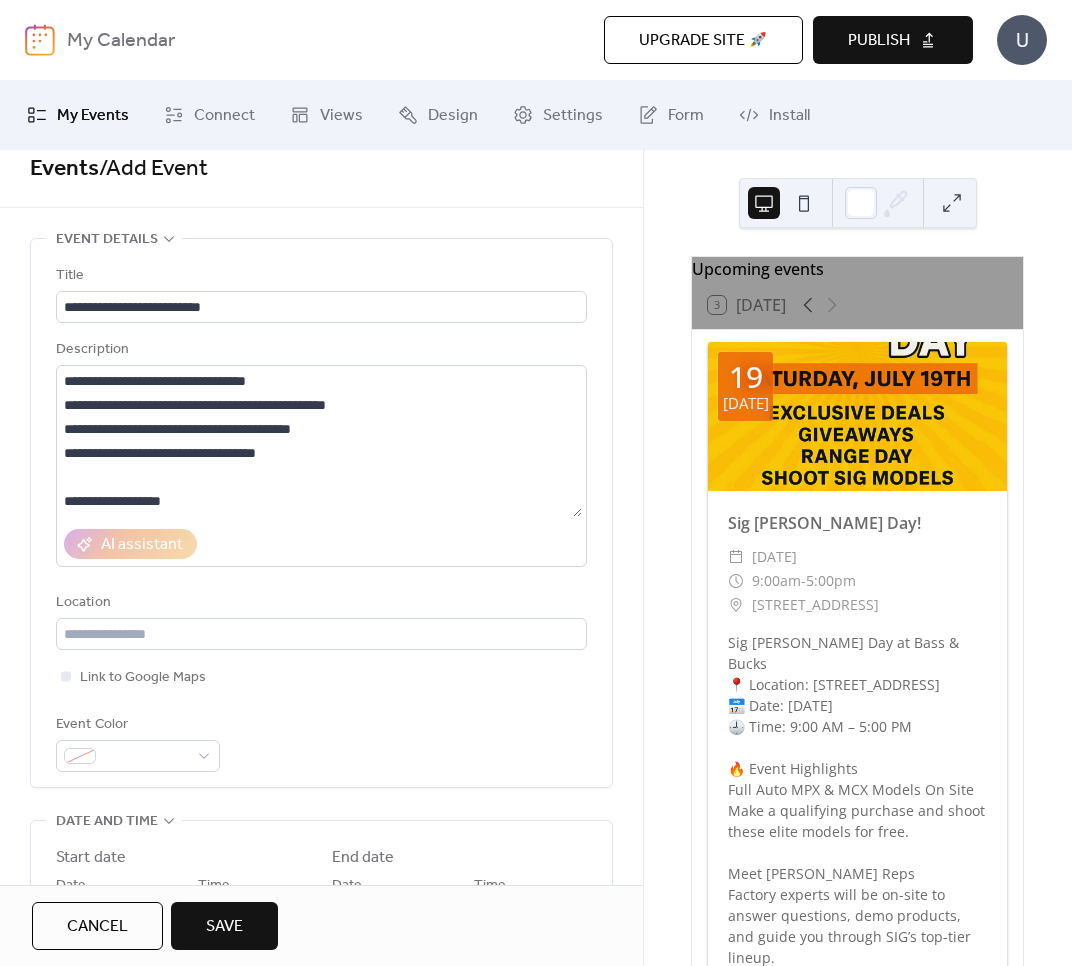 scroll, scrollTop: 0, scrollLeft: 0, axis: both 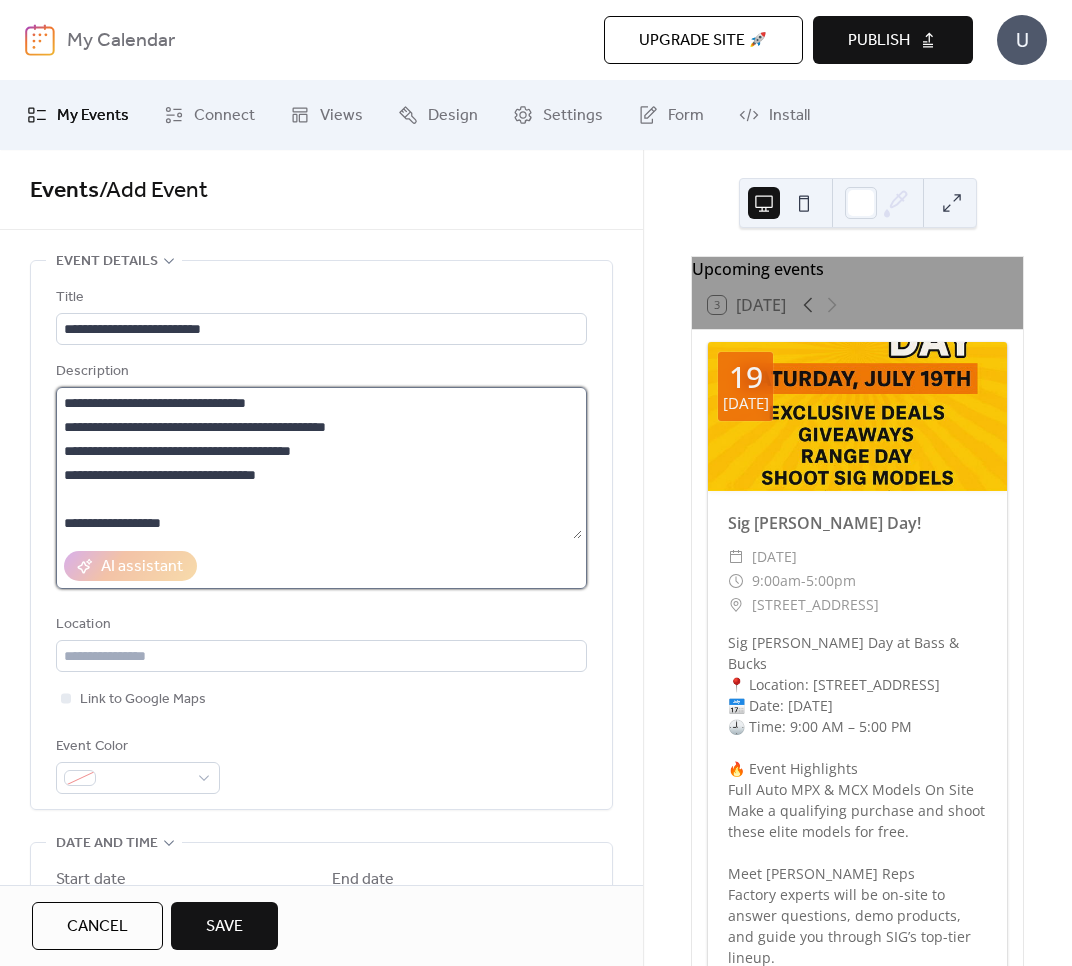 click at bounding box center (319, 463) 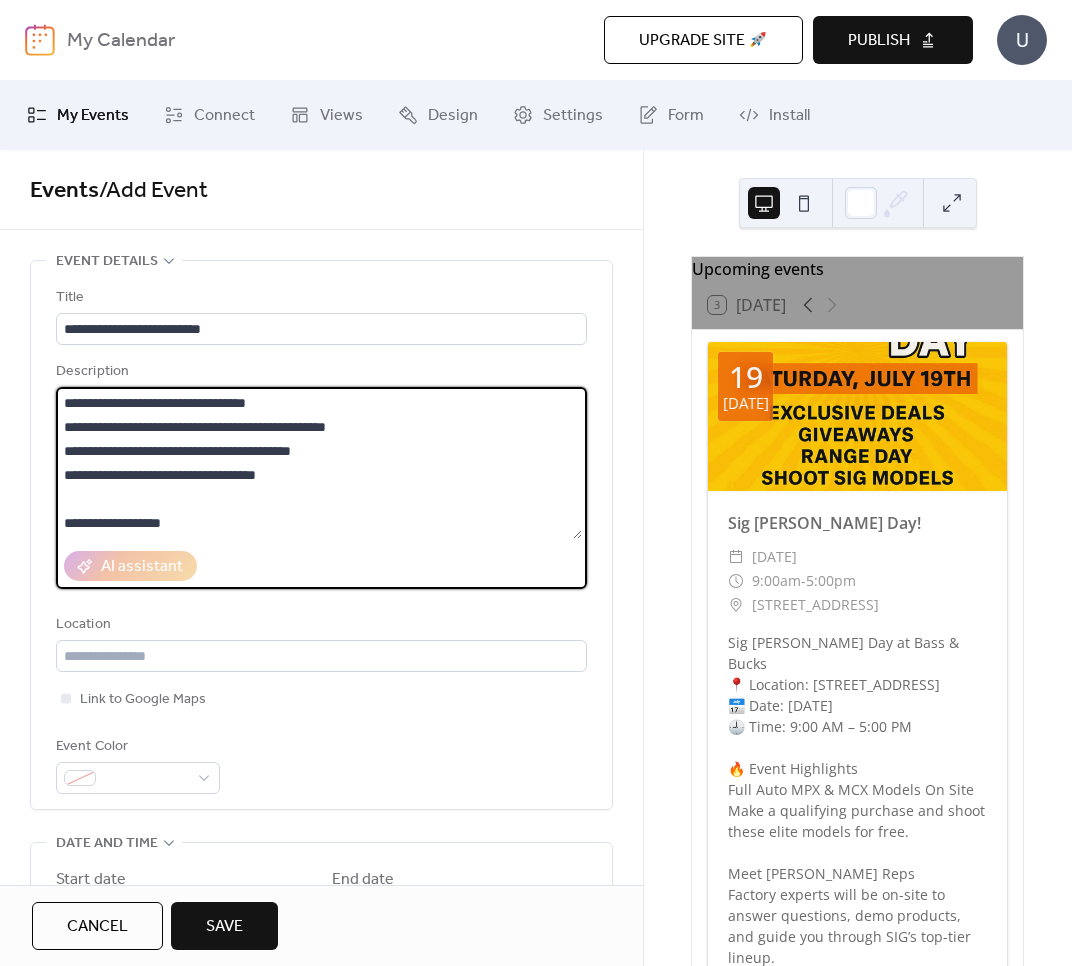 drag, startPoint x: 310, startPoint y: 473, endPoint x: 236, endPoint y: 476, distance: 74.06078 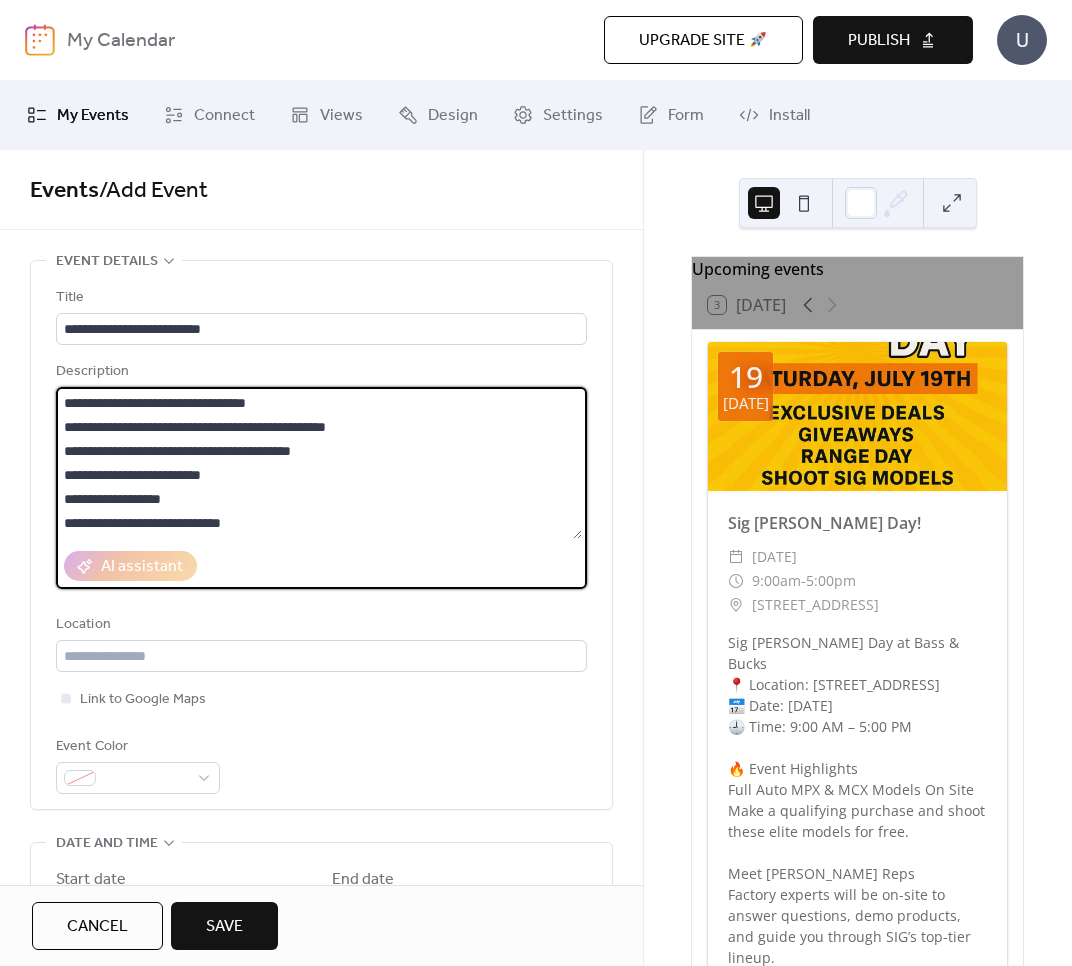 click at bounding box center (319, 463) 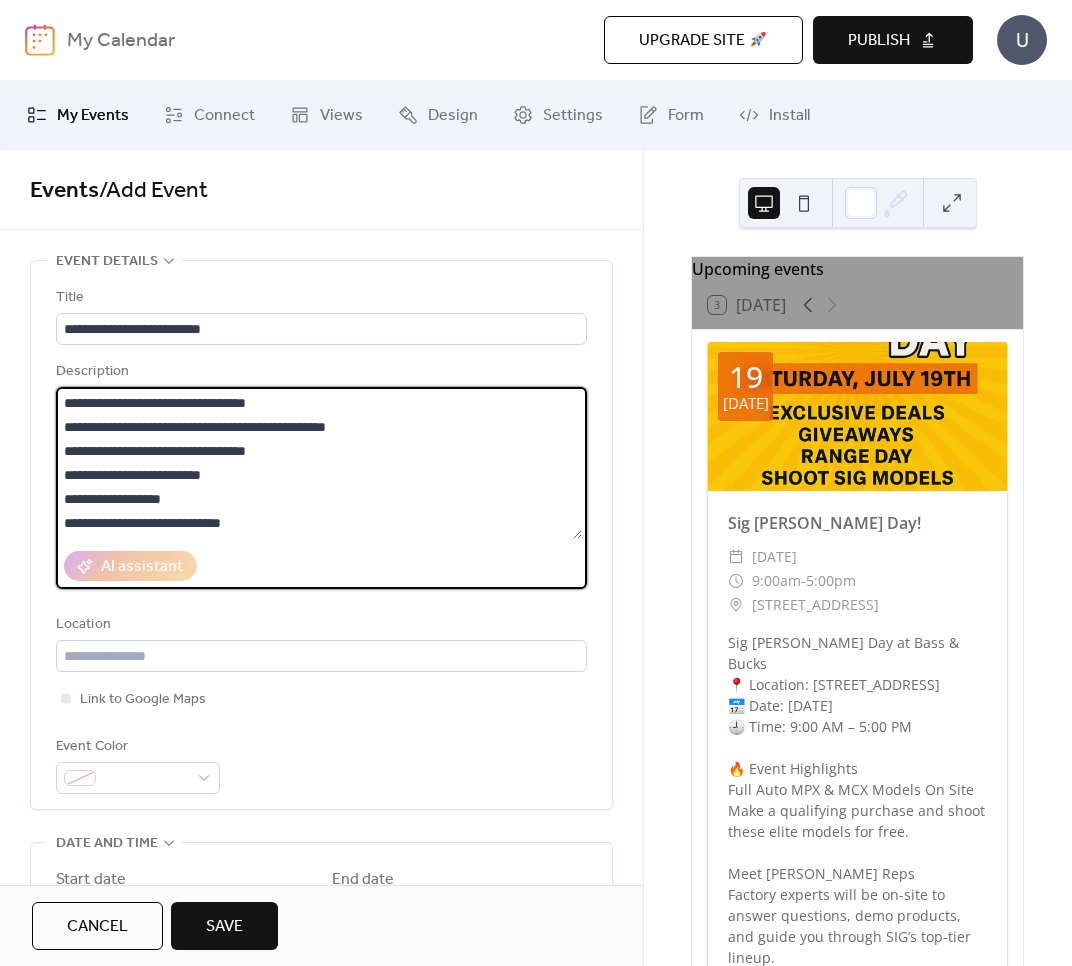 drag, startPoint x: 309, startPoint y: 451, endPoint x: 237, endPoint y: 448, distance: 72.06247 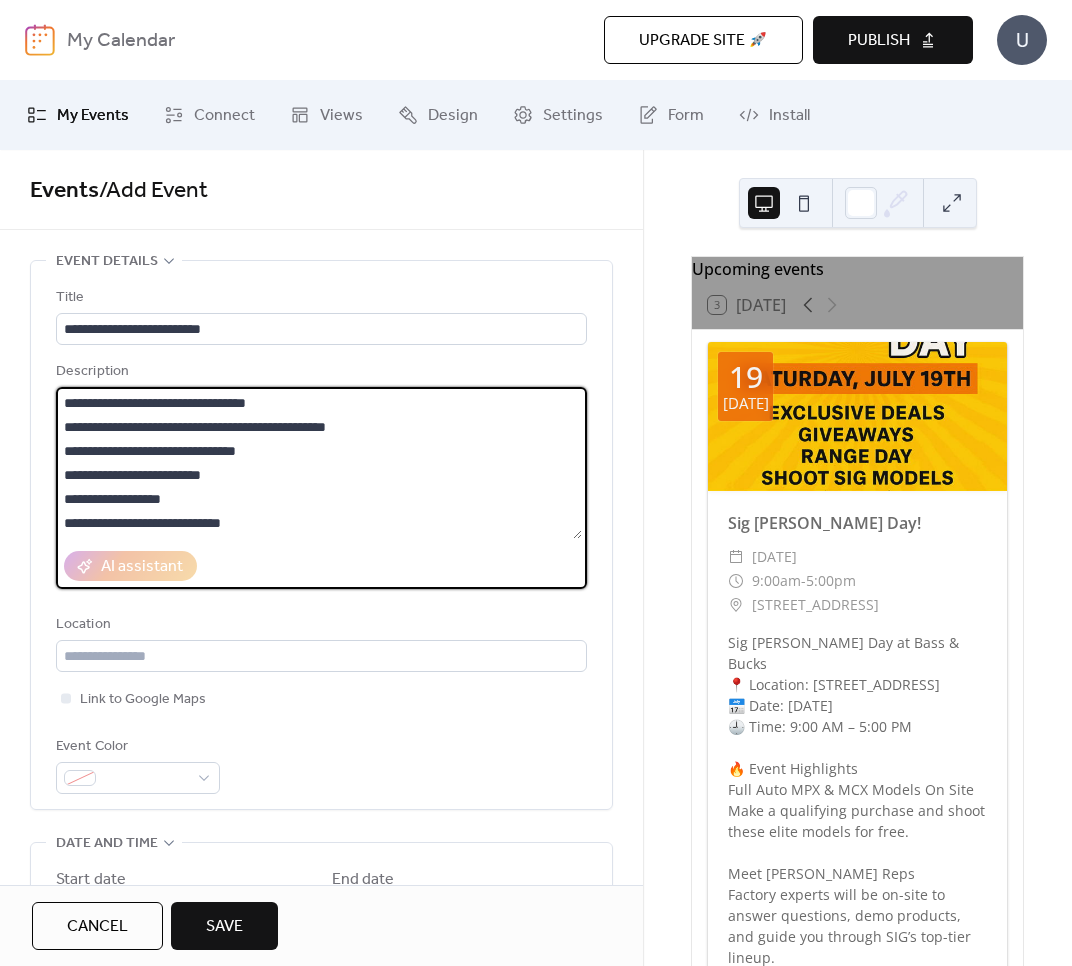click at bounding box center (319, 463) 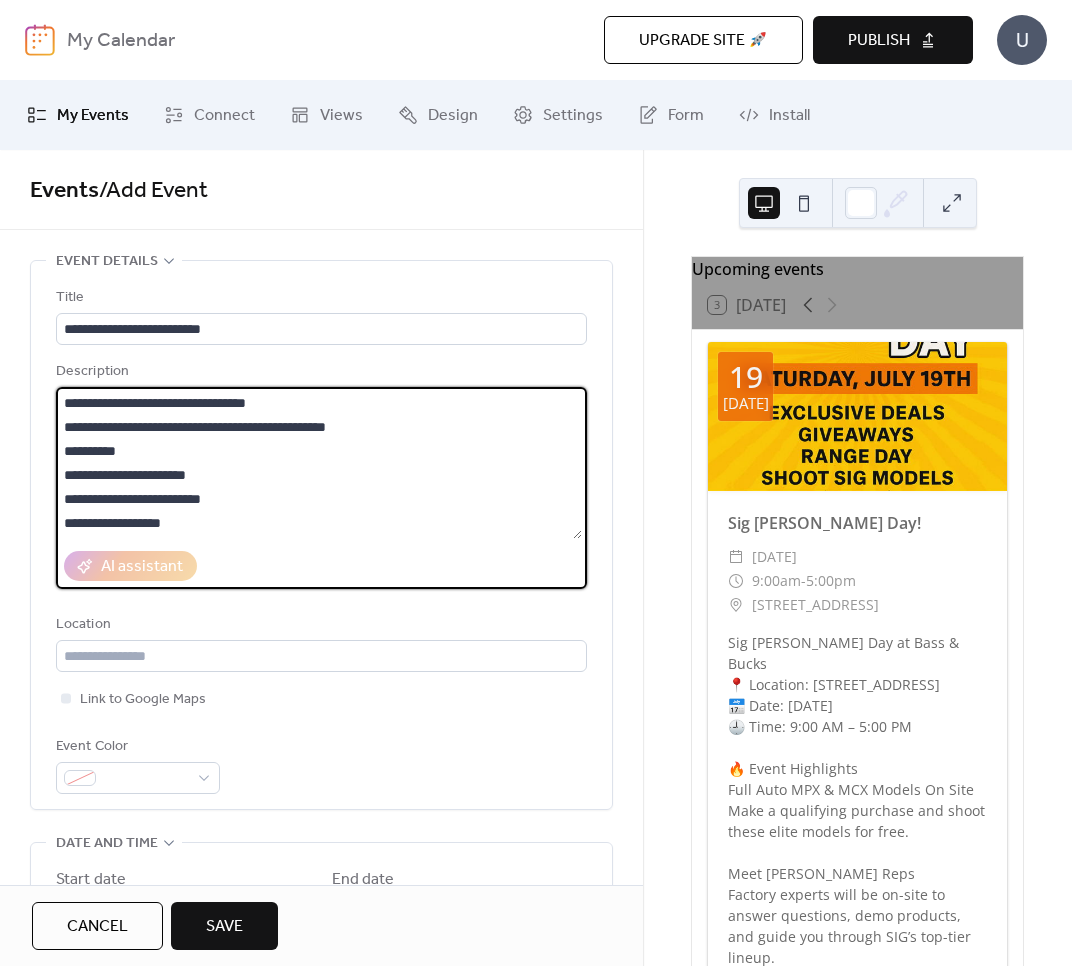 drag, startPoint x: 205, startPoint y: 468, endPoint x: 67, endPoint y: 469, distance: 138.00362 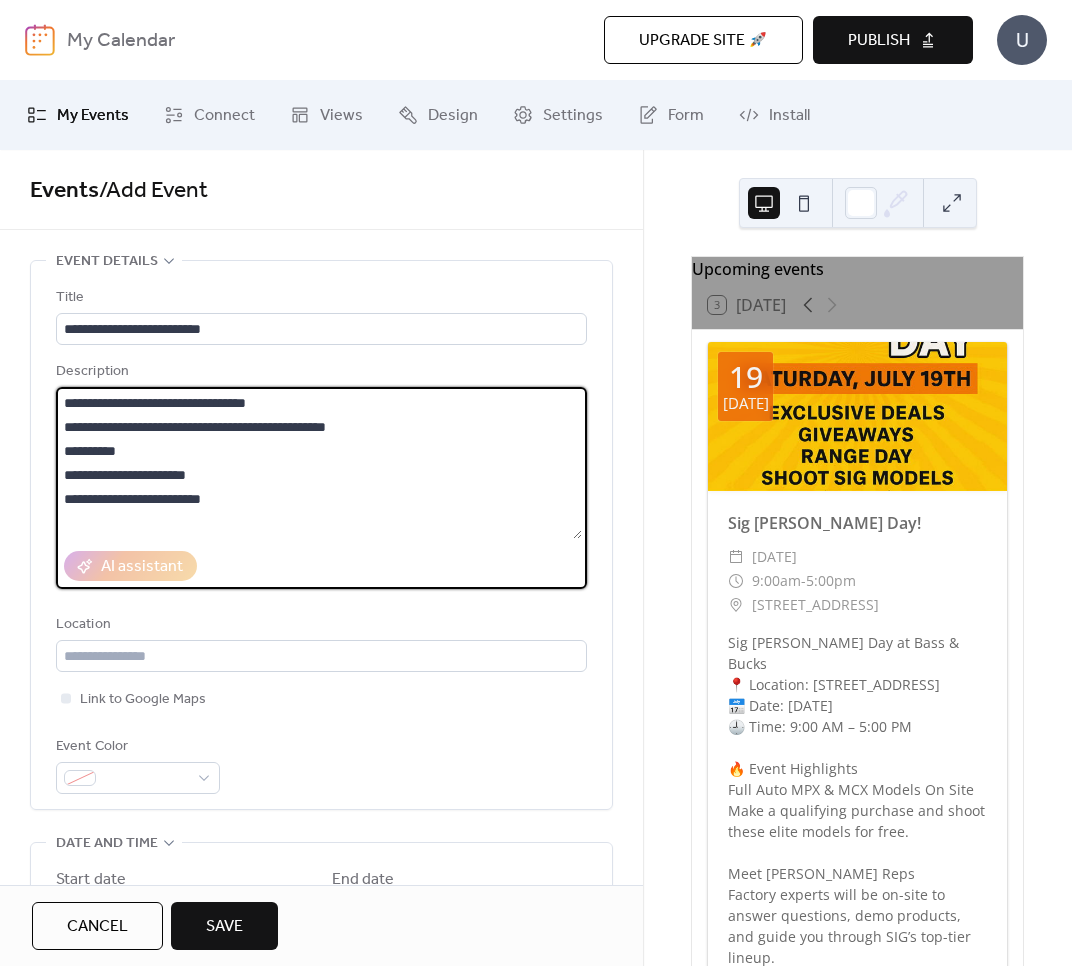 paste on "**********" 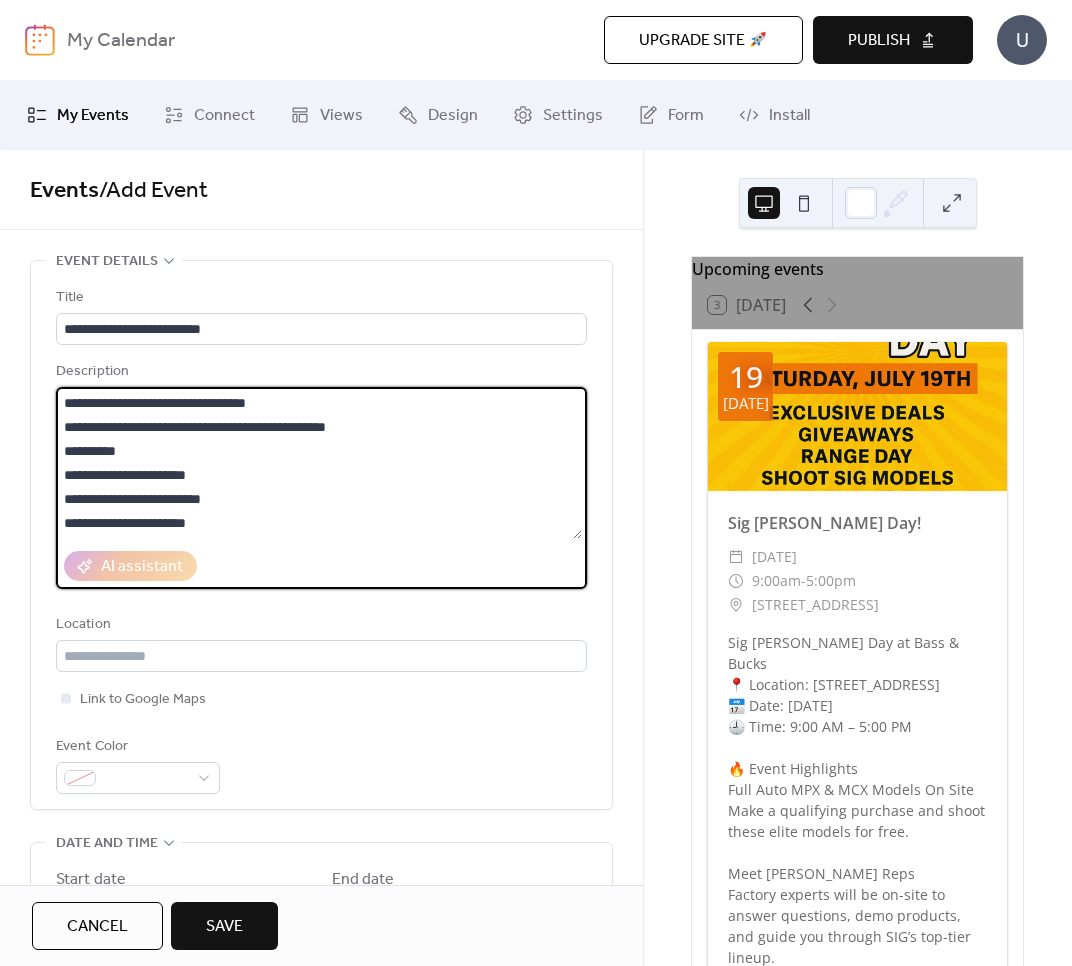 click at bounding box center [319, 463] 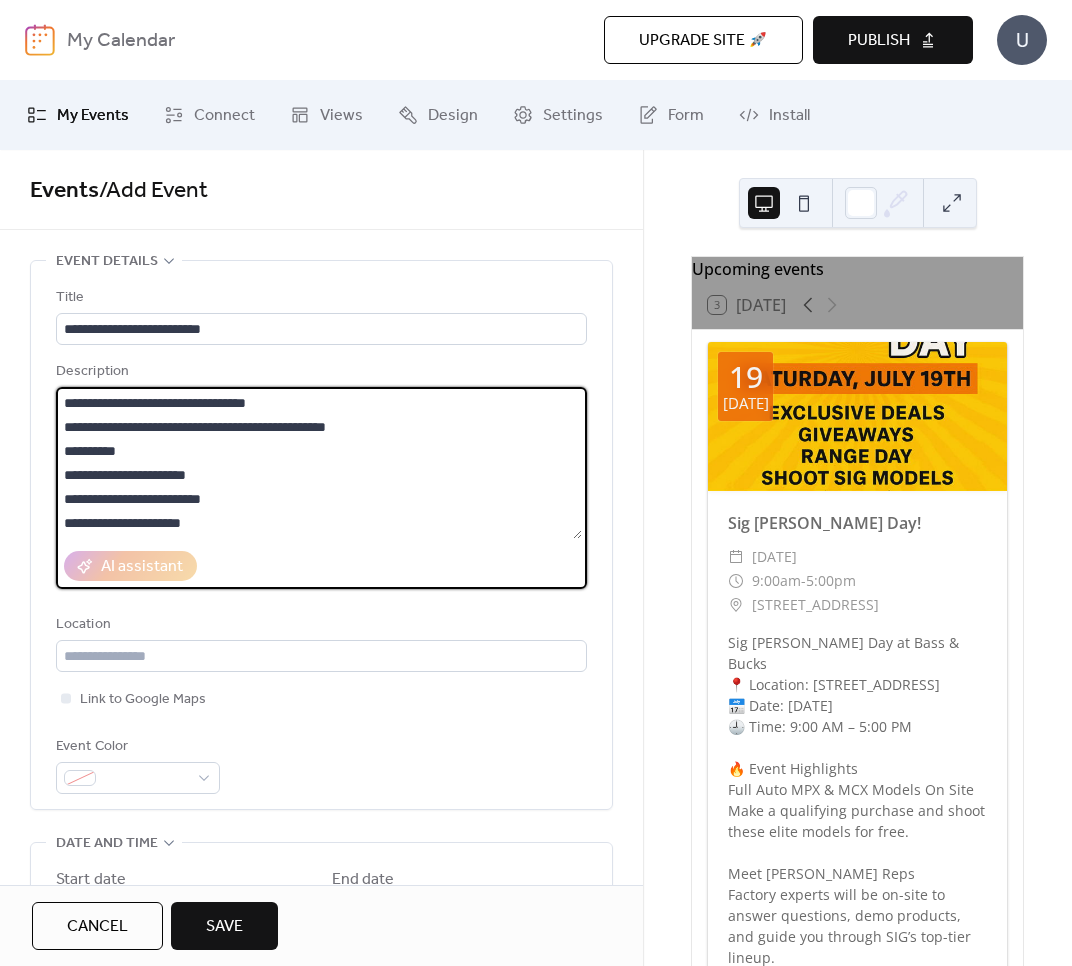 drag, startPoint x: 184, startPoint y: 491, endPoint x: 50, endPoint y: 495, distance: 134.0597 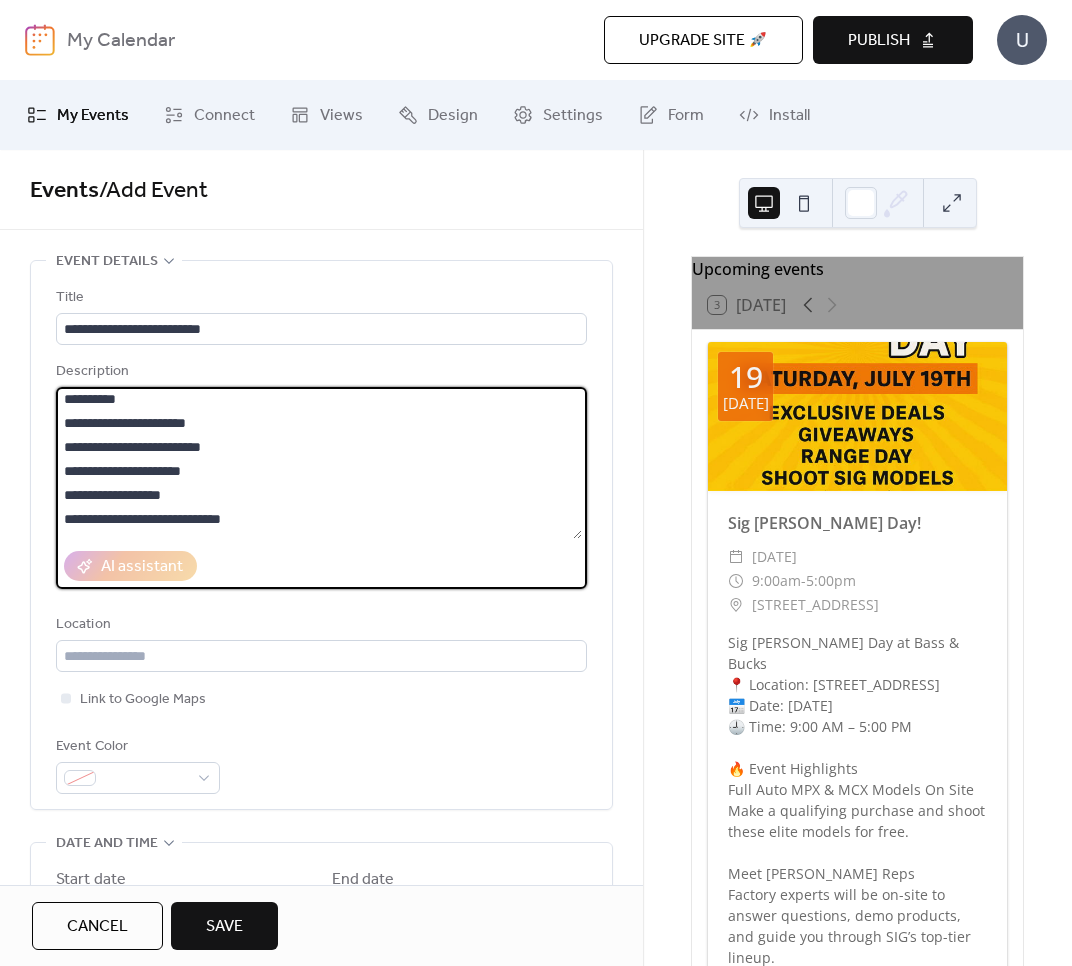 scroll, scrollTop: 80, scrollLeft: 0, axis: vertical 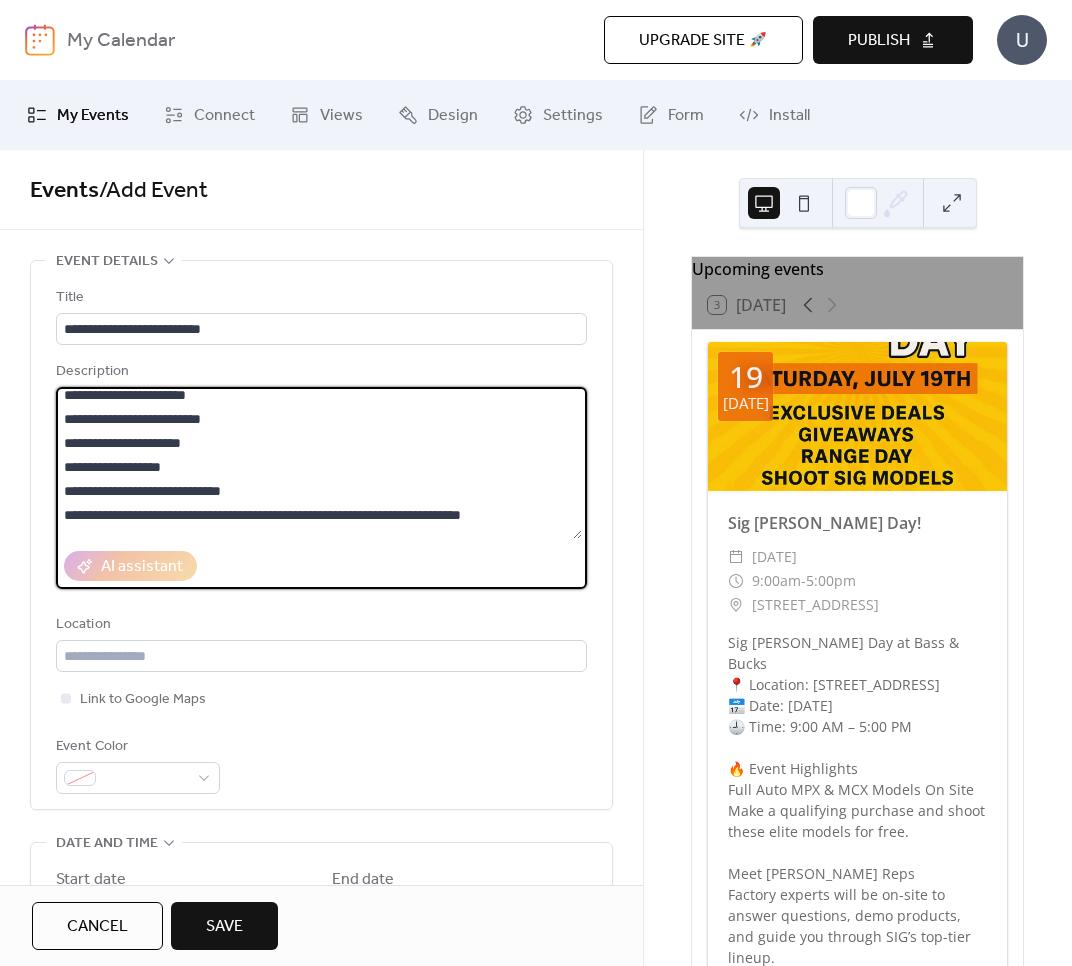 click at bounding box center (319, 463) 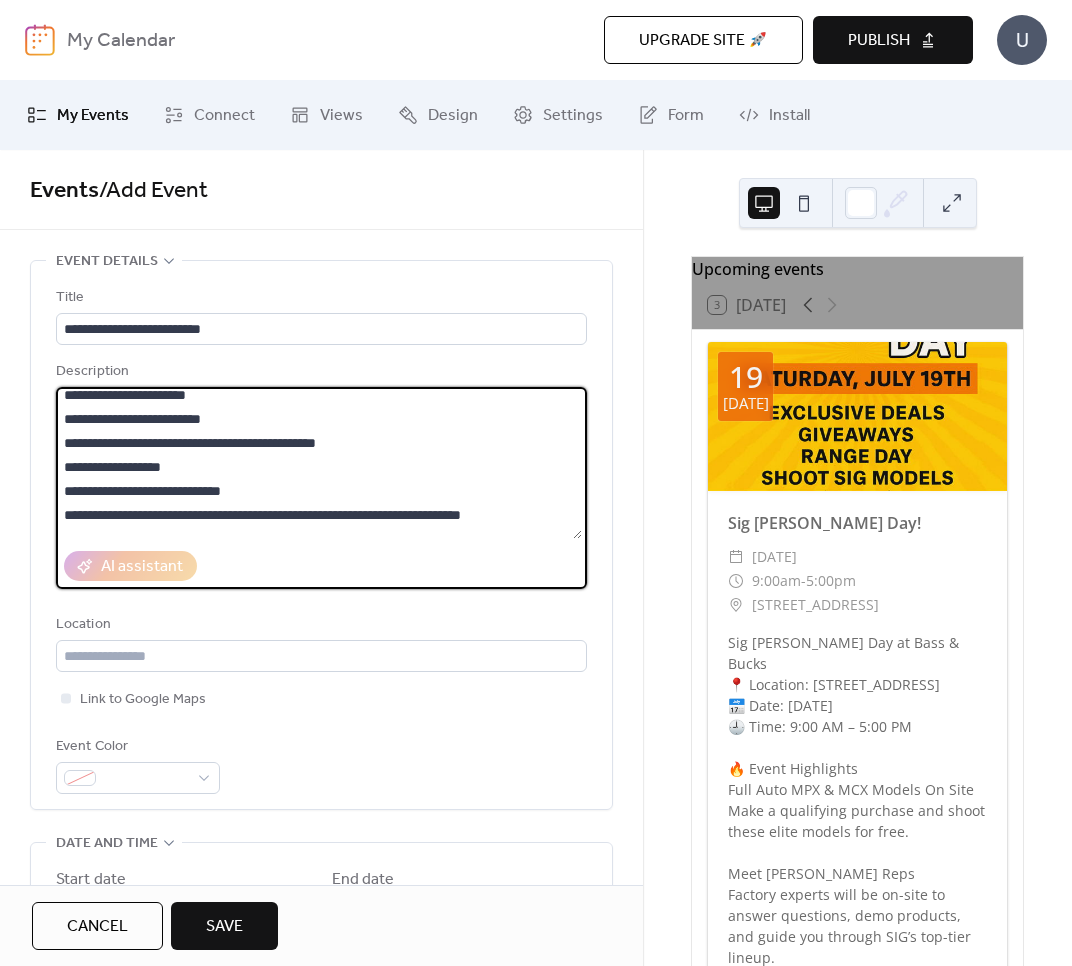 click at bounding box center [319, 463] 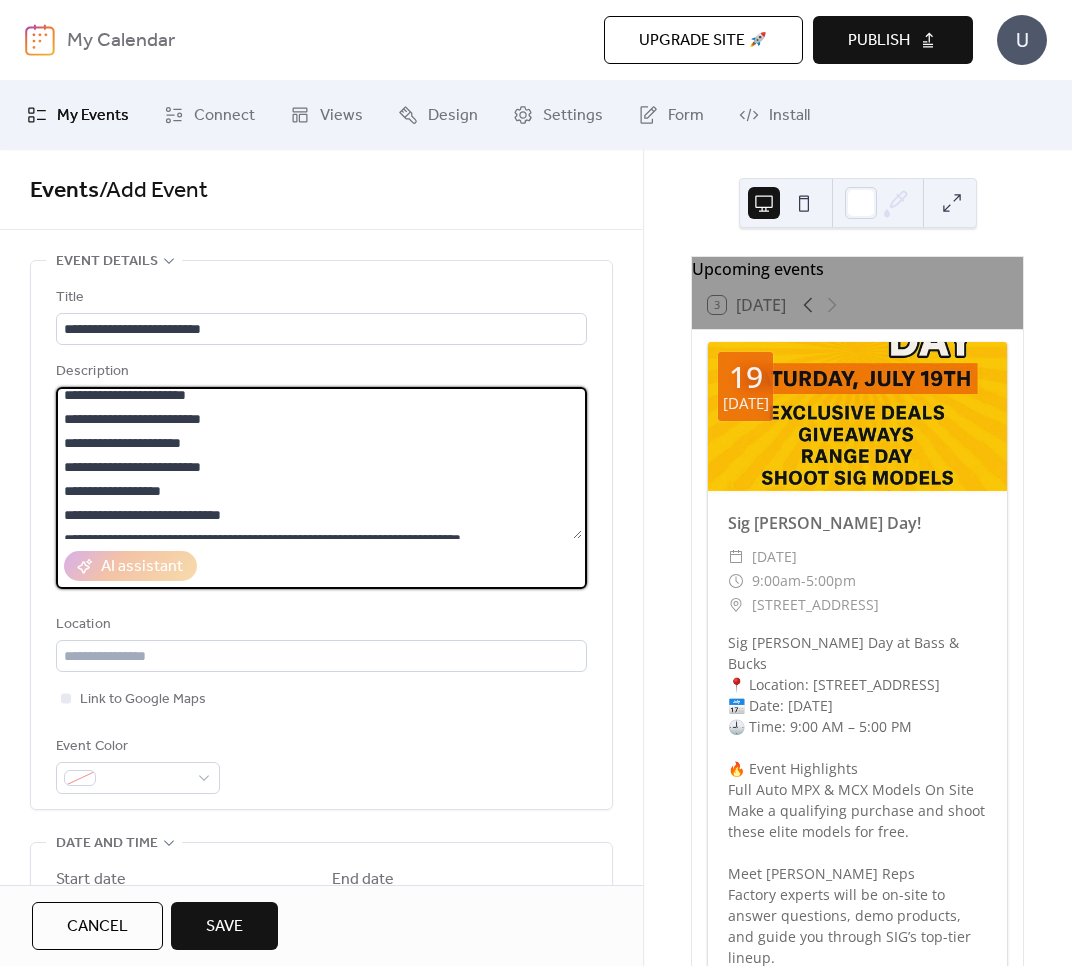 drag, startPoint x: 129, startPoint y: 458, endPoint x: 126, endPoint y: 593, distance: 135.03333 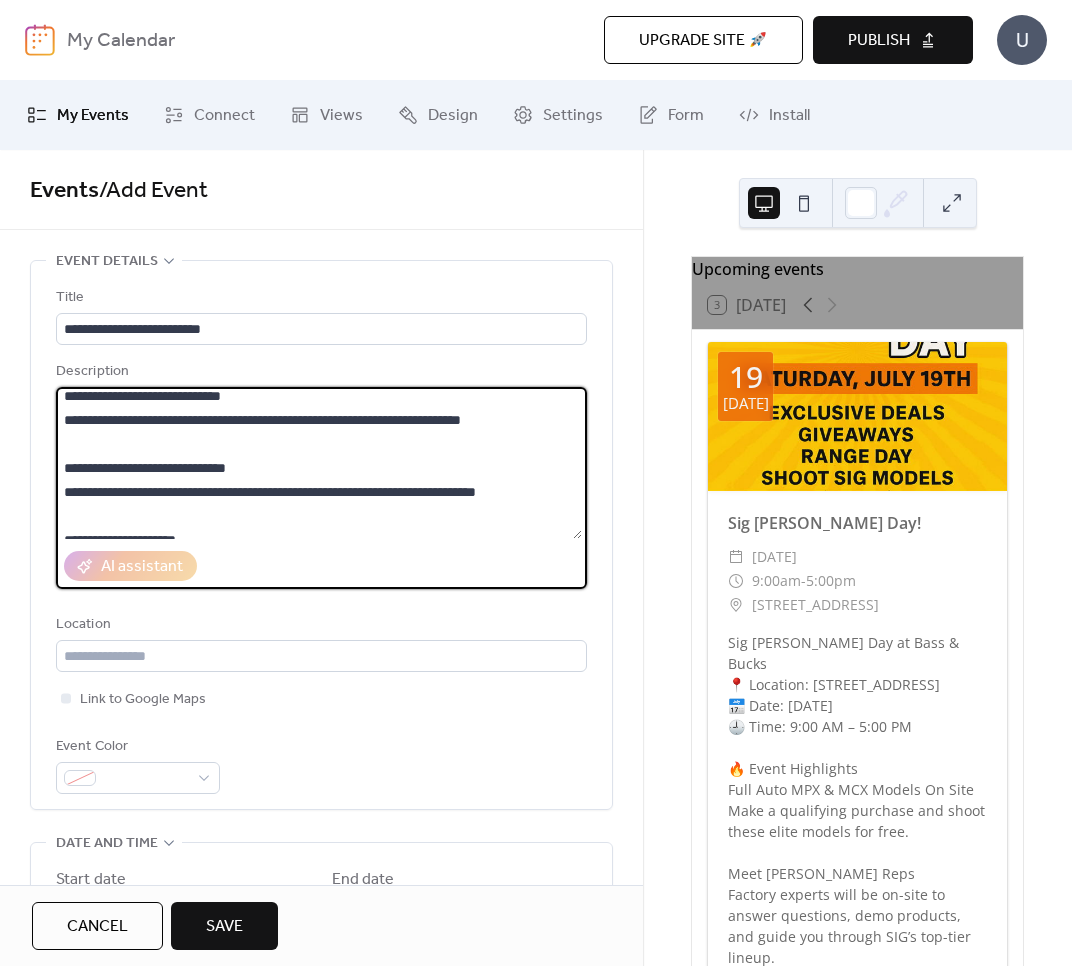 scroll, scrollTop: 240, scrollLeft: 0, axis: vertical 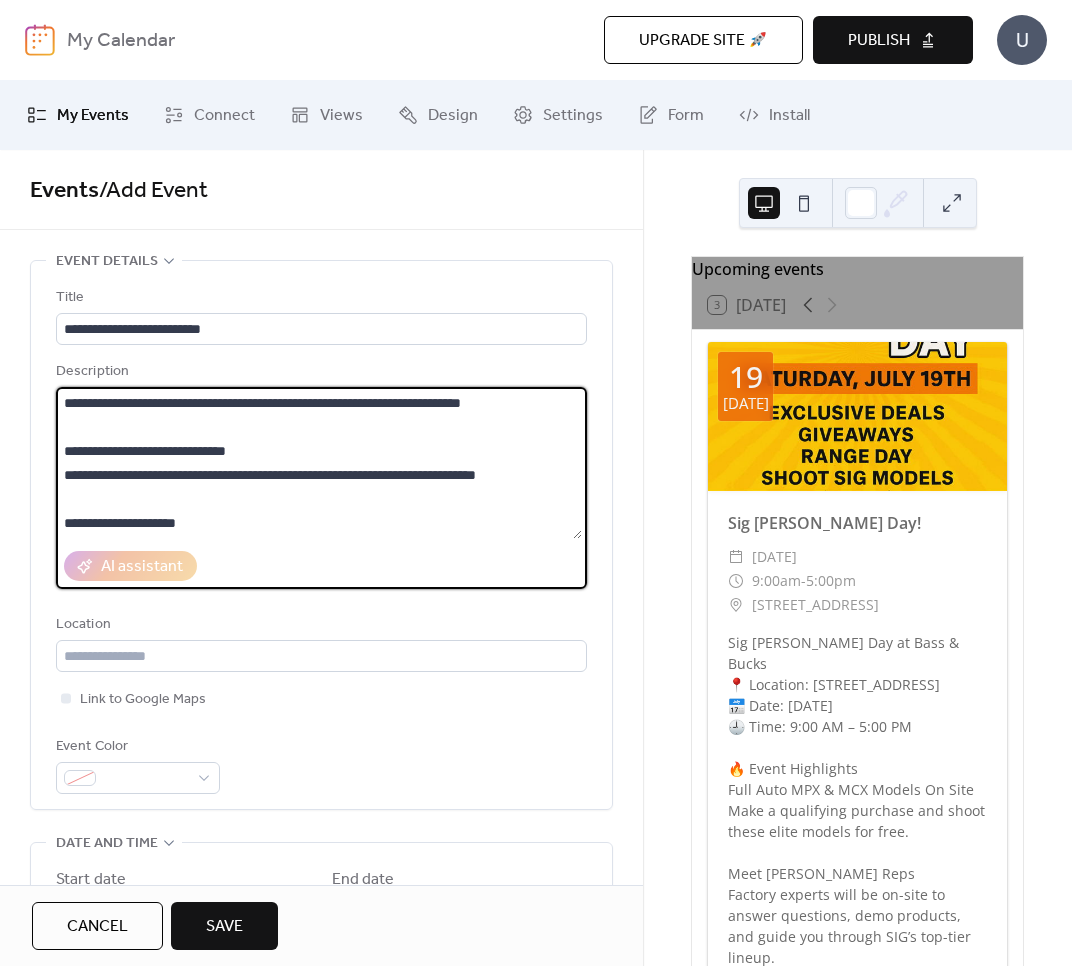 click at bounding box center [319, 463] 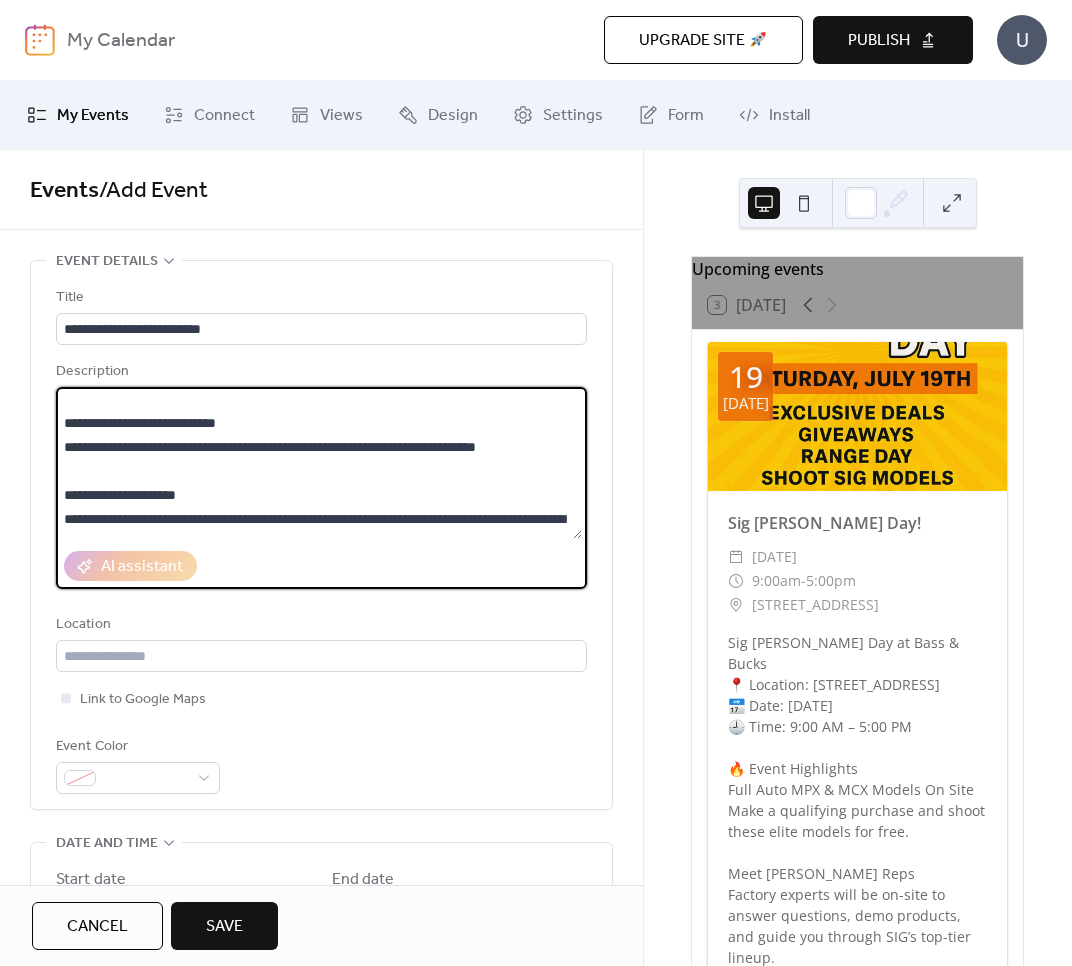 scroll, scrollTop: 240, scrollLeft: 0, axis: vertical 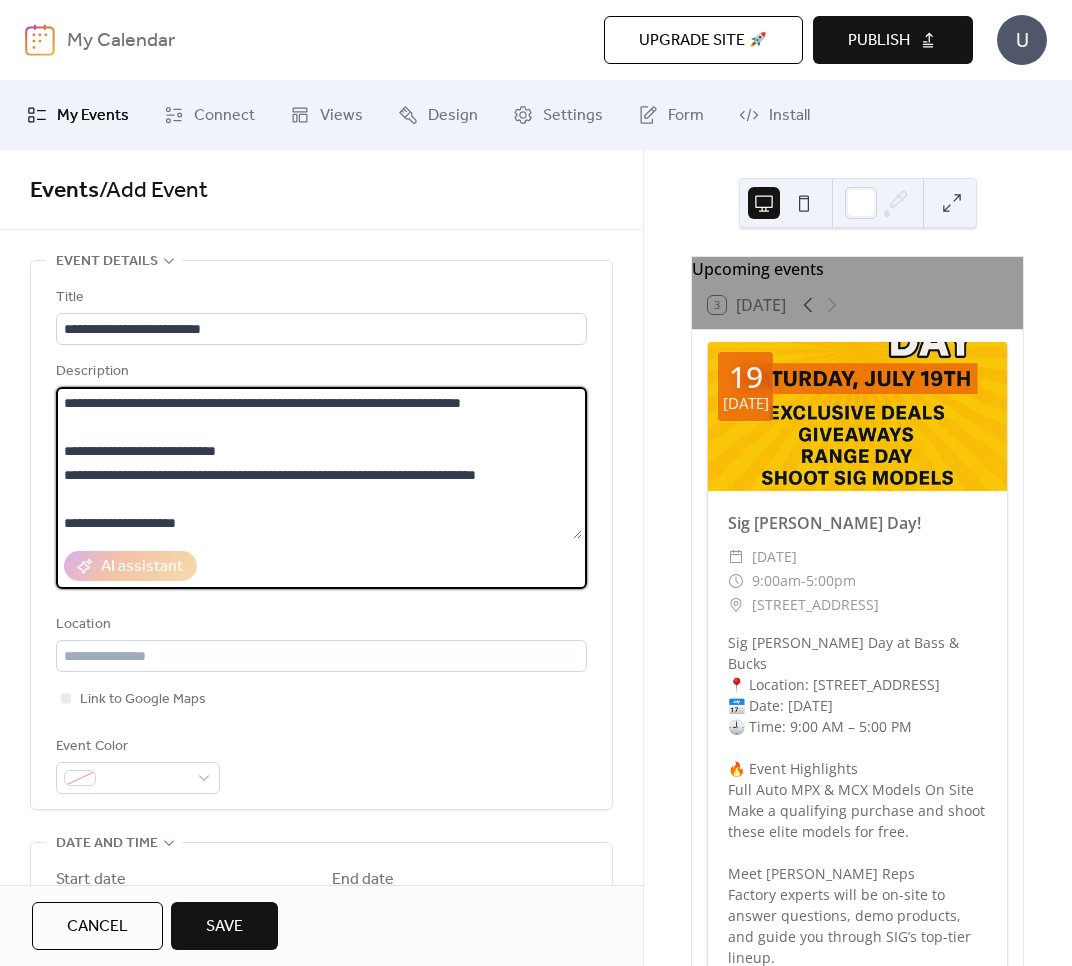 drag, startPoint x: 545, startPoint y: 466, endPoint x: 583, endPoint y: 626, distance: 164.4506 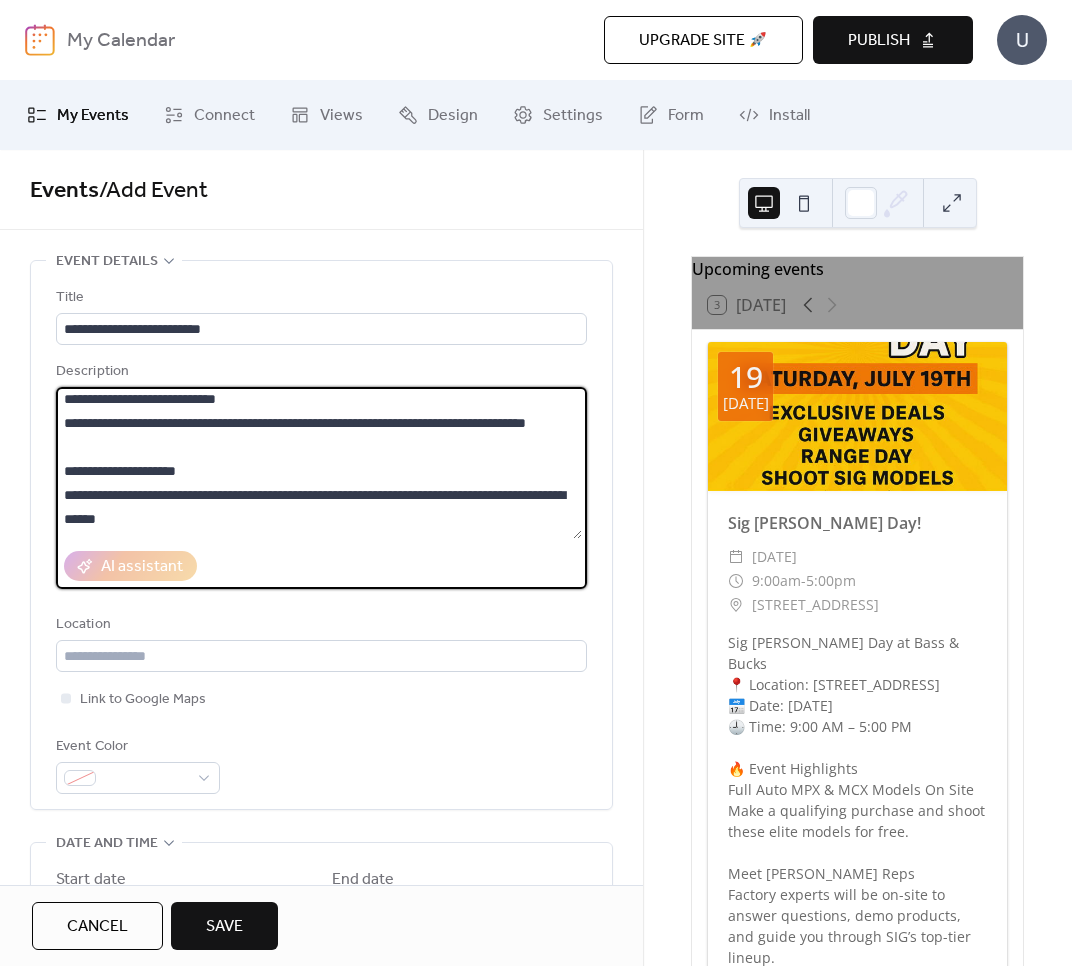 scroll, scrollTop: 320, scrollLeft: 0, axis: vertical 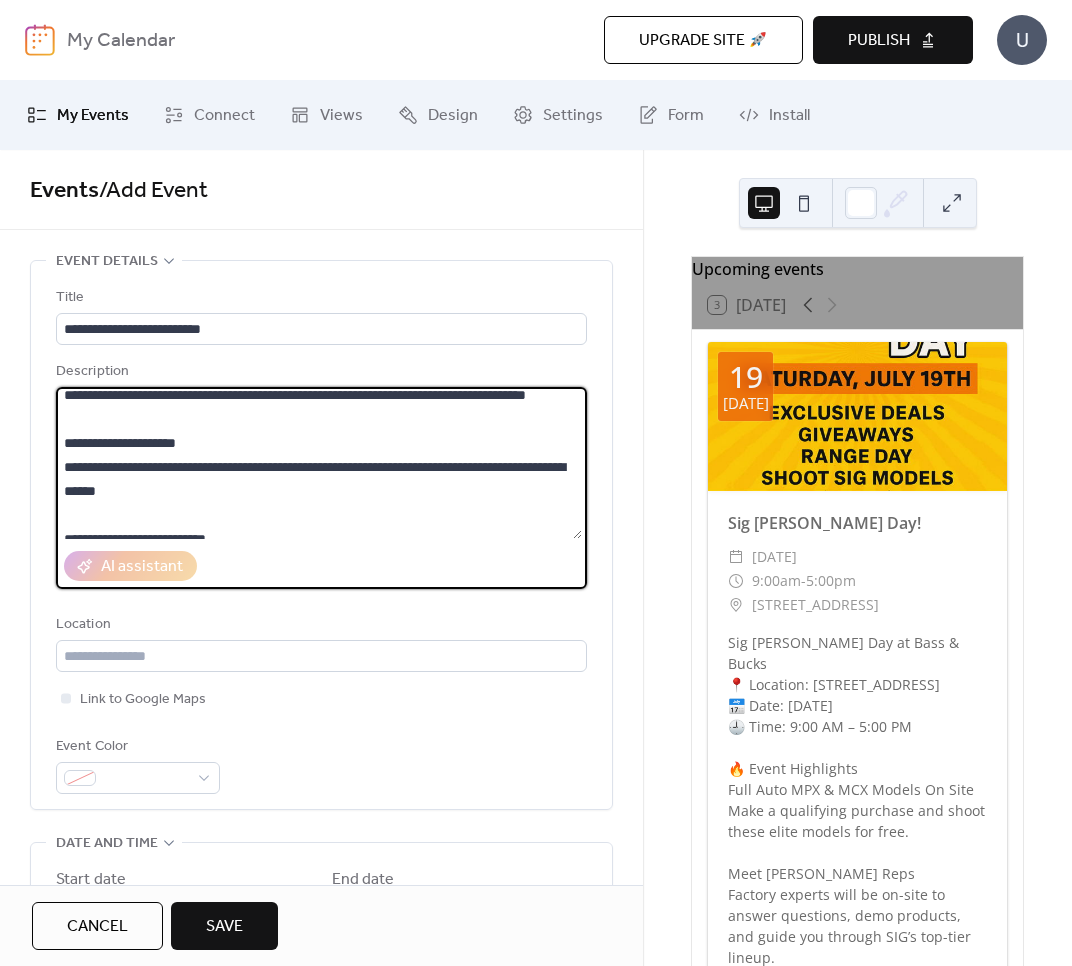 click at bounding box center (319, 463) 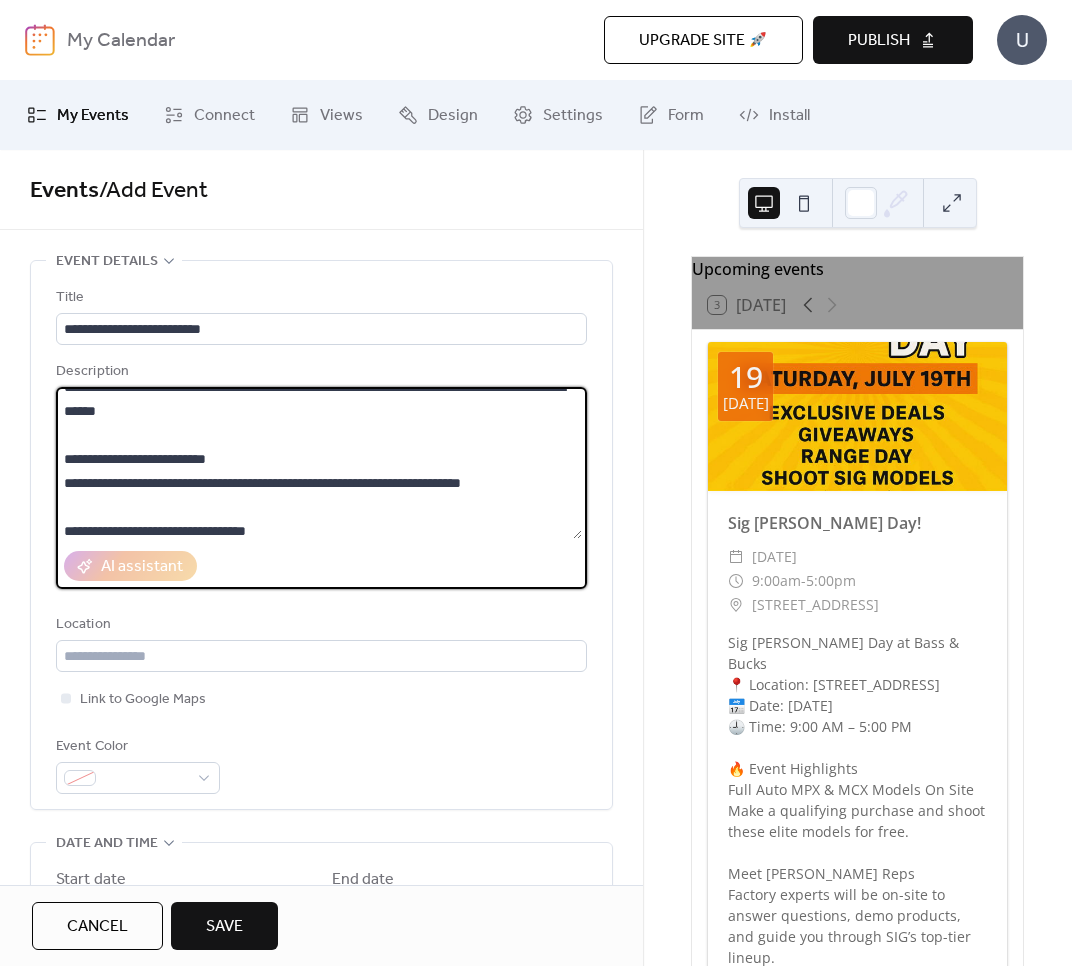 scroll, scrollTop: 480, scrollLeft: 0, axis: vertical 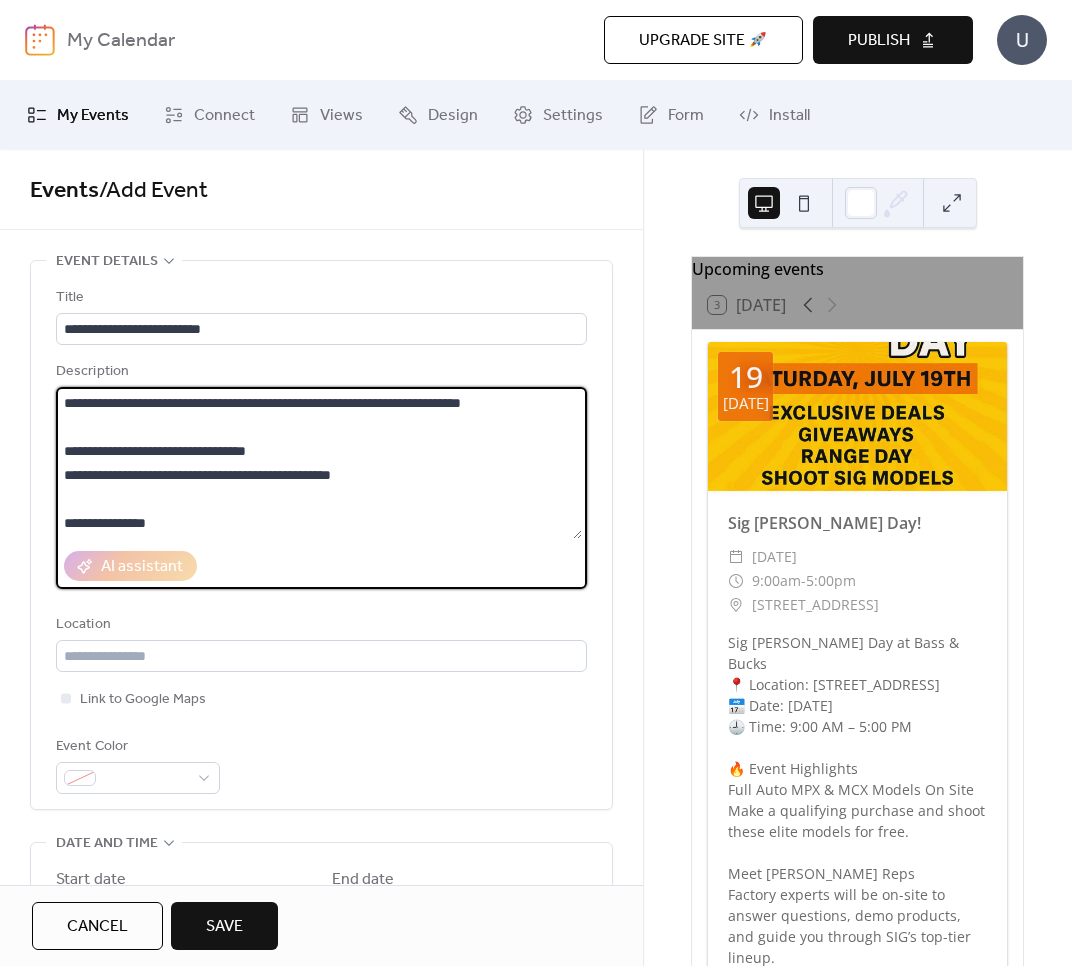 click at bounding box center [319, 463] 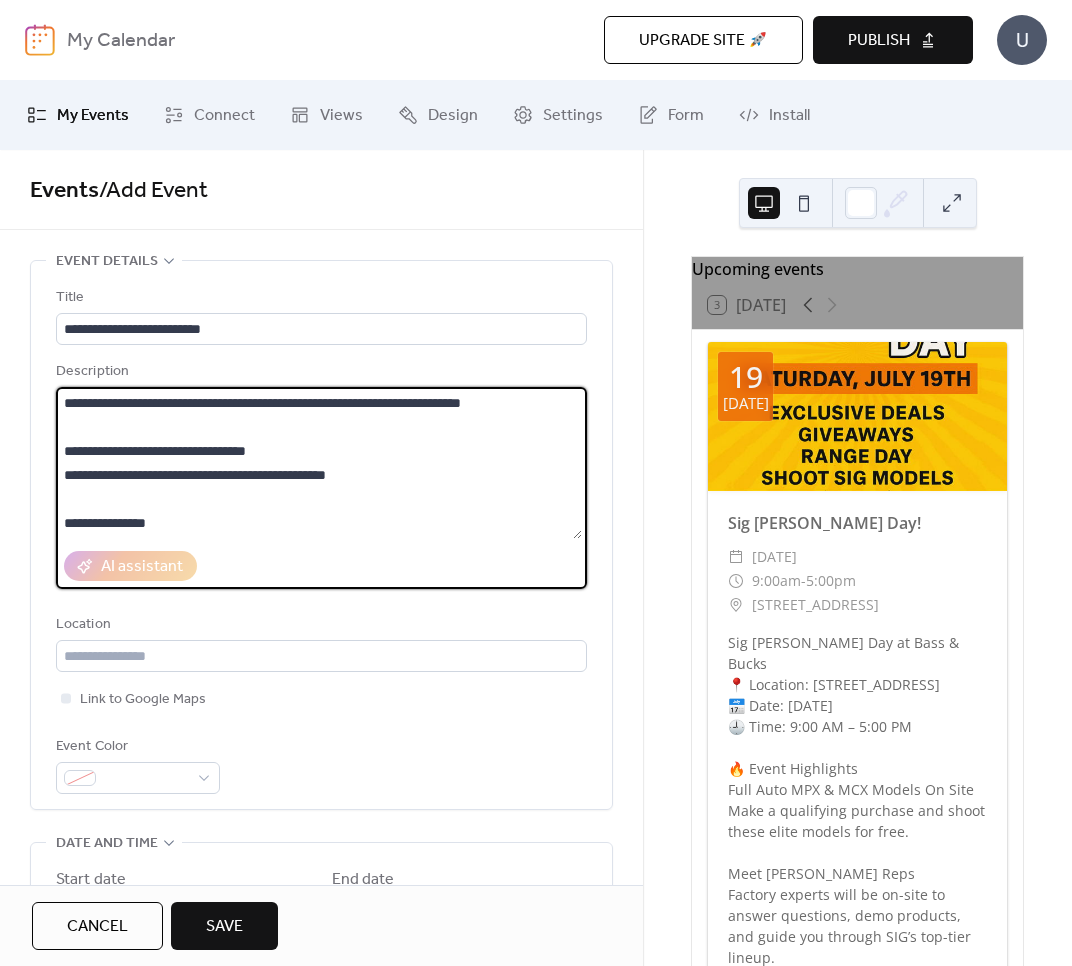 click at bounding box center (319, 463) 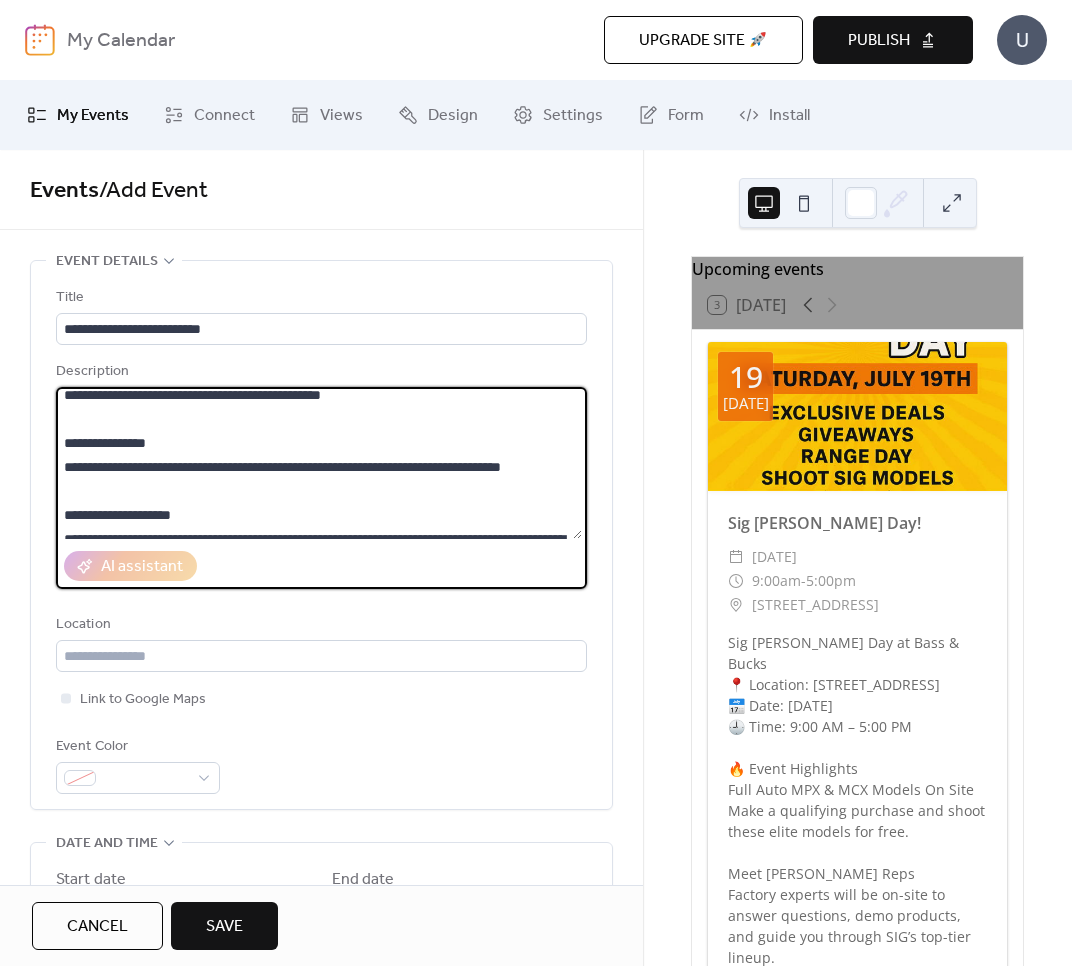 scroll, scrollTop: 640, scrollLeft: 0, axis: vertical 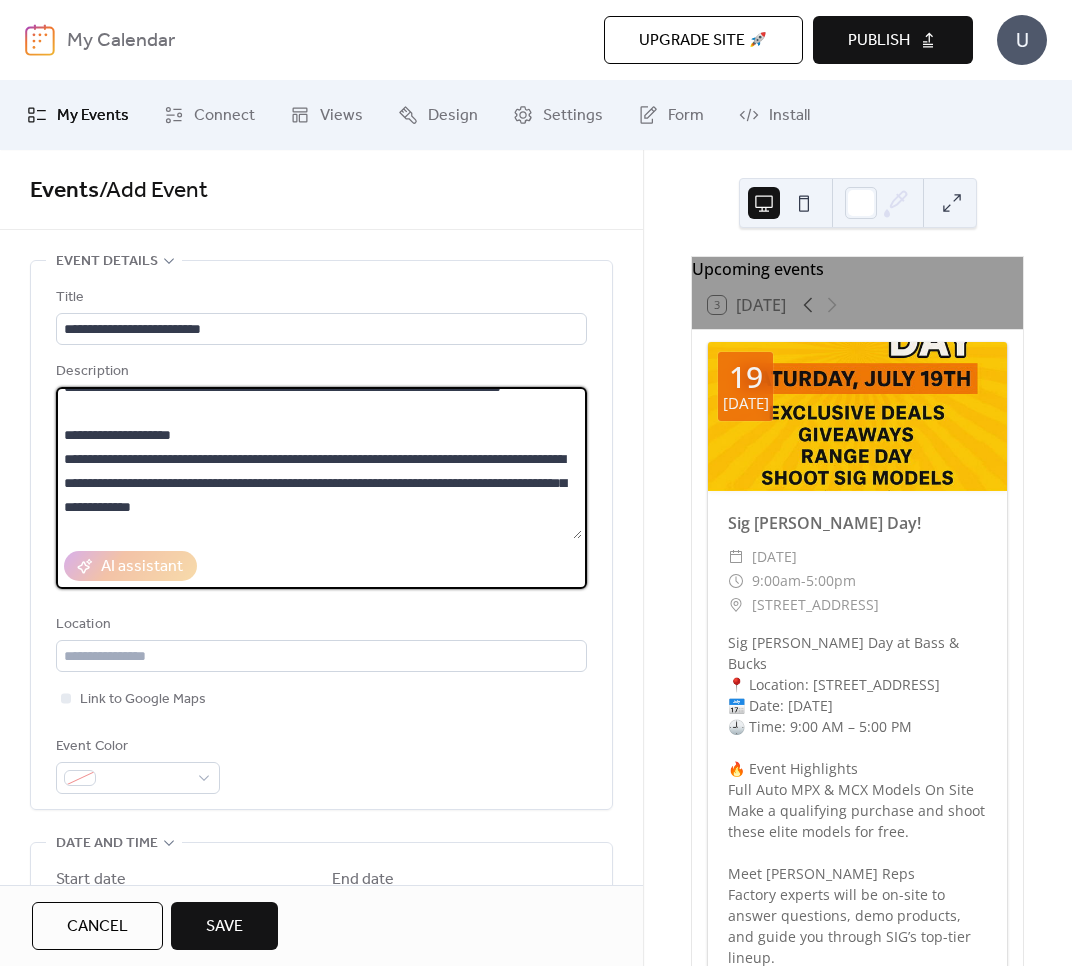 click at bounding box center [319, 463] 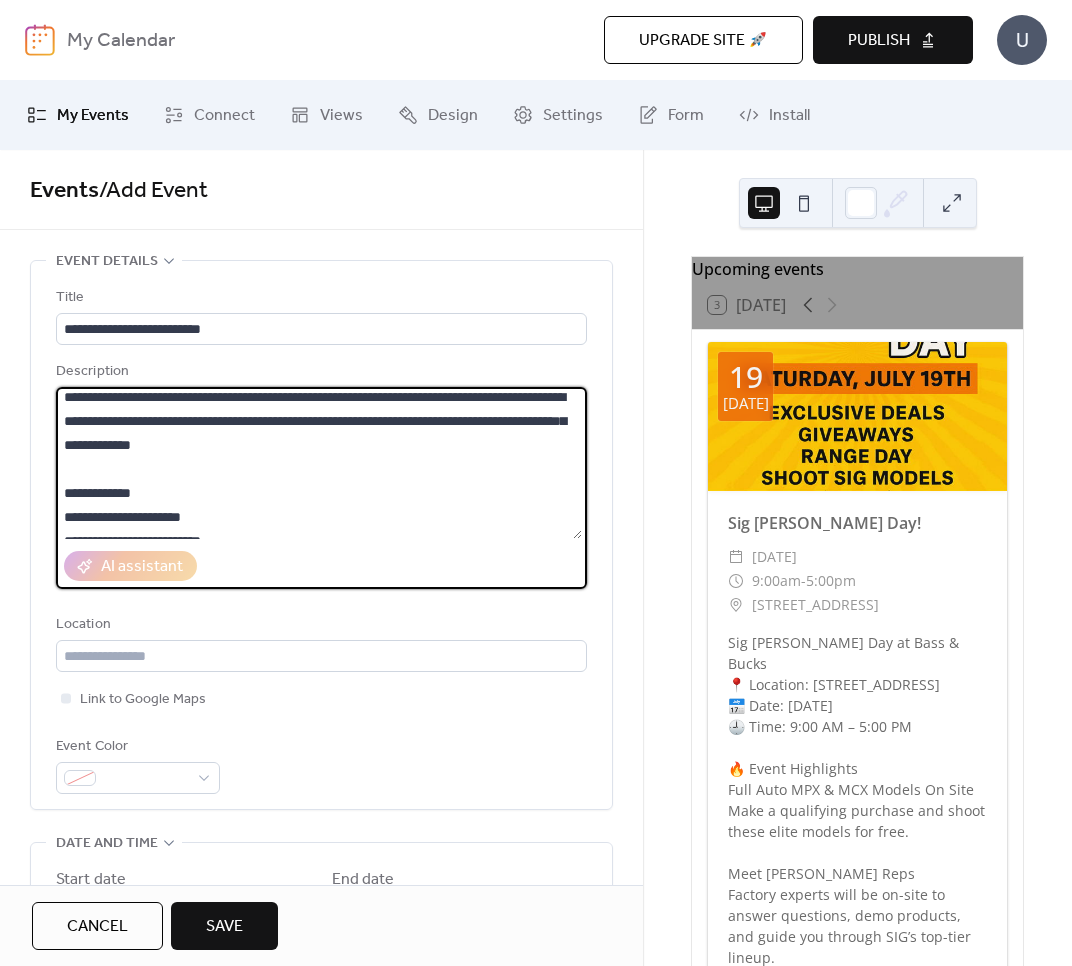 scroll, scrollTop: 720, scrollLeft: 0, axis: vertical 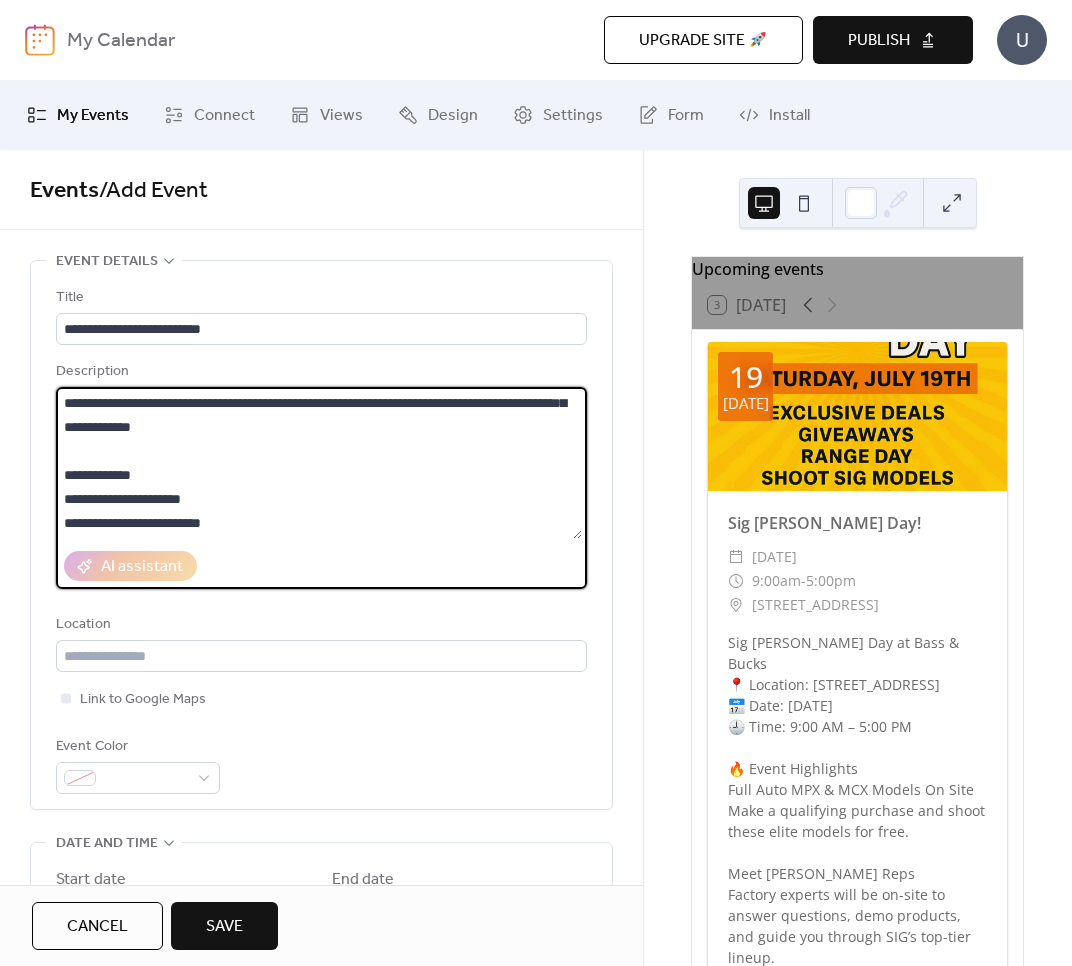 click at bounding box center [319, 463] 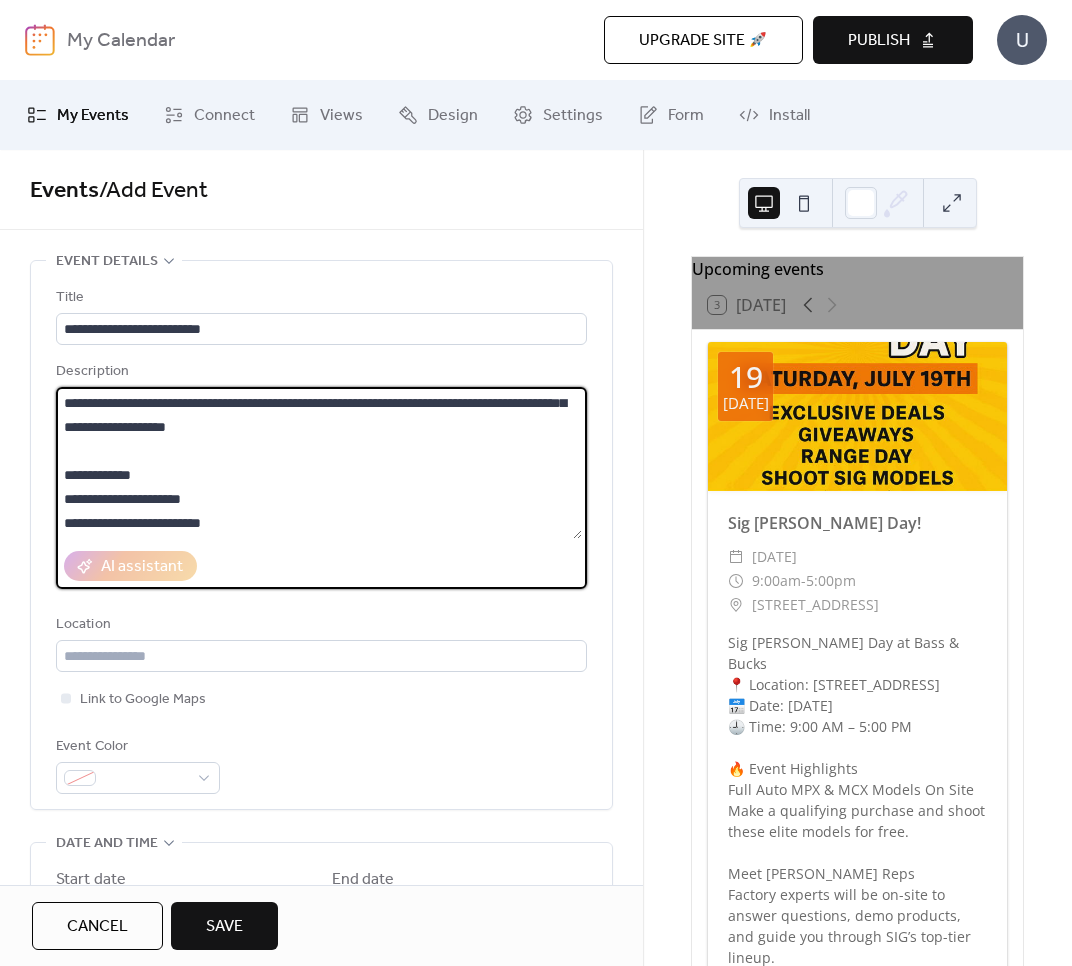 click at bounding box center (319, 463) 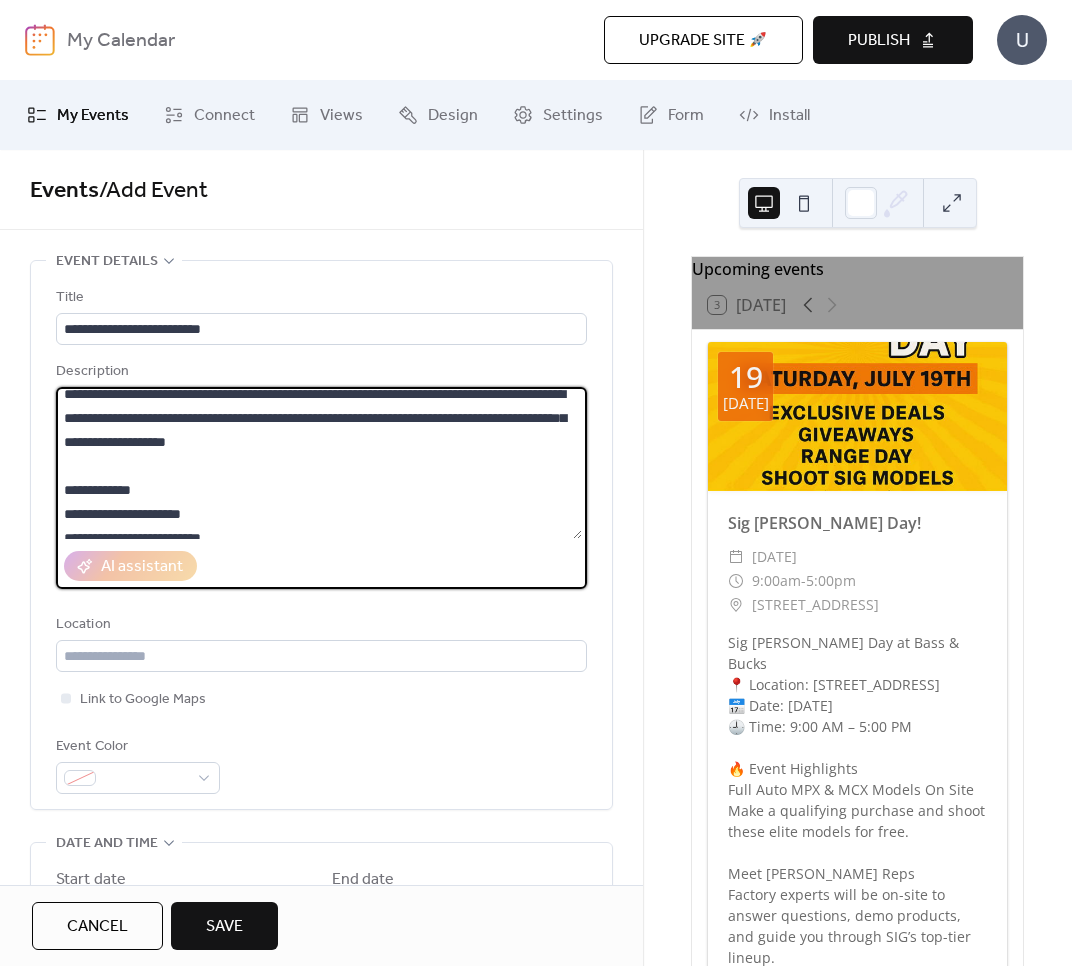 scroll, scrollTop: 688, scrollLeft: 0, axis: vertical 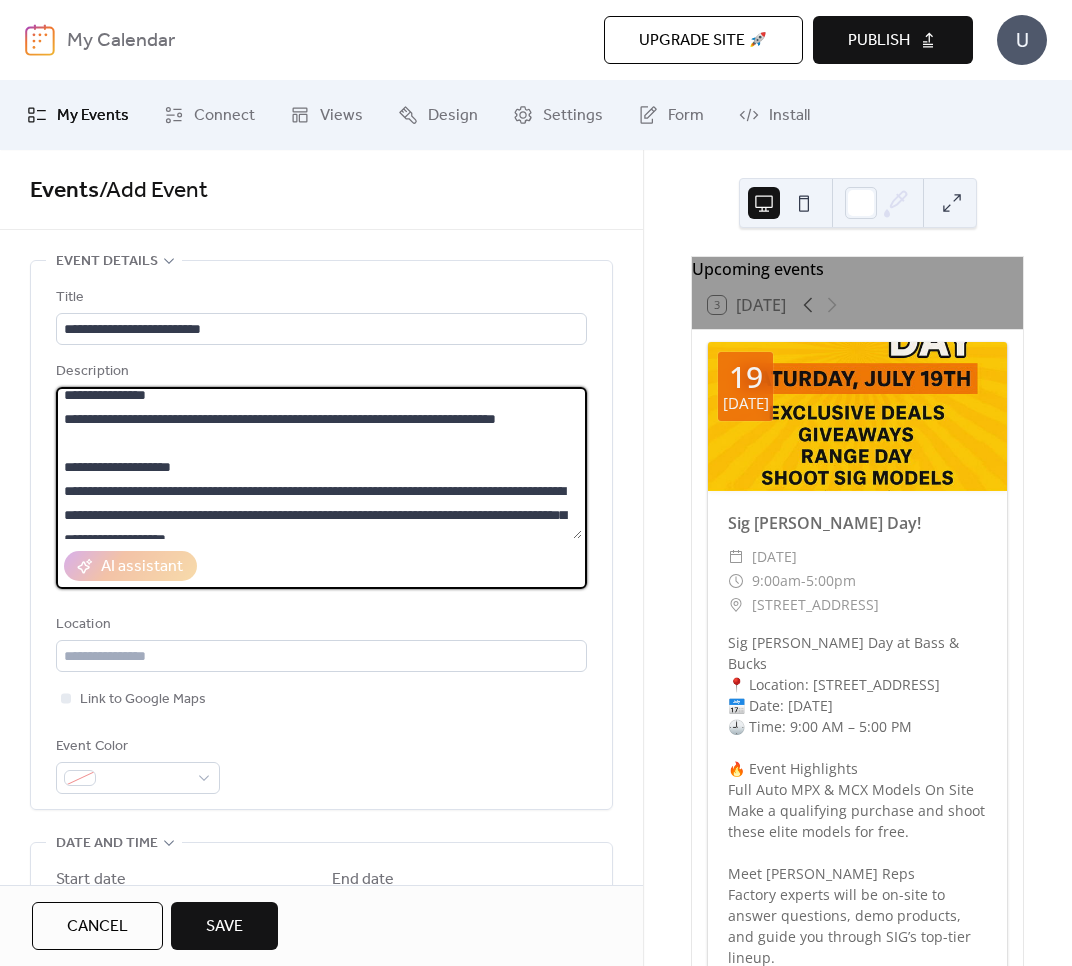 click at bounding box center [319, 463] 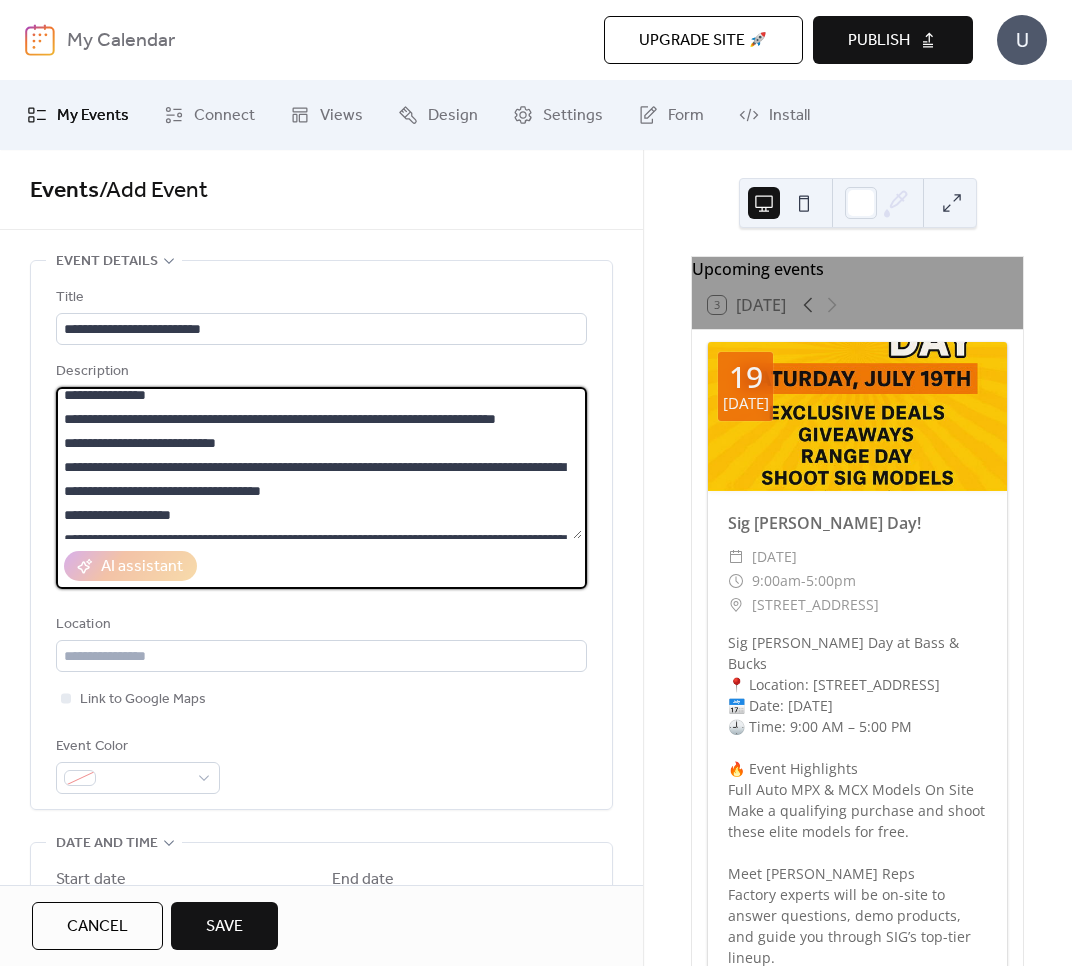 scroll, scrollTop: 621, scrollLeft: 0, axis: vertical 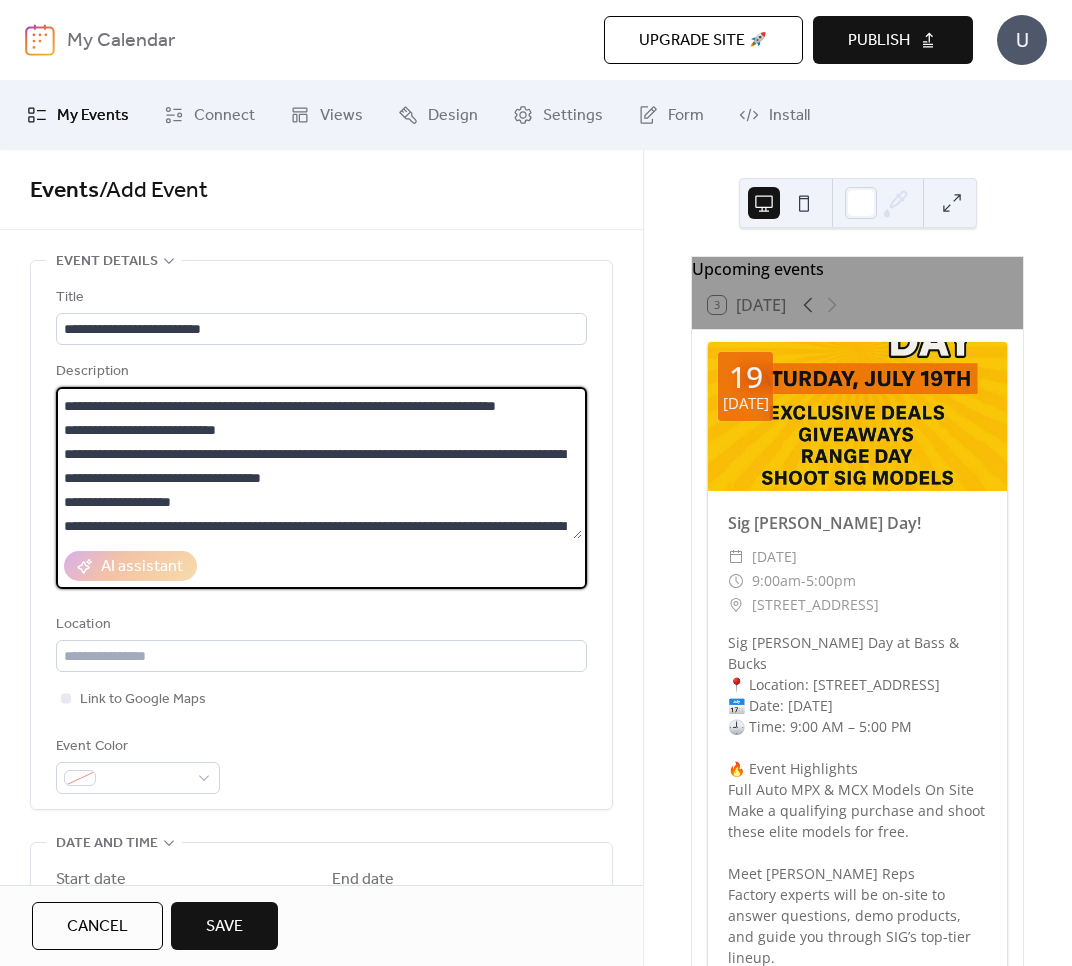 click at bounding box center (319, 463) 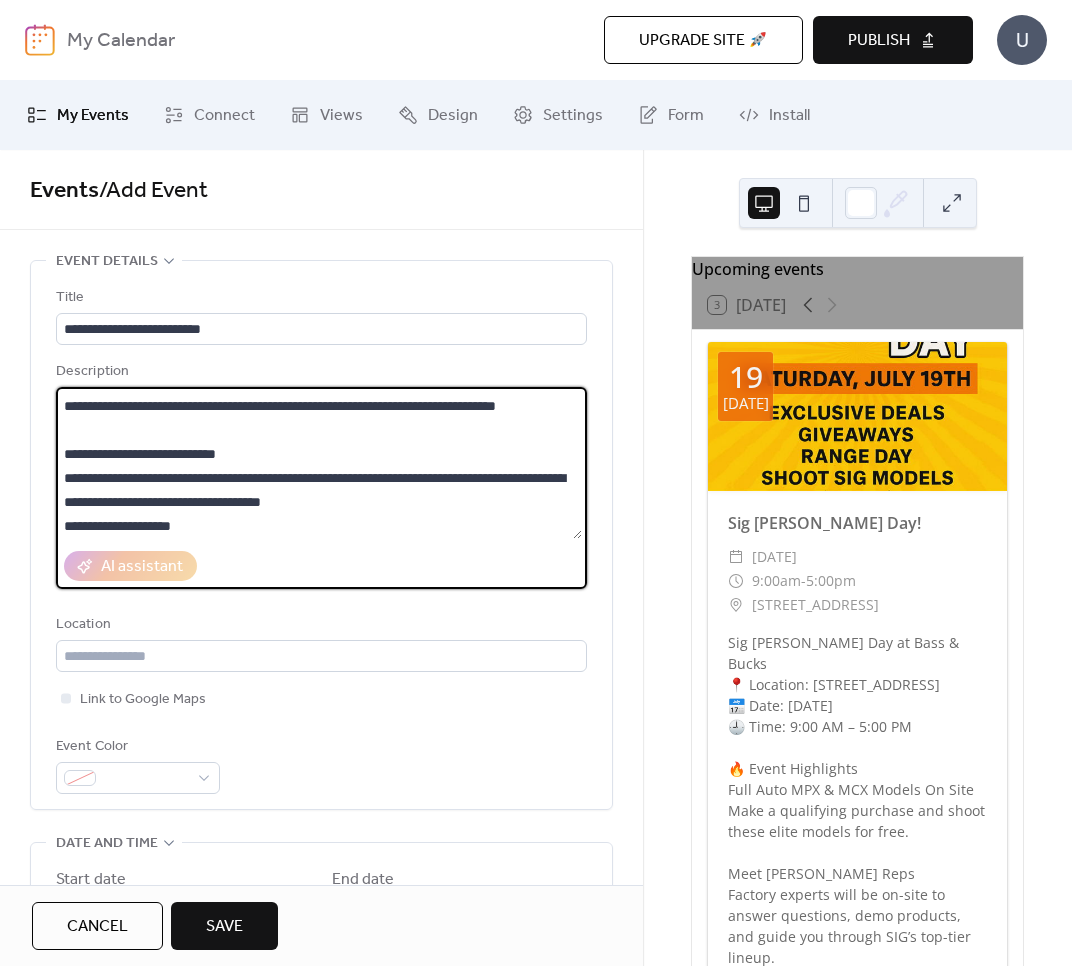 scroll, scrollTop: 698, scrollLeft: 0, axis: vertical 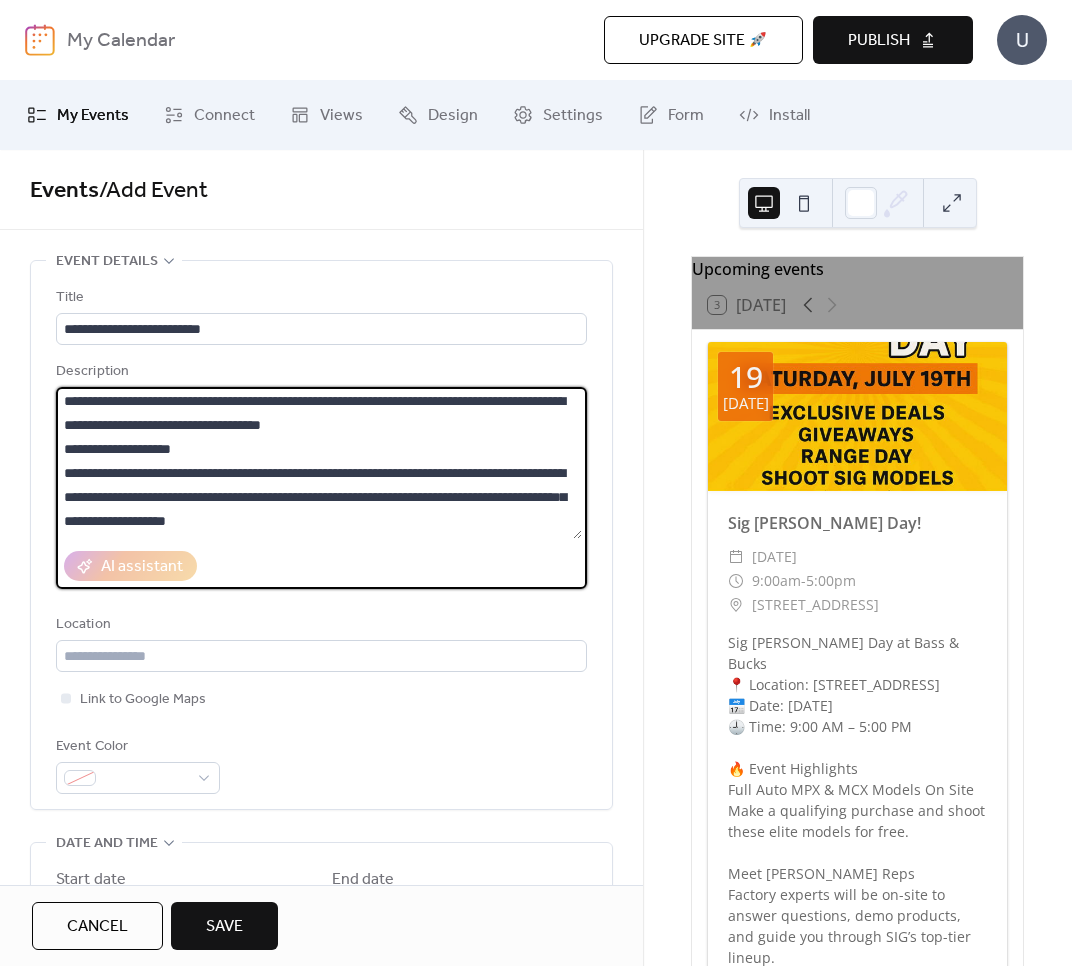click at bounding box center [319, 463] 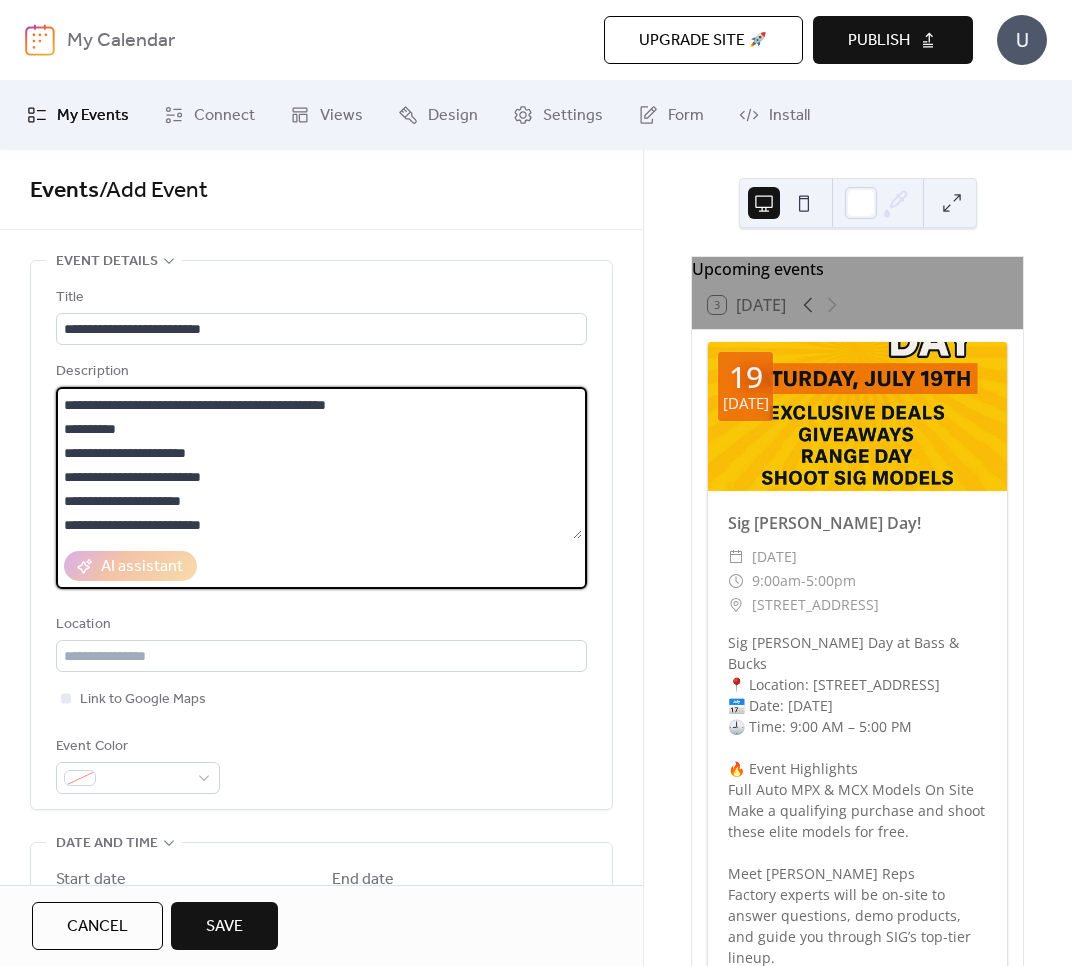 scroll, scrollTop: 0, scrollLeft: 0, axis: both 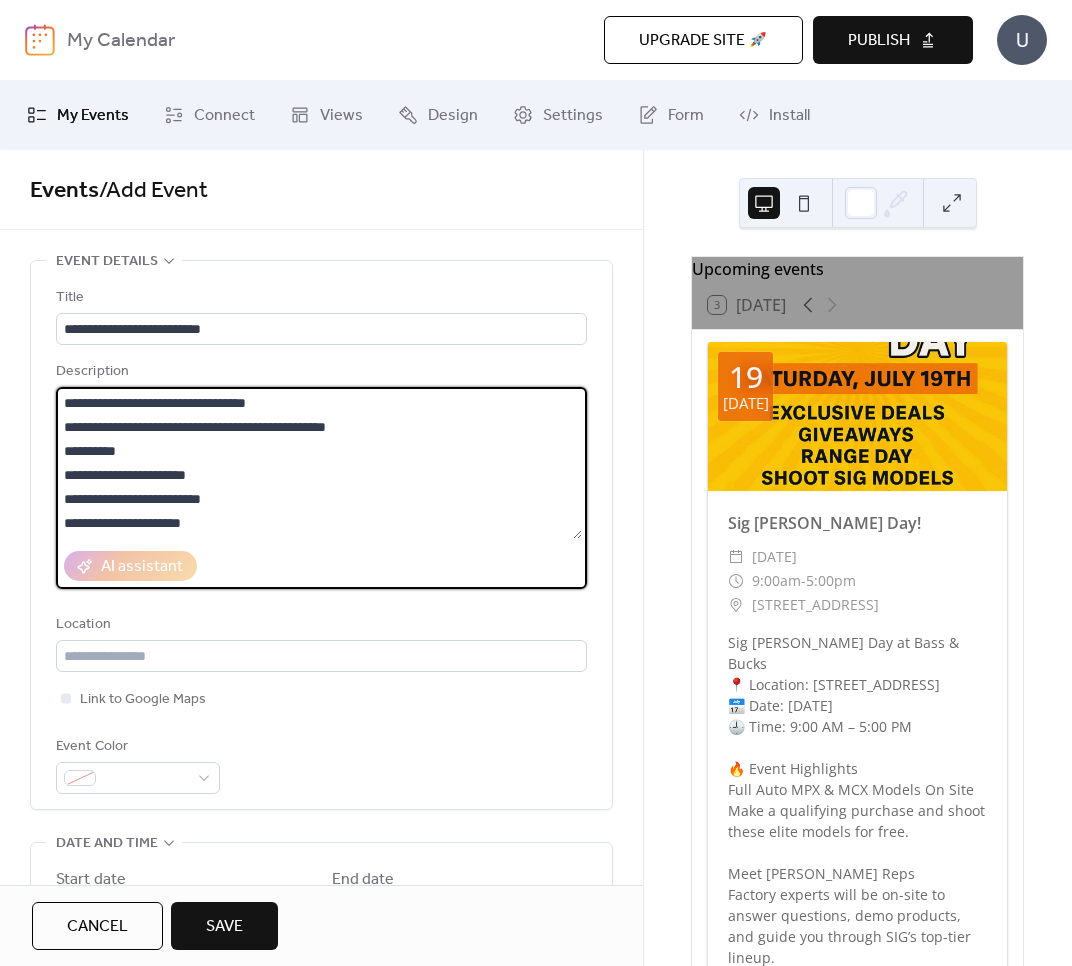 drag, startPoint x: 171, startPoint y: 400, endPoint x: 56, endPoint y: 414, distance: 115.84904 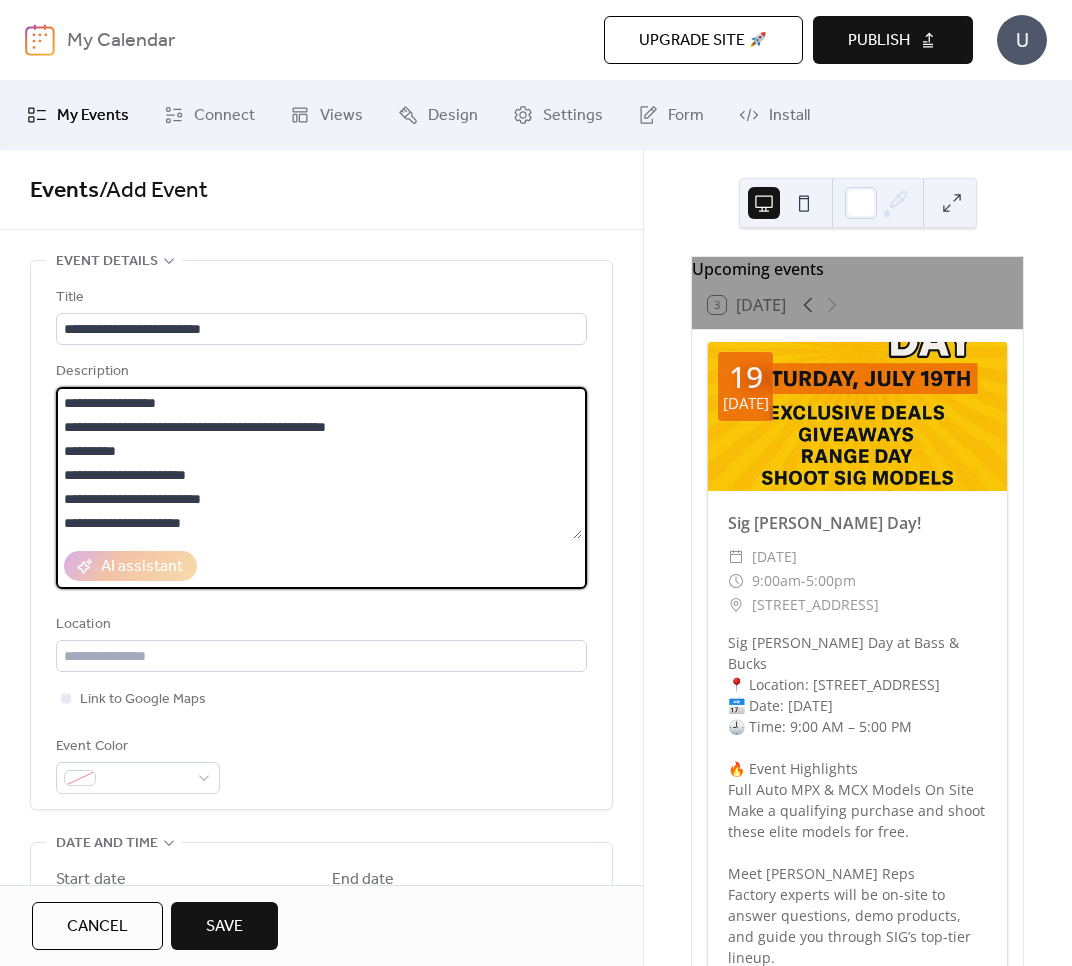 click at bounding box center (319, 463) 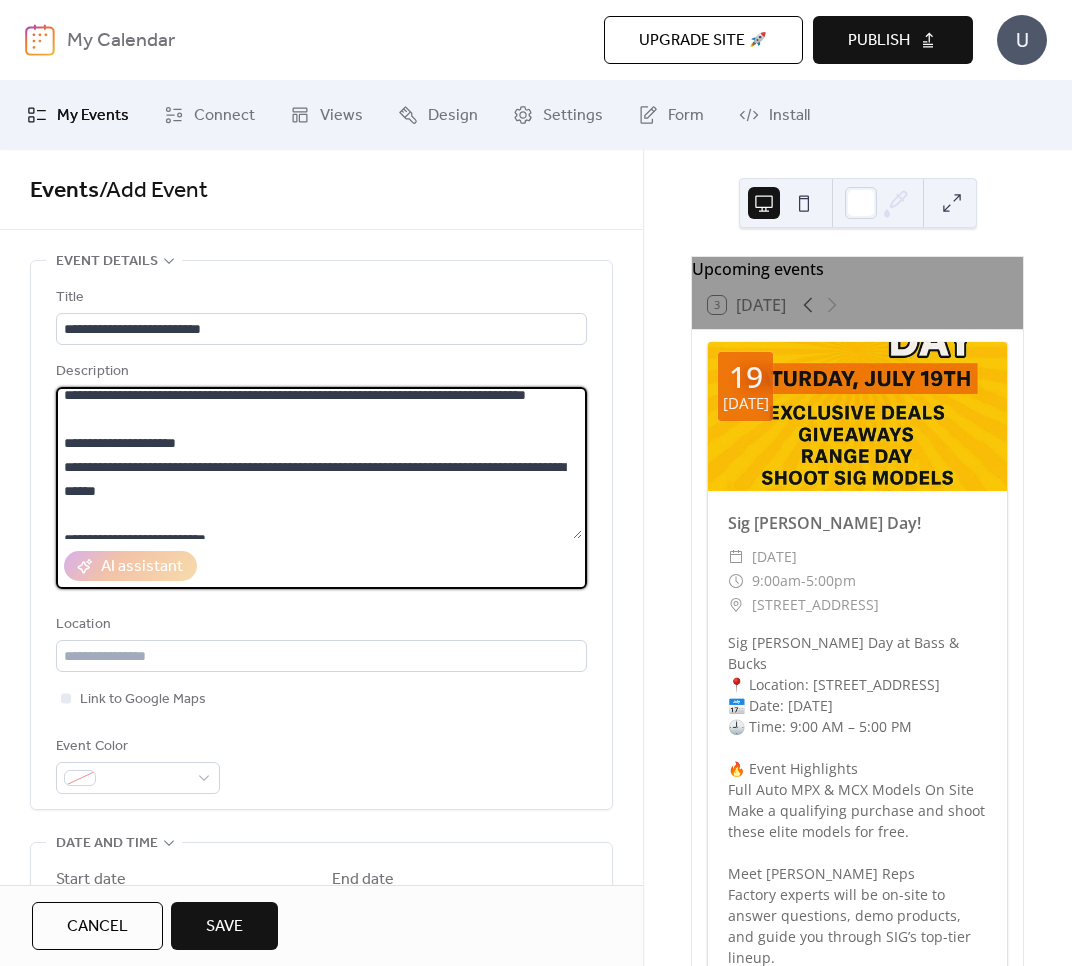 scroll, scrollTop: 400, scrollLeft: 0, axis: vertical 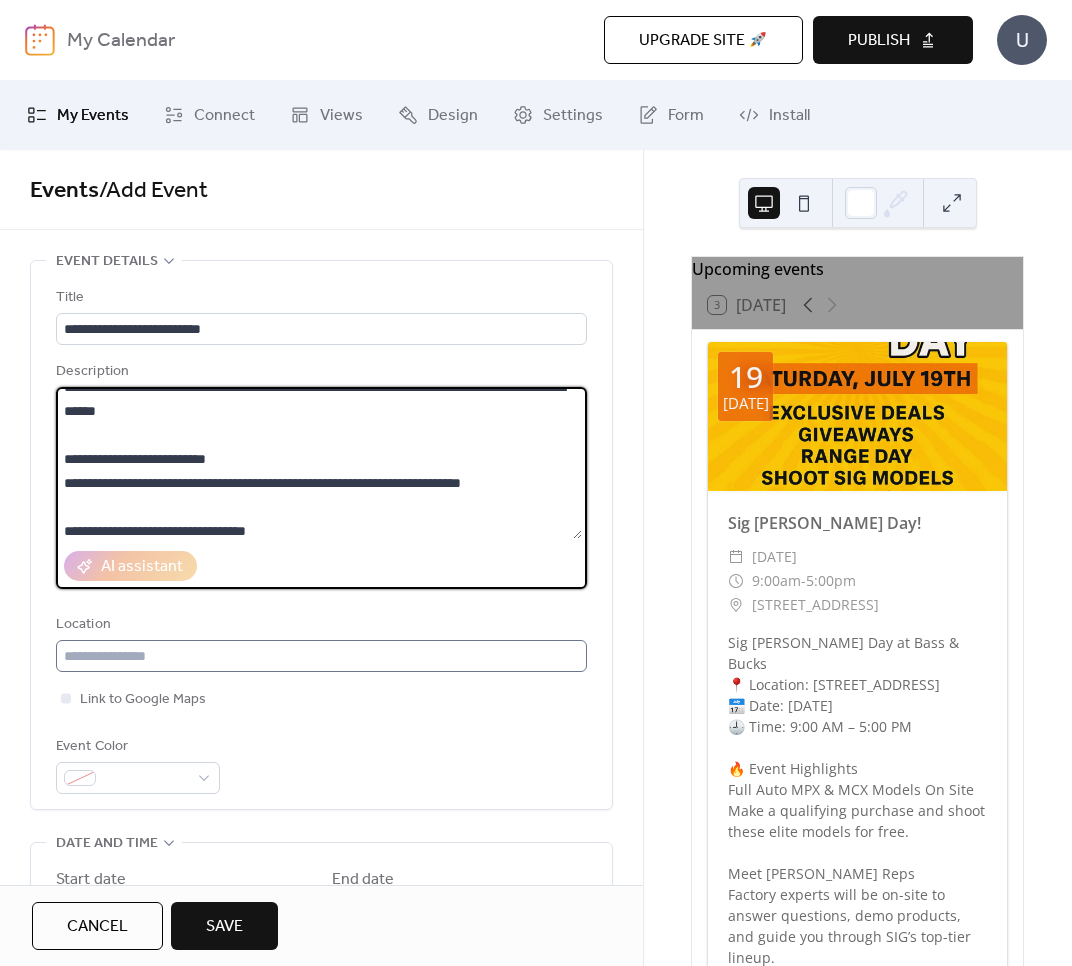 type on "**********" 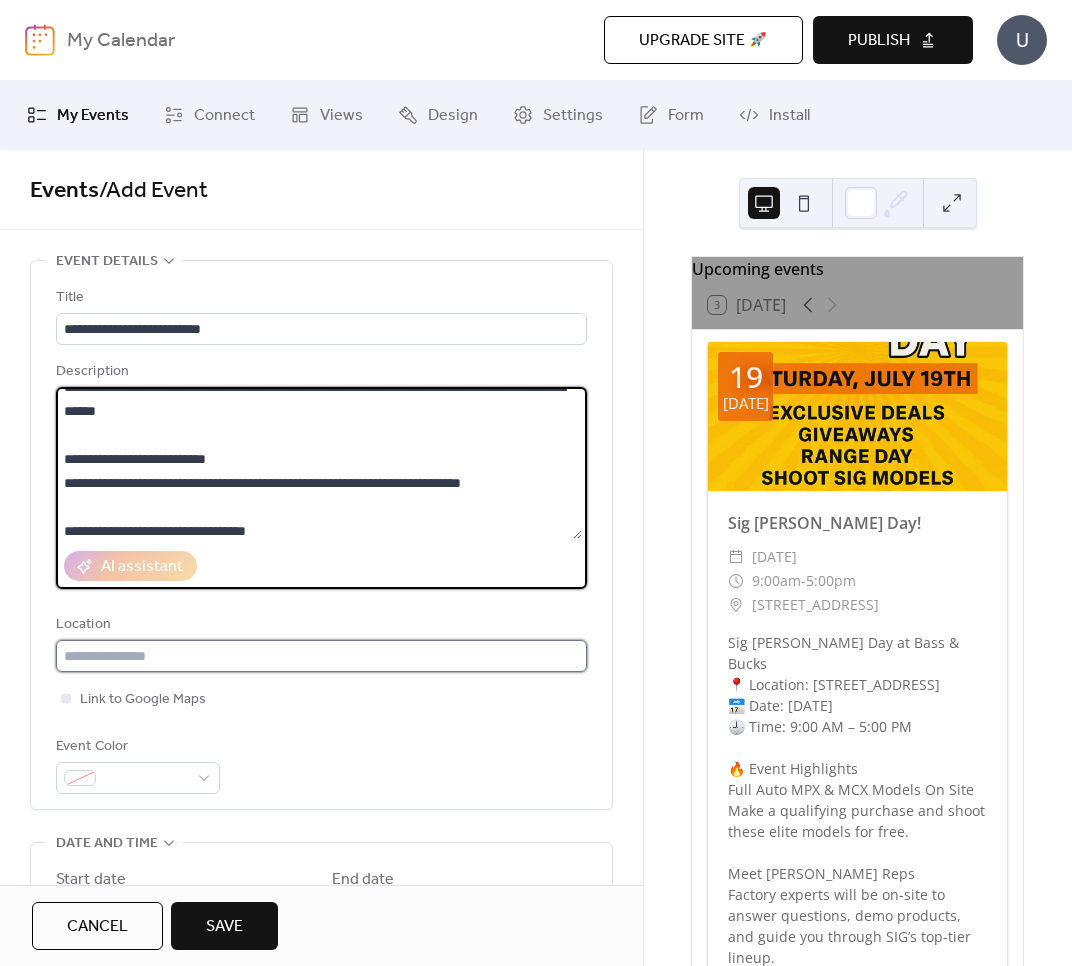 click at bounding box center (321, 656) 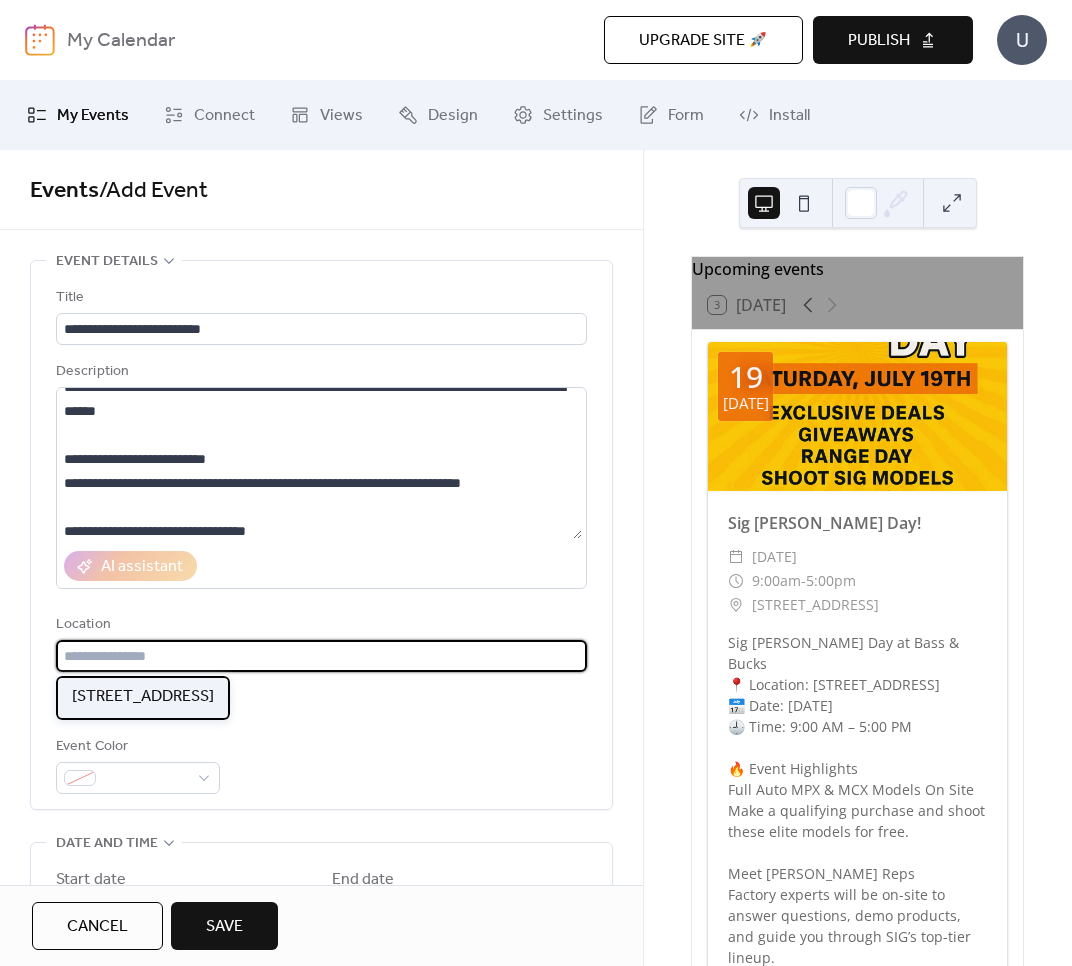 click on "[STREET_ADDRESS]" at bounding box center [143, 697] 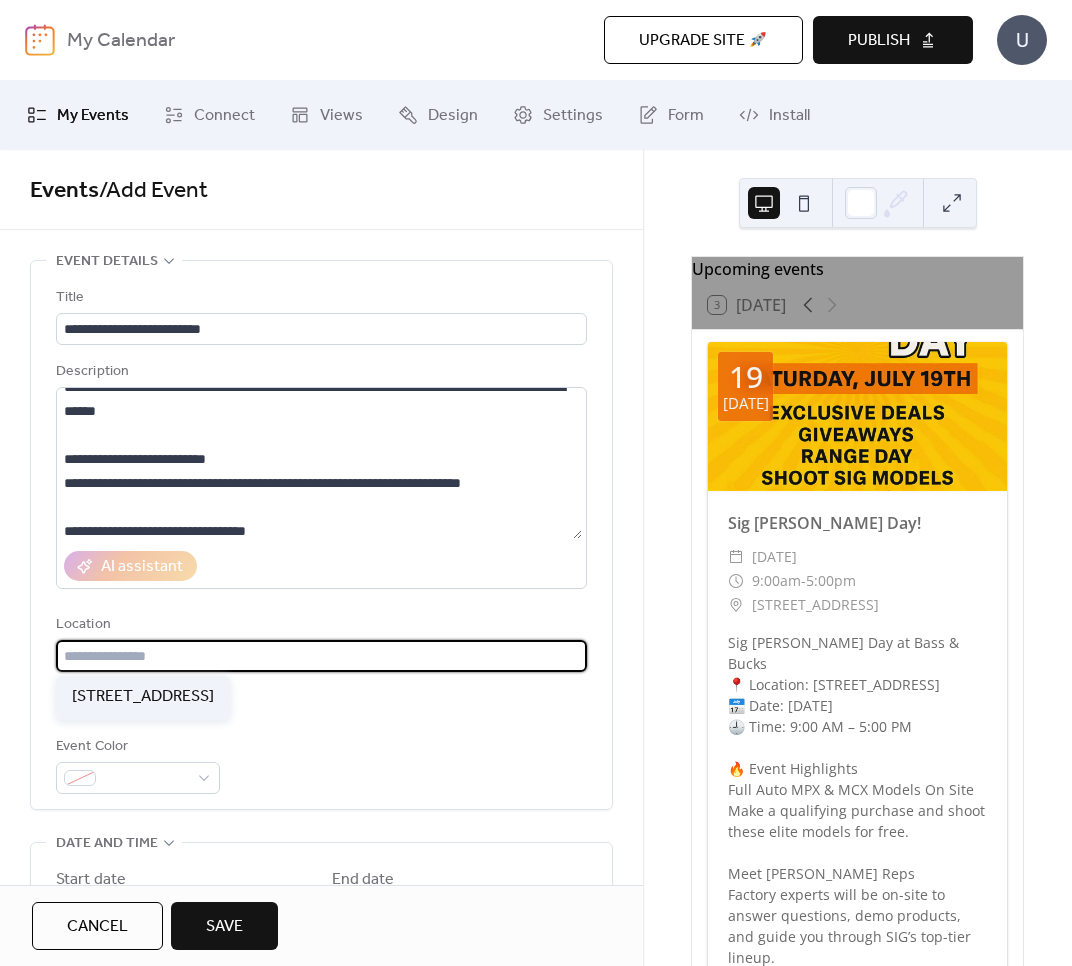 type on "**********" 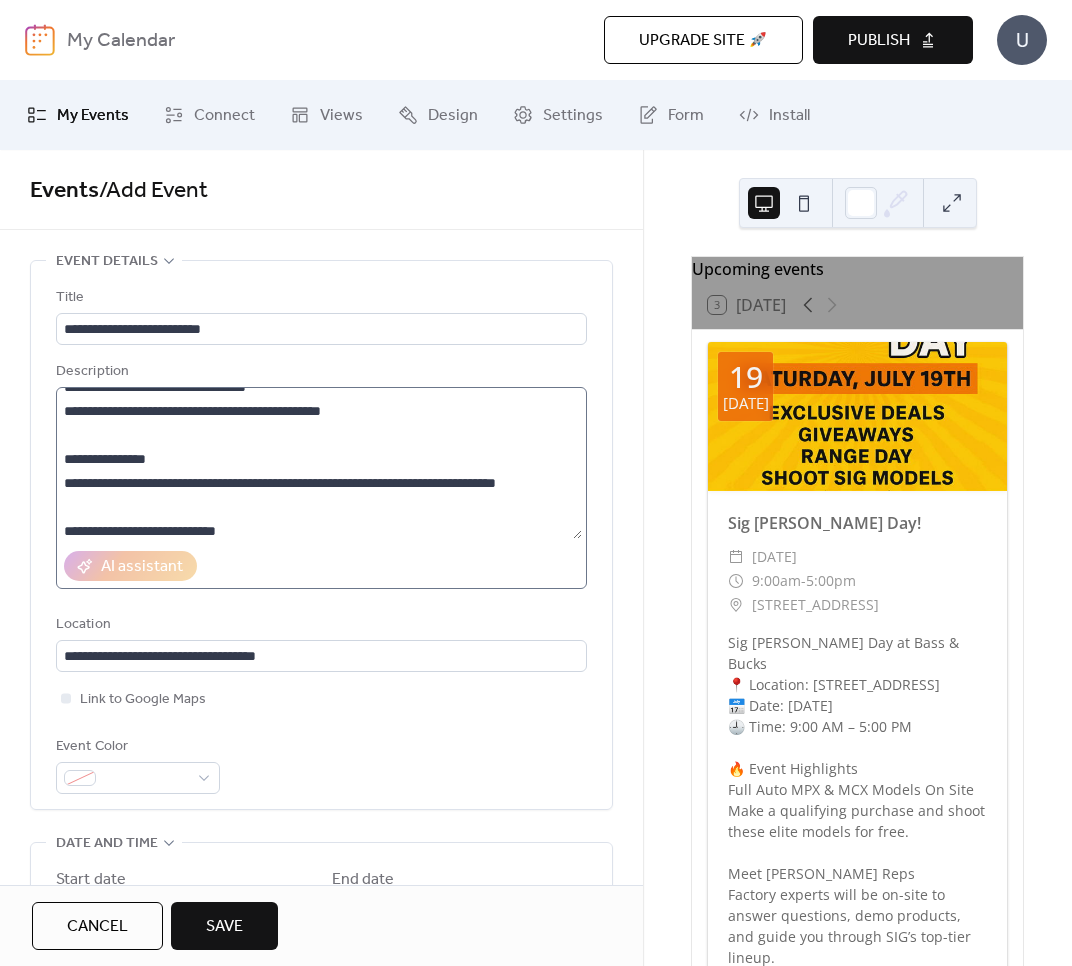 scroll, scrollTop: 704, scrollLeft: 0, axis: vertical 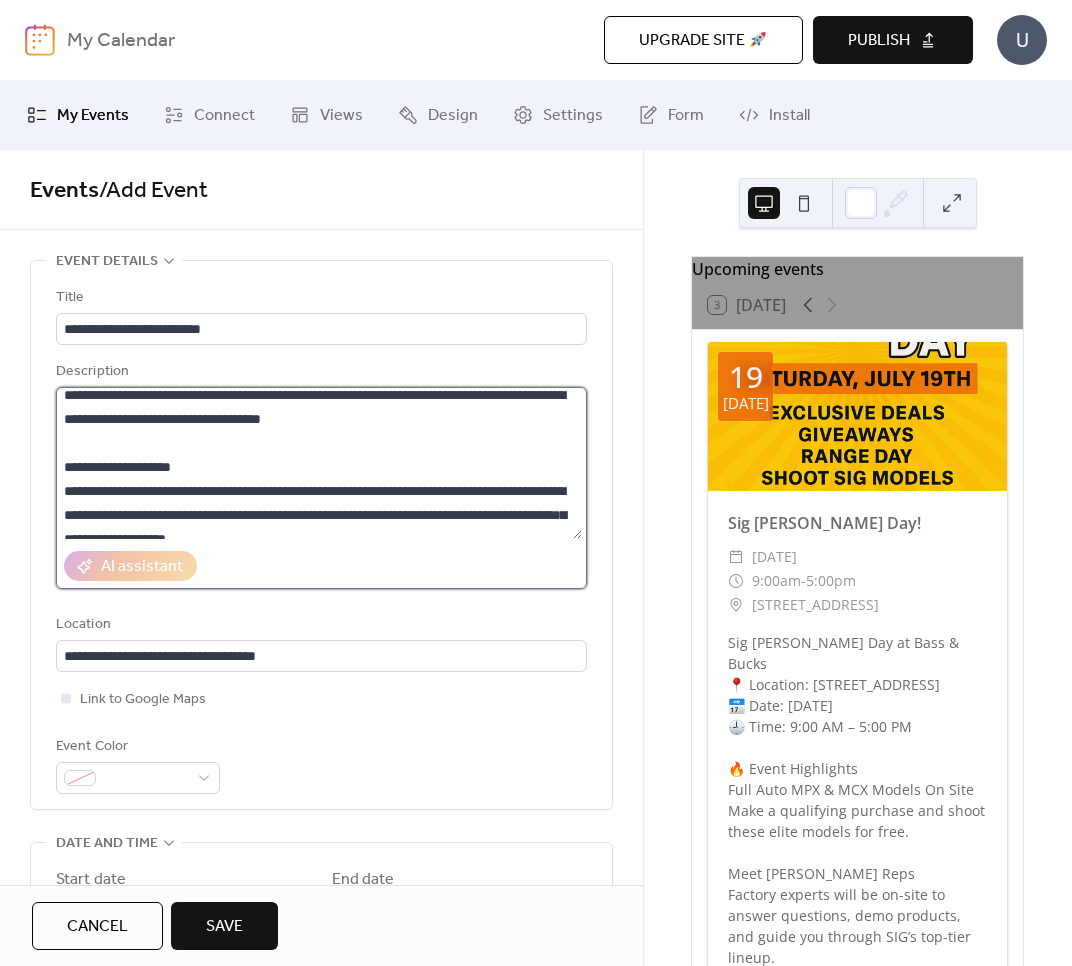 drag, startPoint x: 168, startPoint y: 464, endPoint x: 197, endPoint y: 492, distance: 40.311287 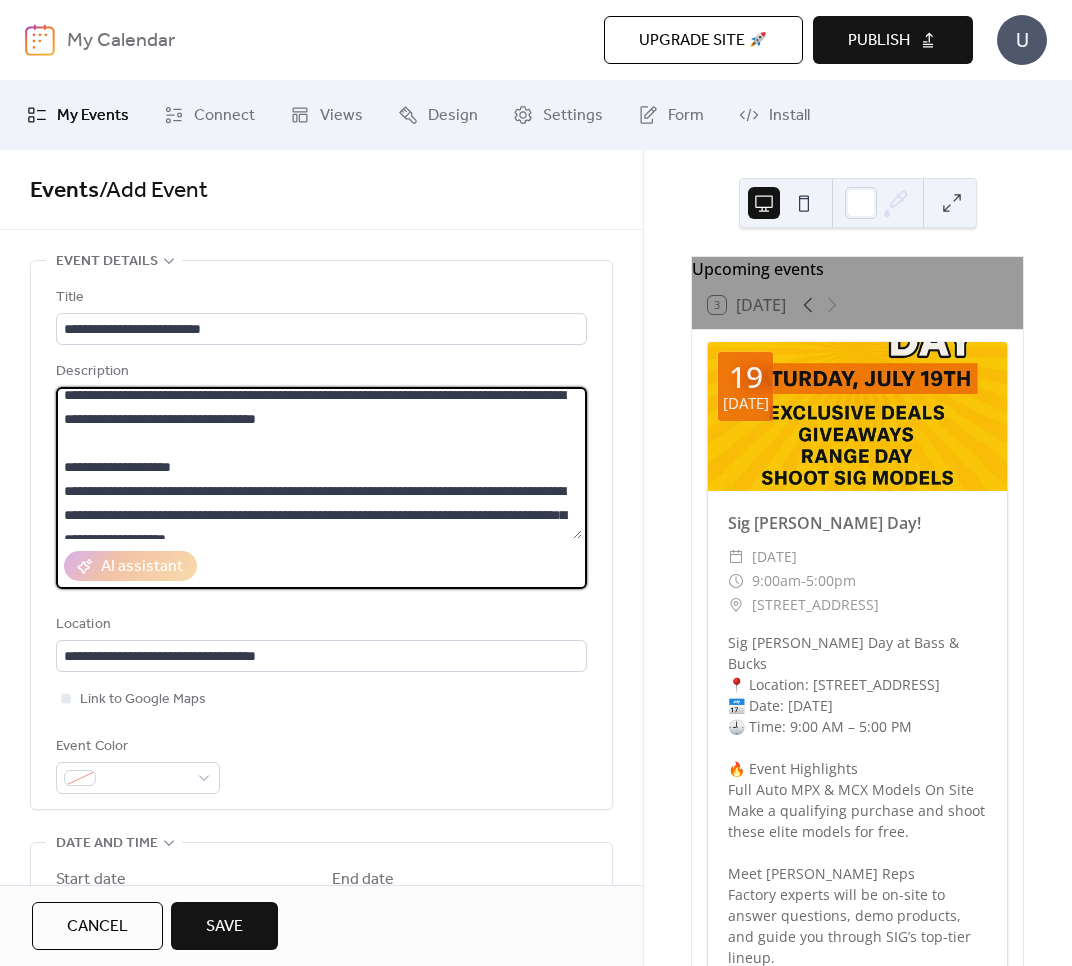 click at bounding box center (319, 463) 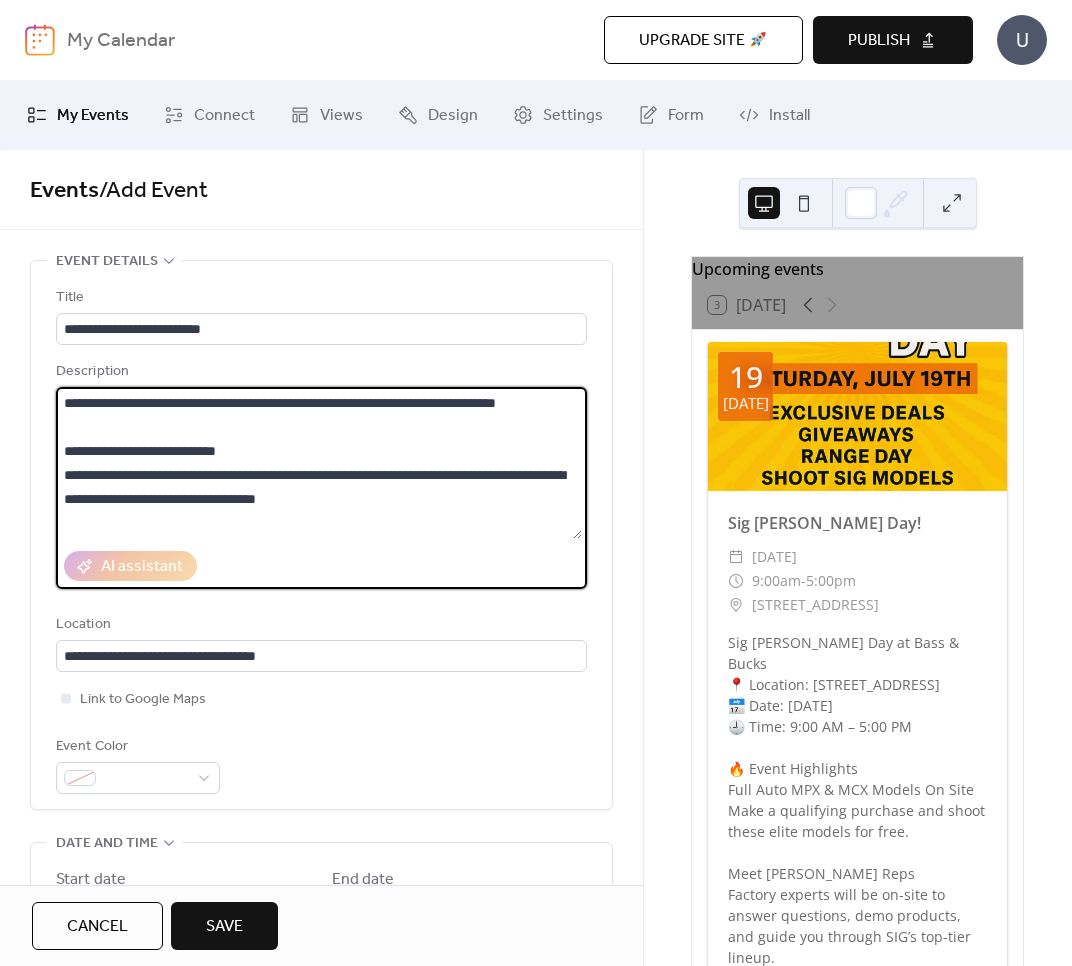 scroll, scrollTop: 544, scrollLeft: 0, axis: vertical 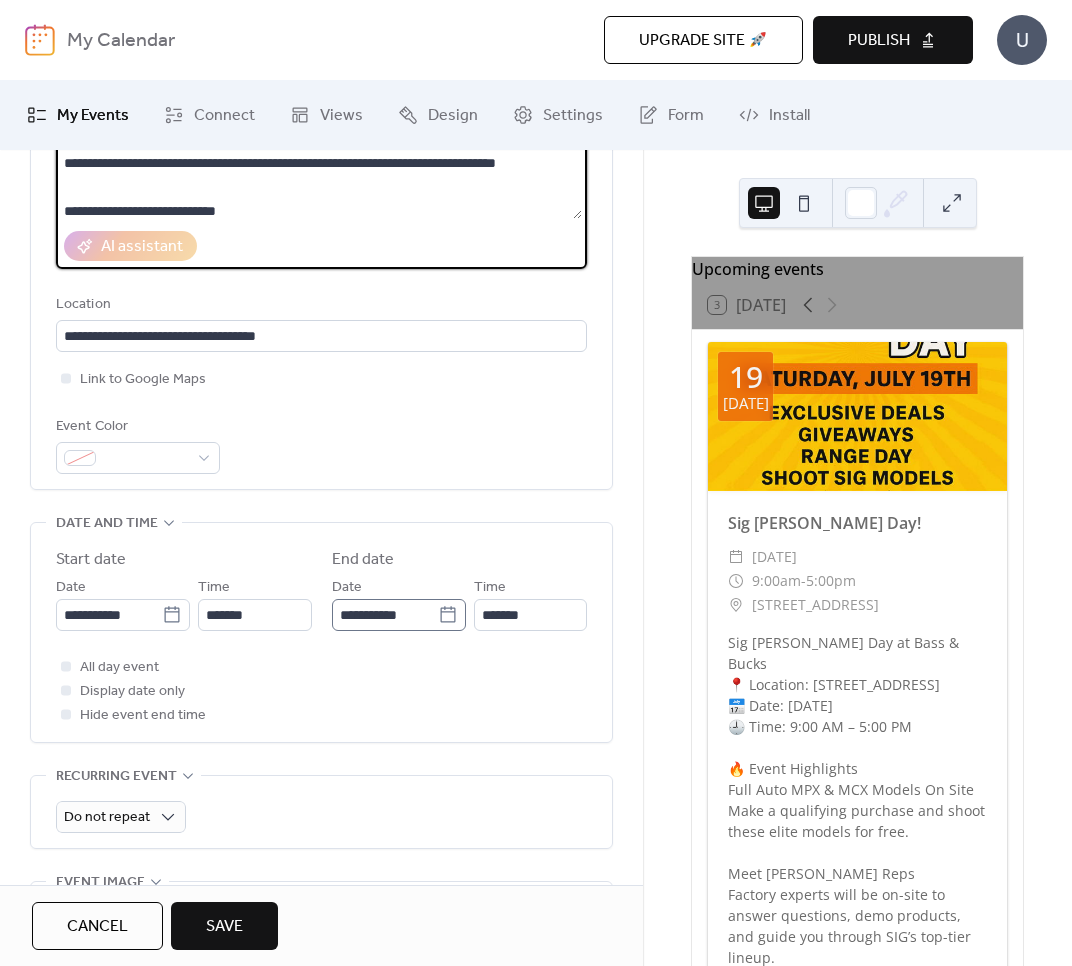type on "**********" 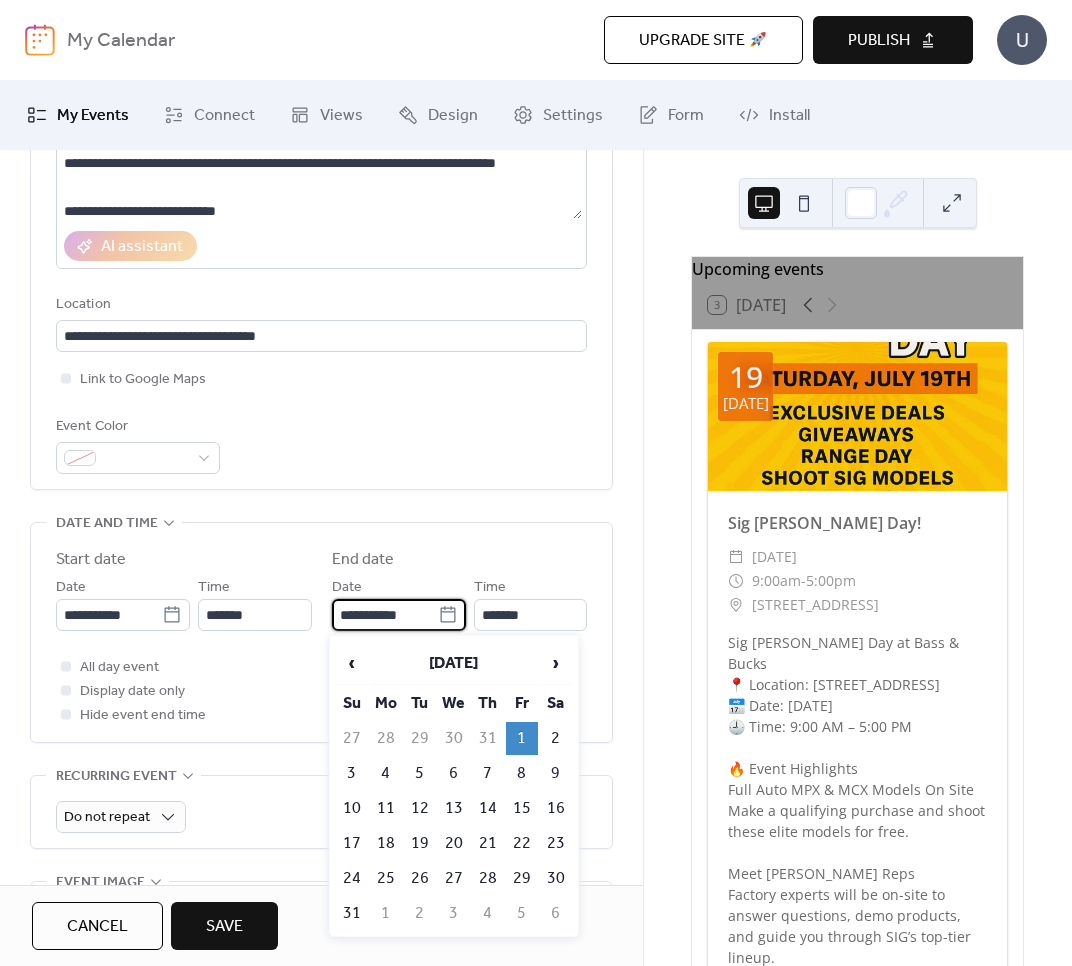 click on "**********" at bounding box center (385, 615) 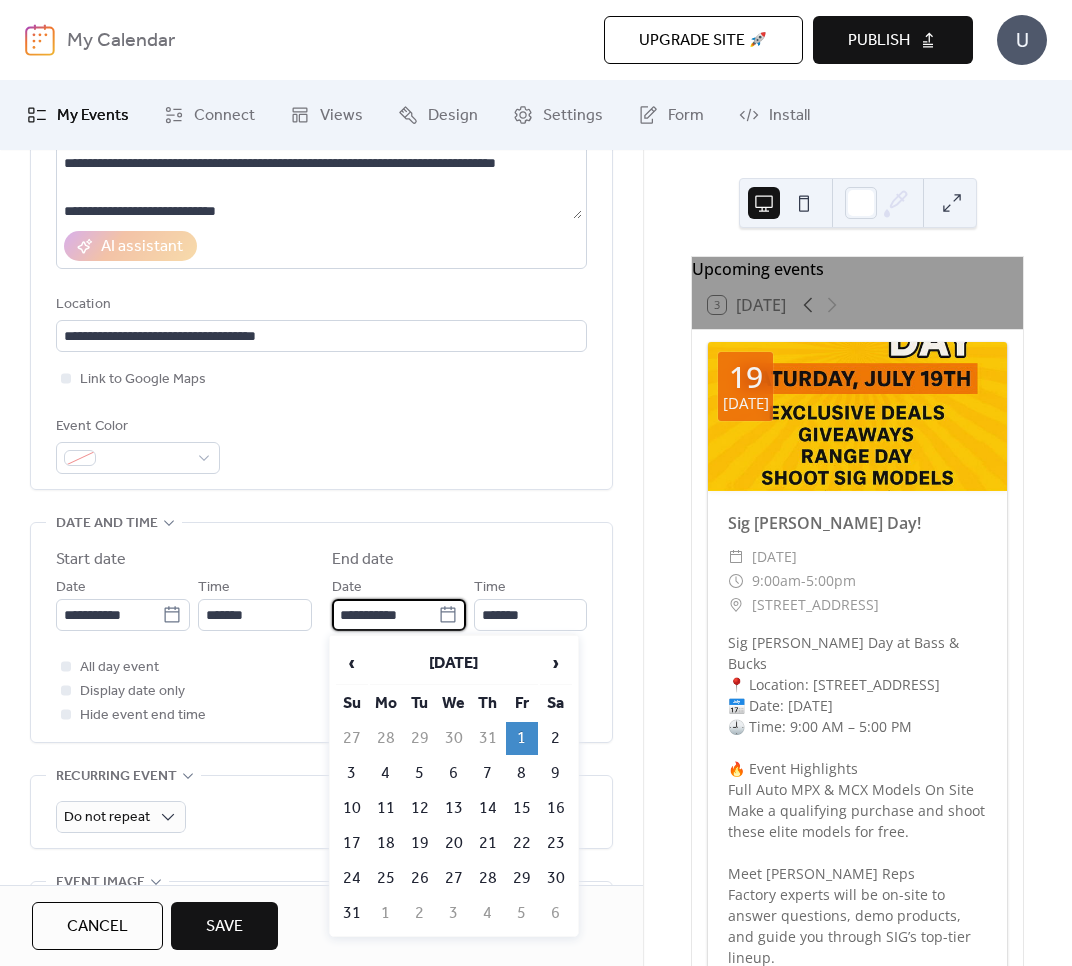 click on "**********" at bounding box center (321, 632) 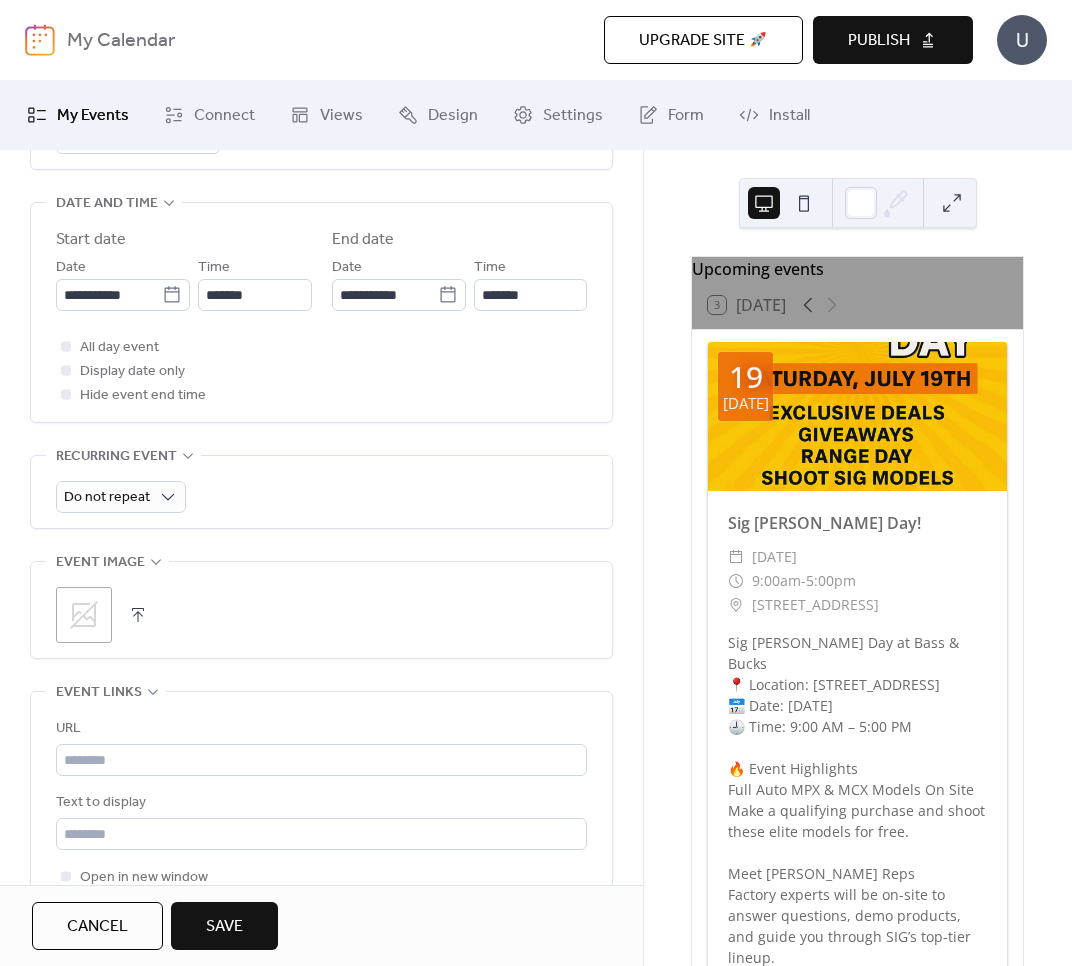 scroll, scrollTop: 828, scrollLeft: 0, axis: vertical 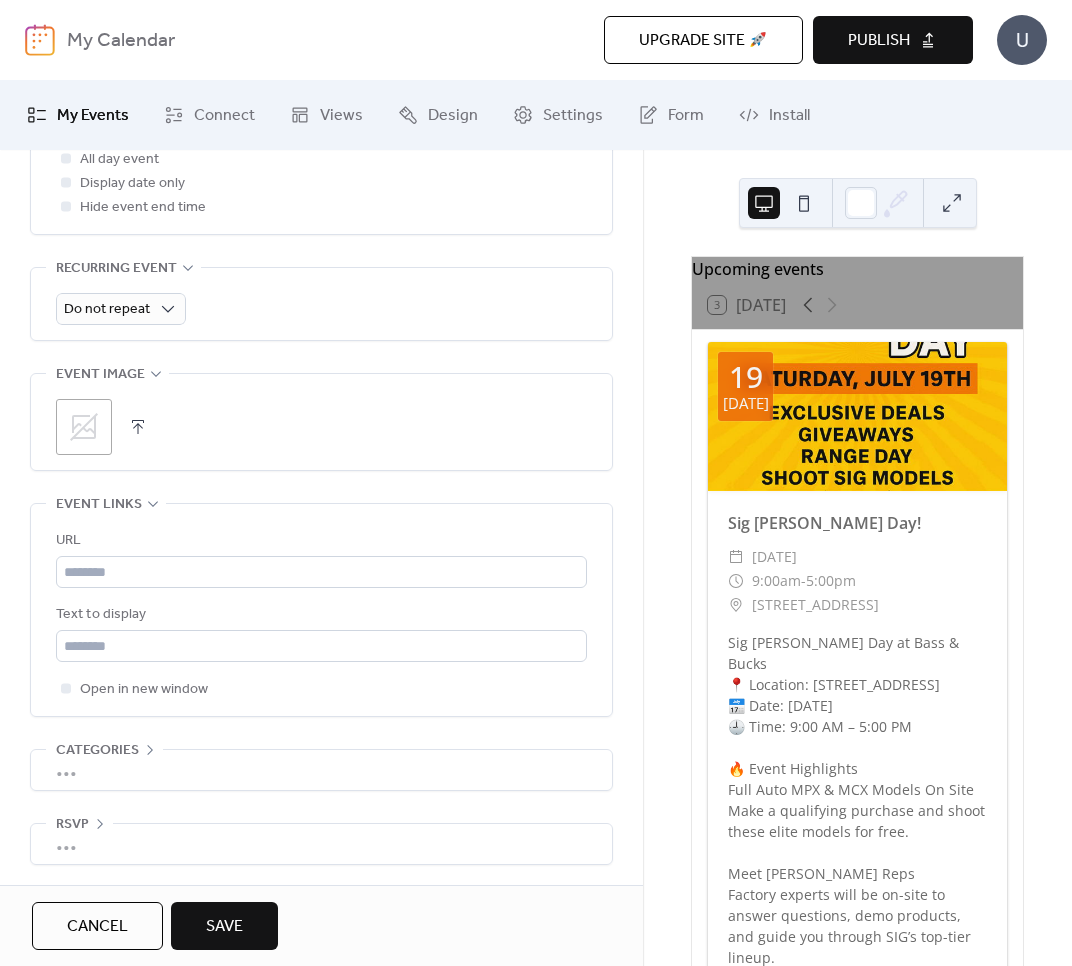 click 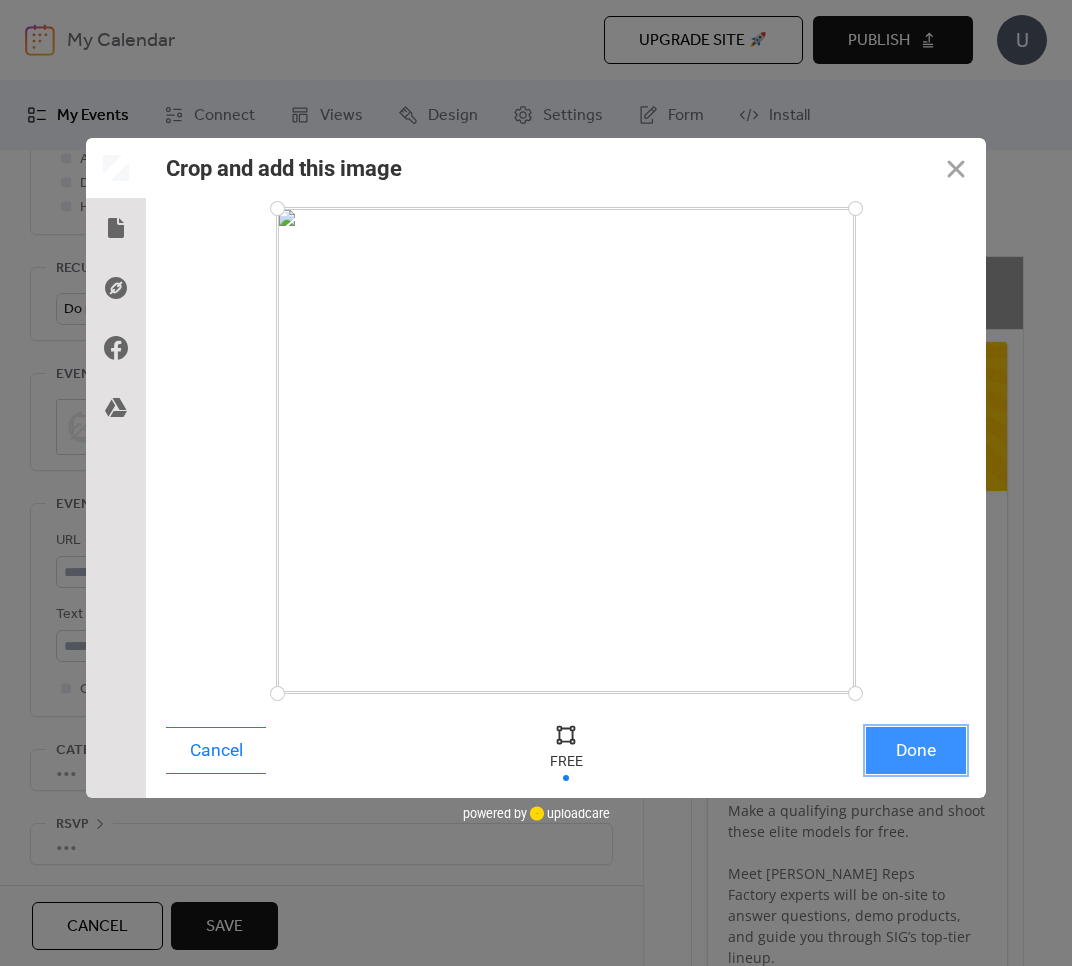 click on "Done" at bounding box center (916, 750) 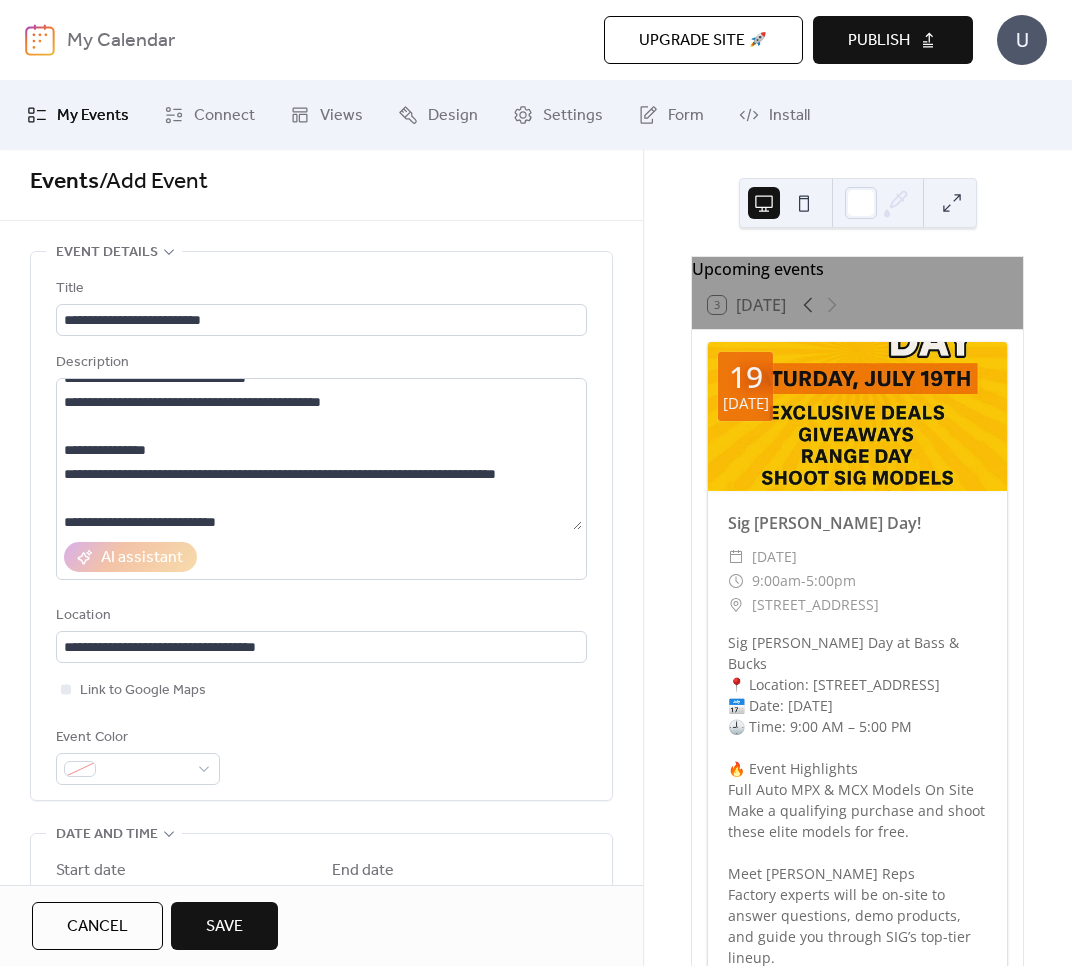 scroll, scrollTop: 0, scrollLeft: 0, axis: both 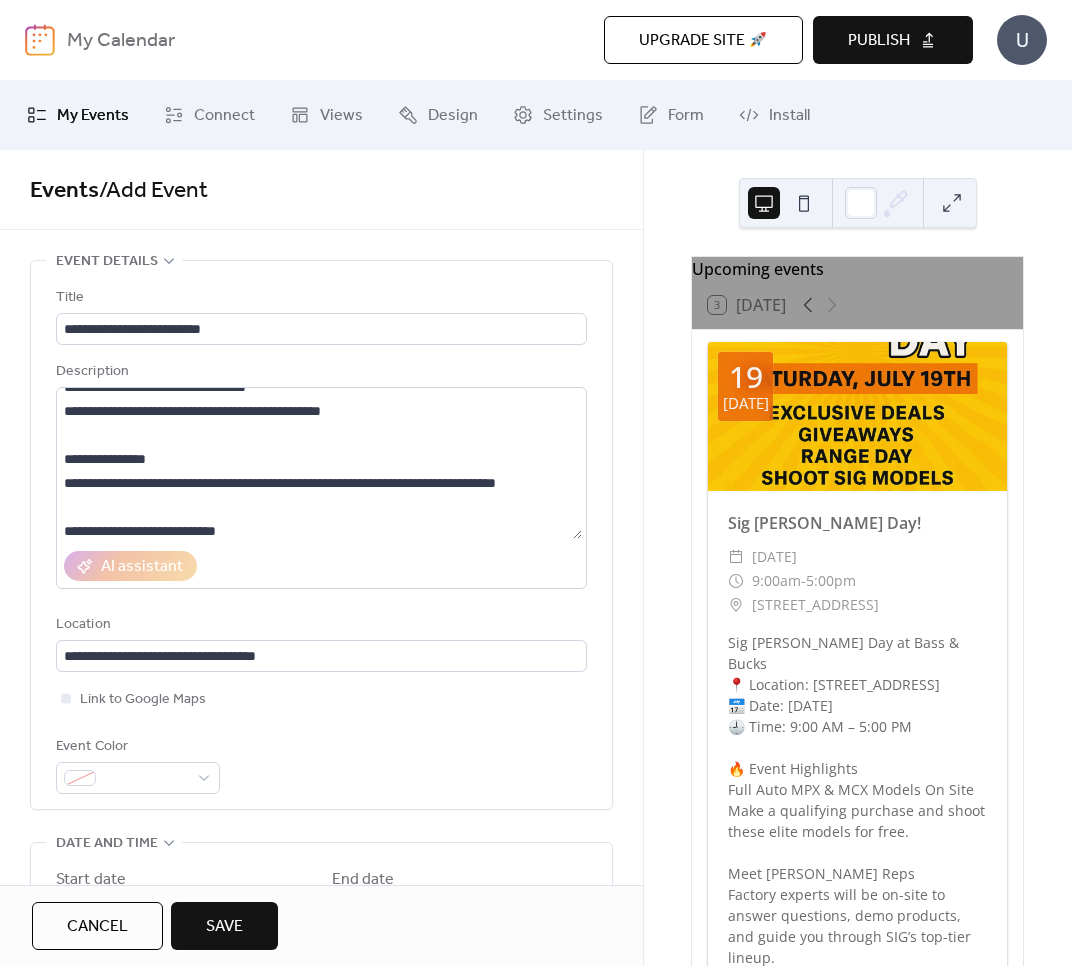 click on "Save" at bounding box center [224, 926] 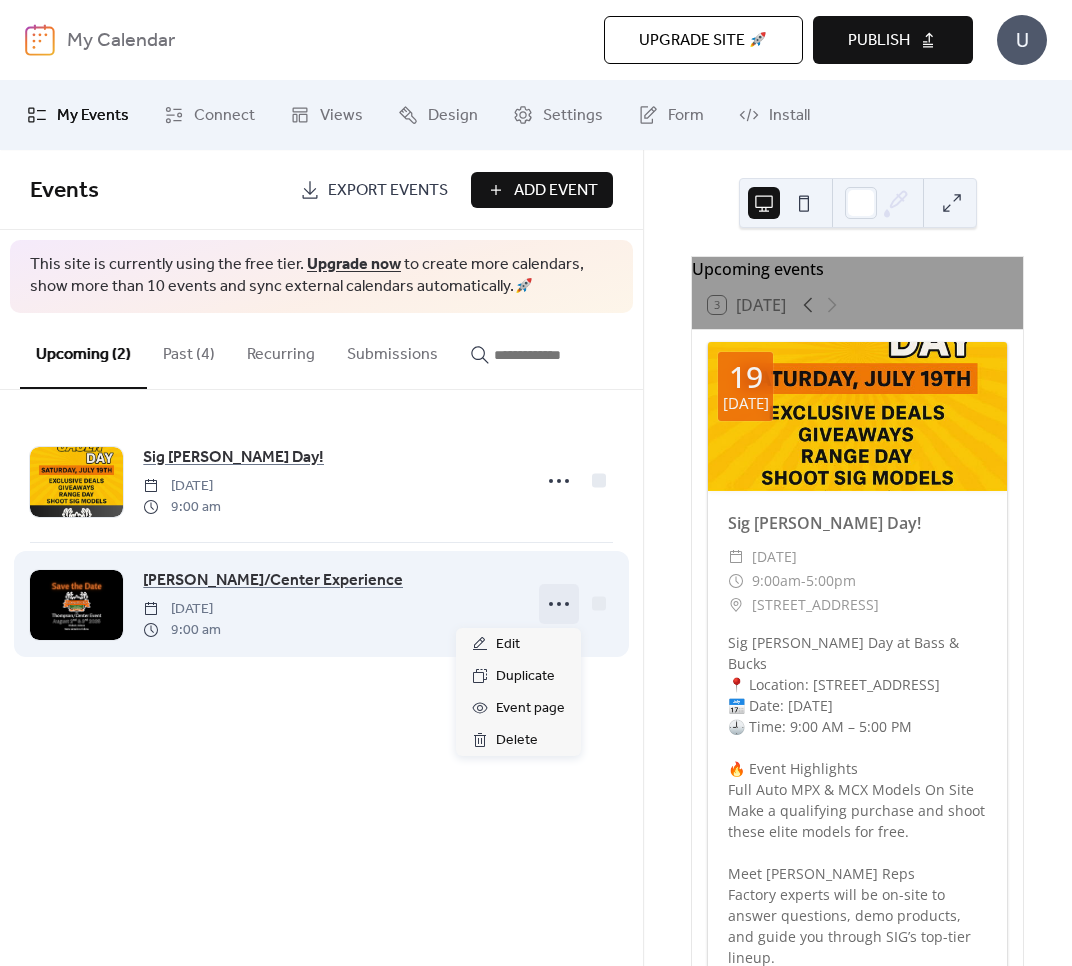 click 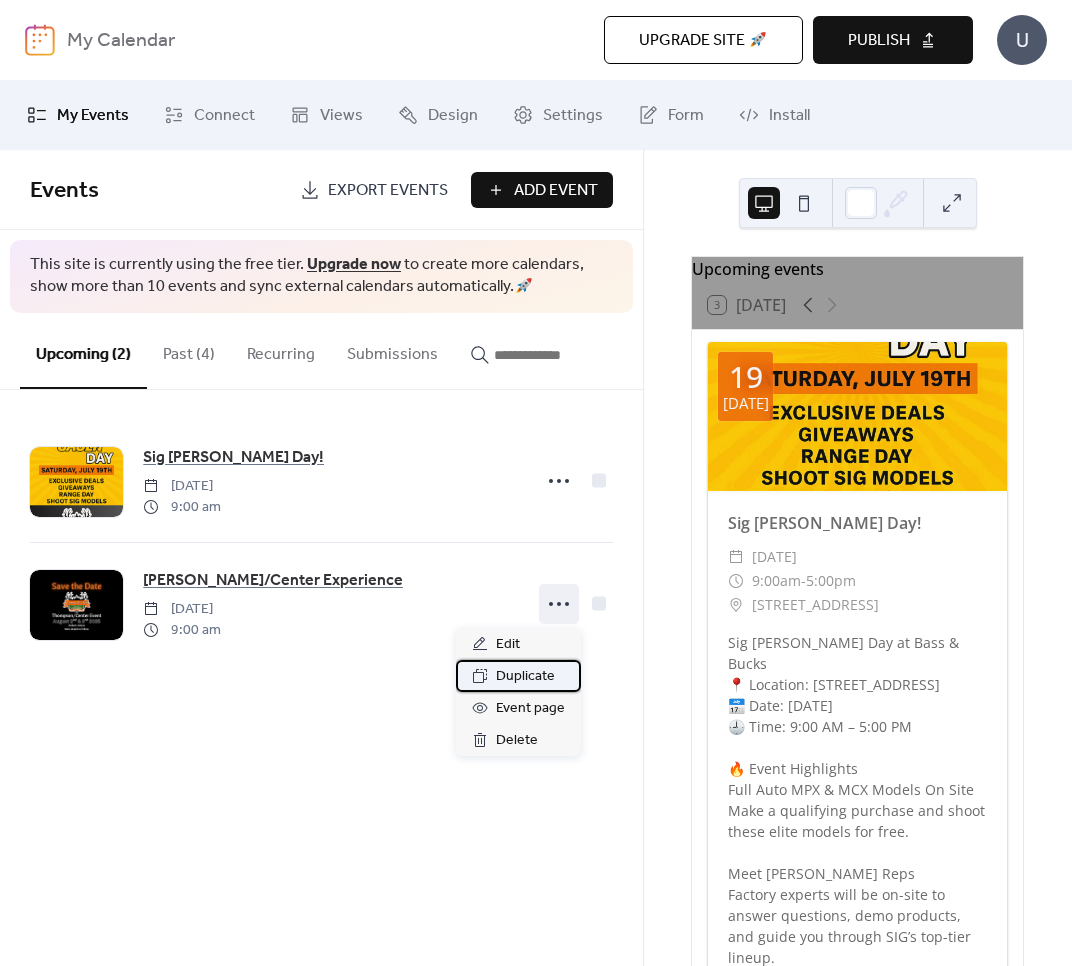 click on "Duplicate" at bounding box center [525, 677] 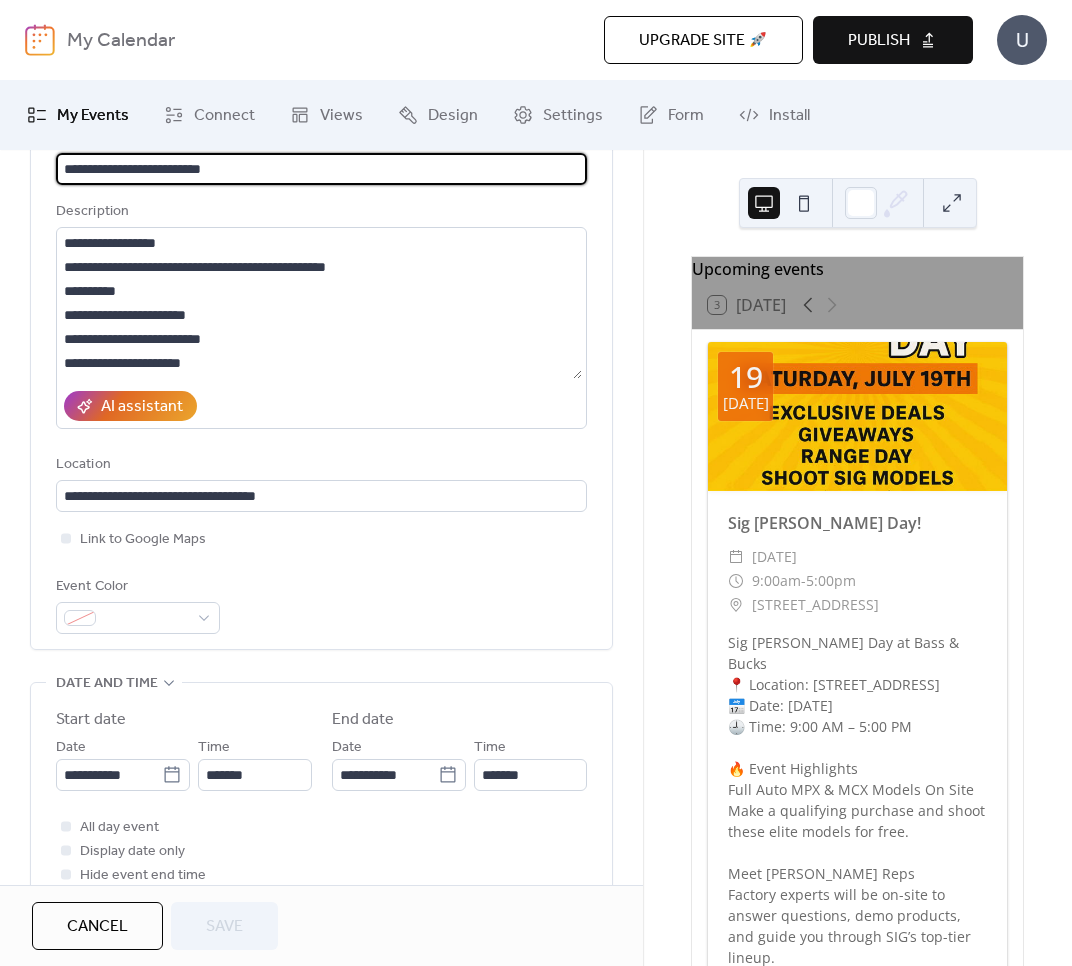 scroll, scrollTop: 320, scrollLeft: 0, axis: vertical 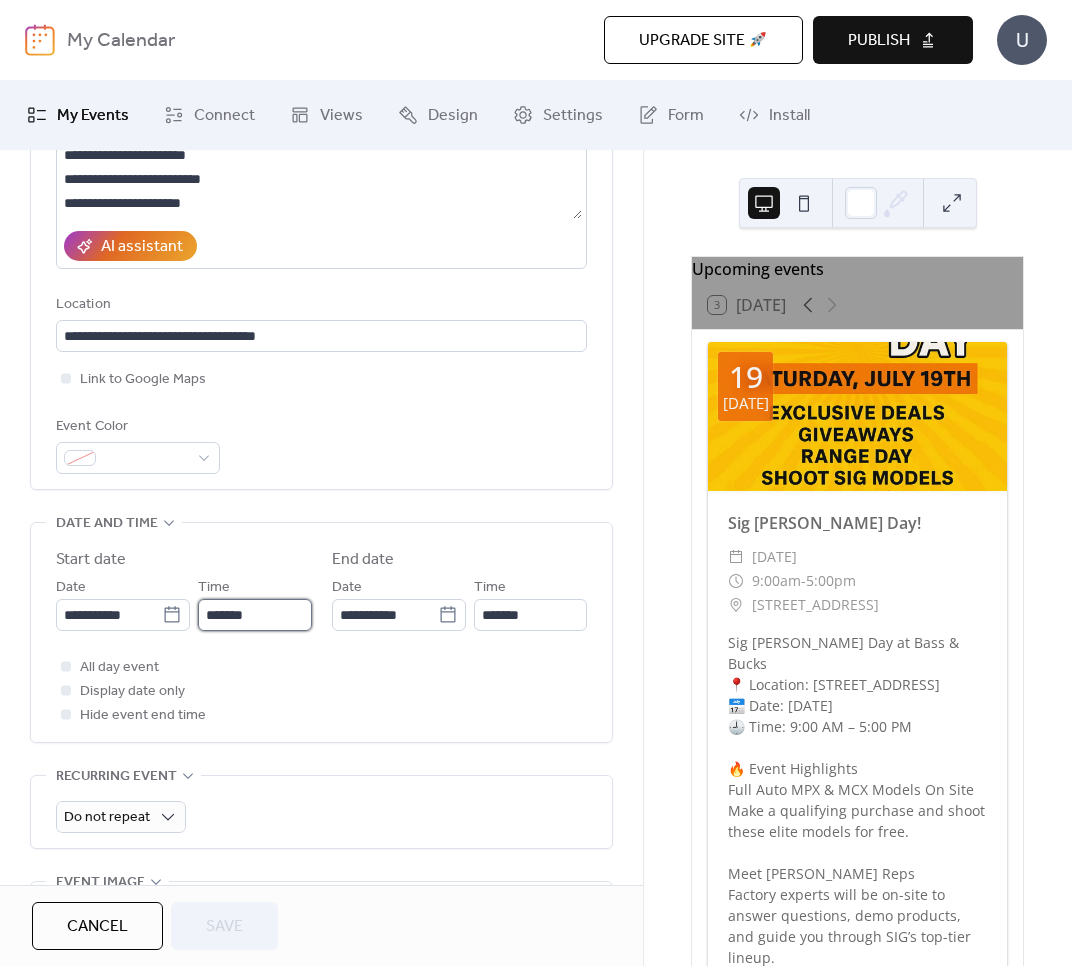 click on "*******" at bounding box center [255, 615] 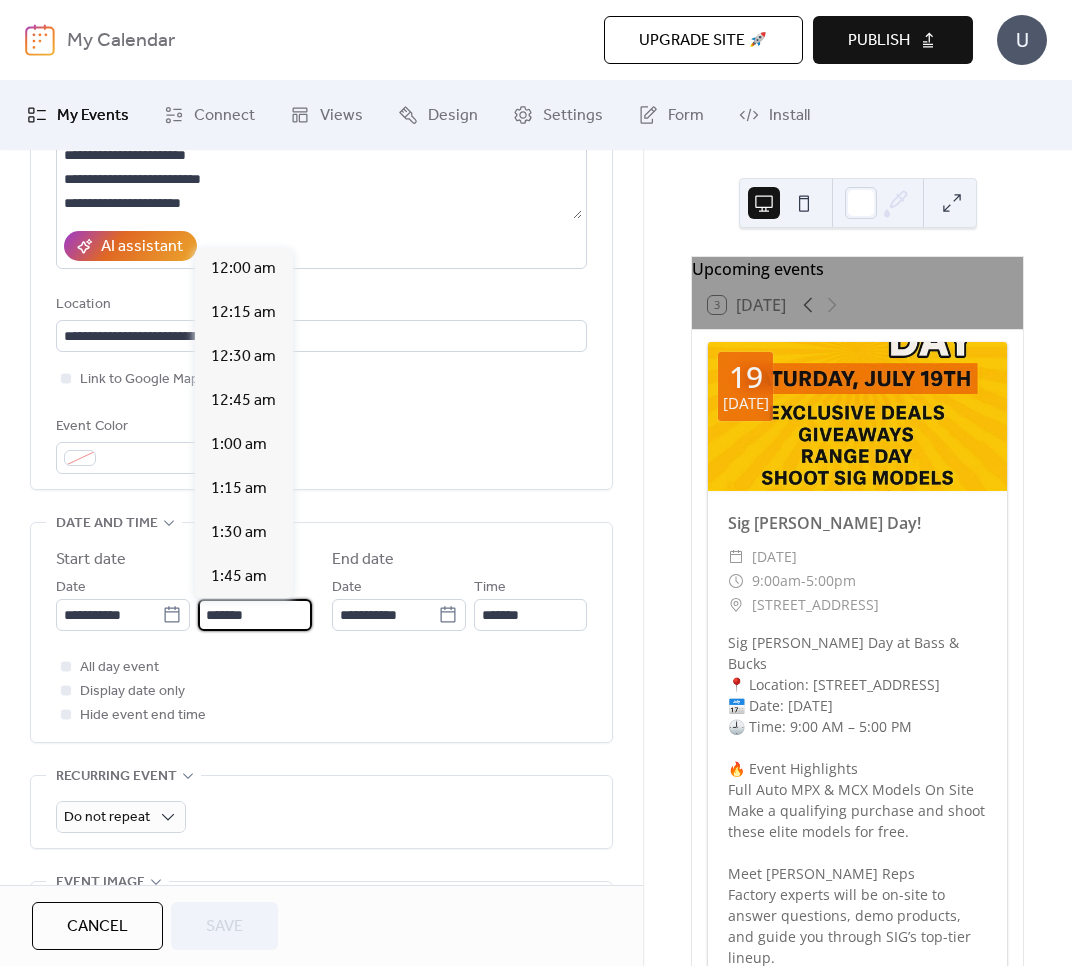 scroll, scrollTop: 1584, scrollLeft: 0, axis: vertical 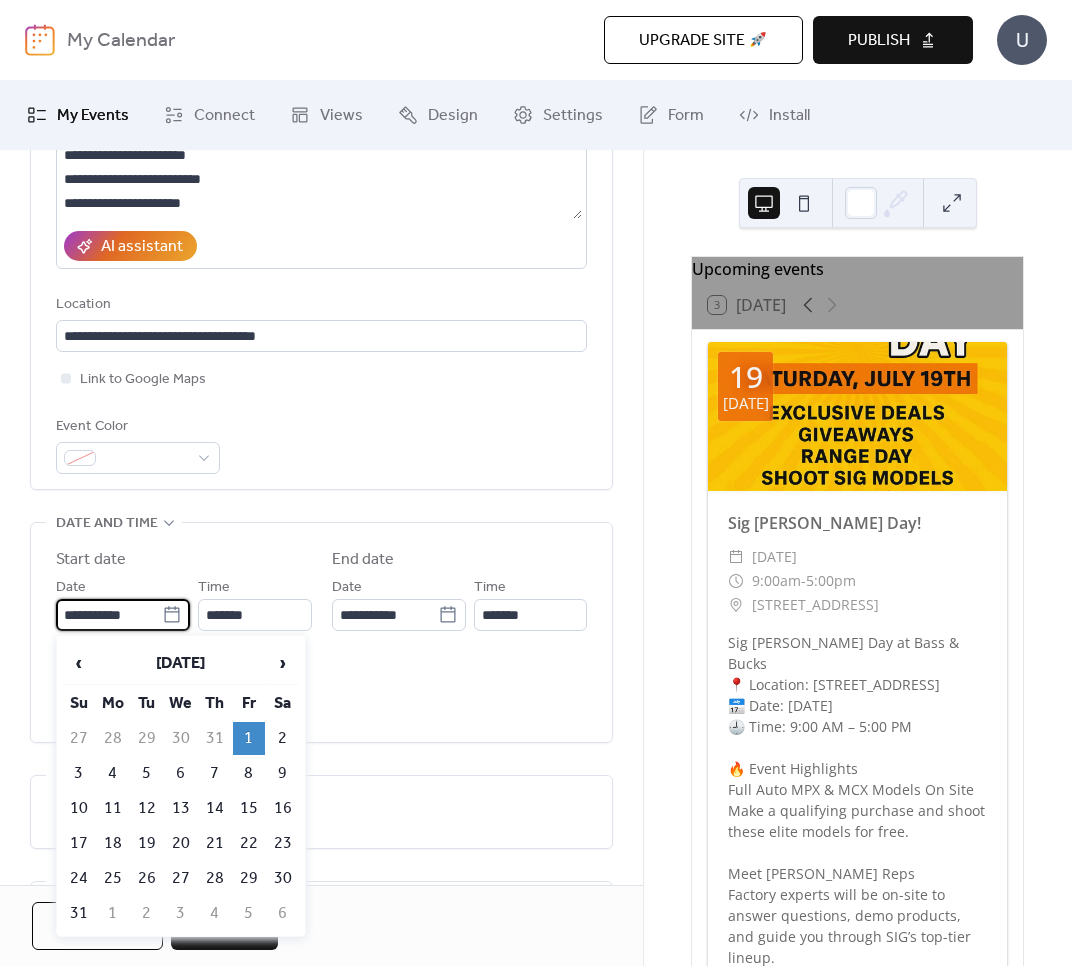 click on "**********" at bounding box center (109, 615) 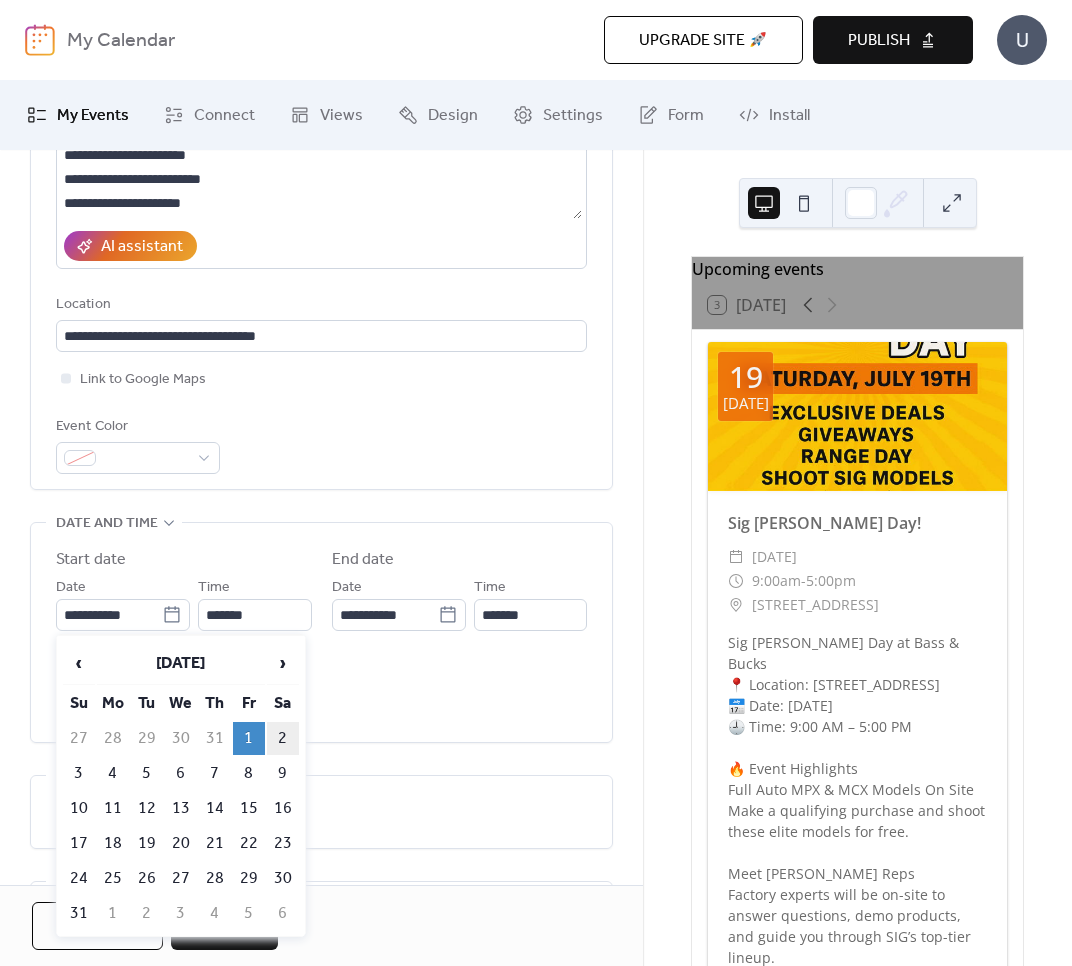 click on "2" at bounding box center [283, 738] 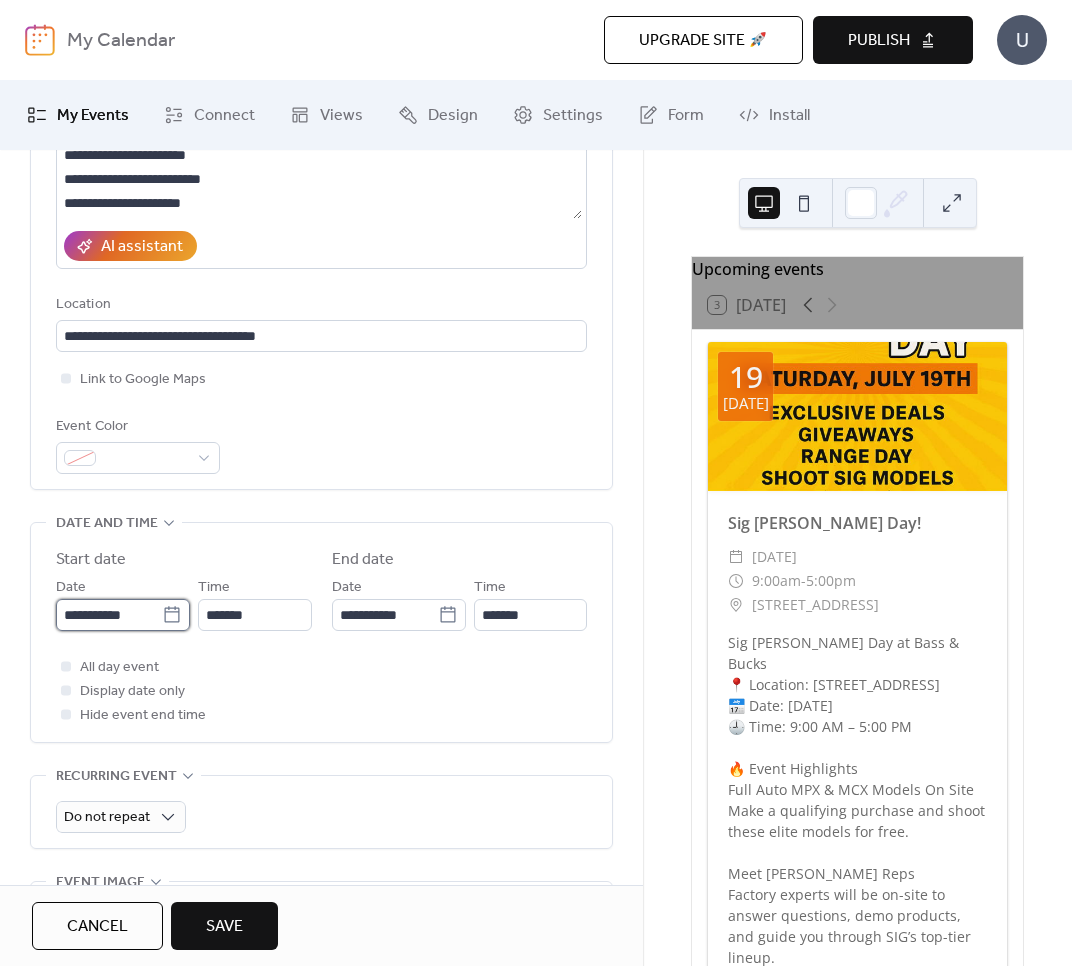 click on "**********" at bounding box center [109, 615] 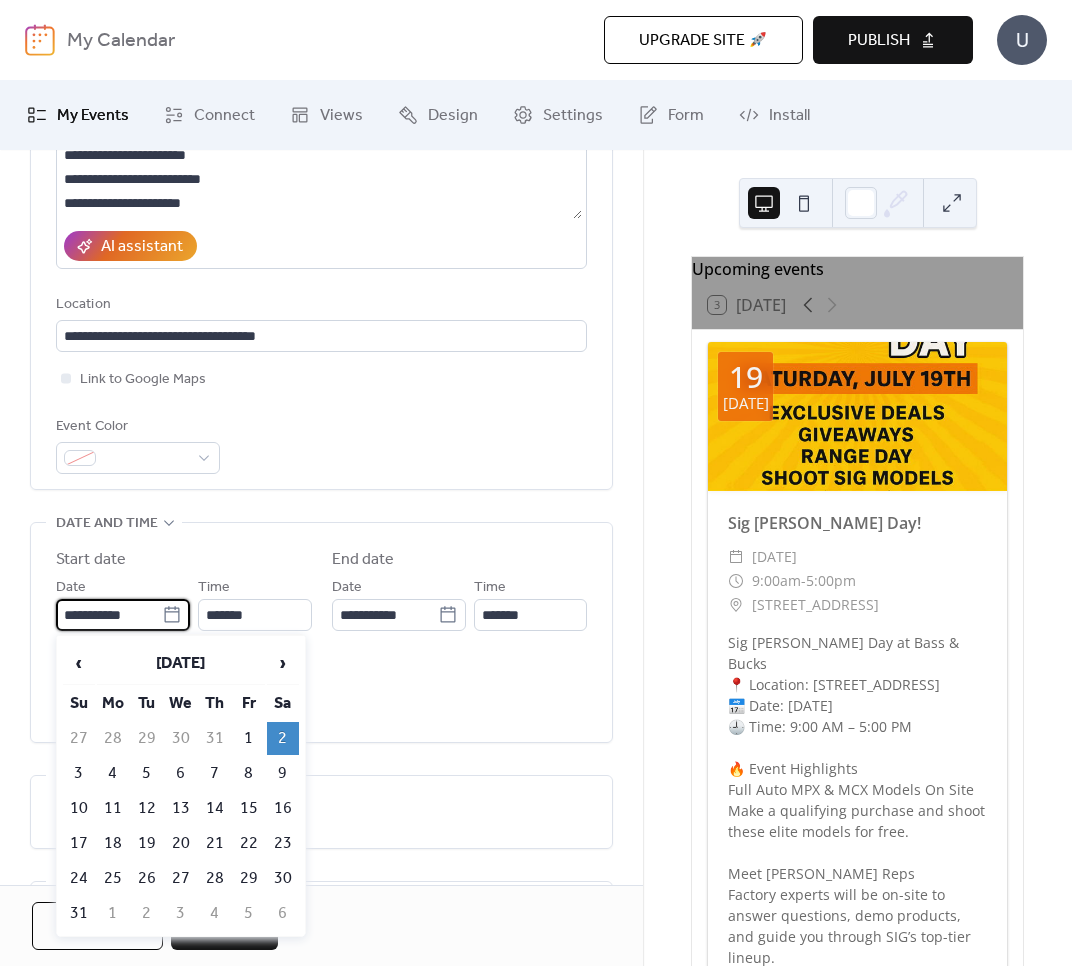 click on "**********" at bounding box center [109, 615] 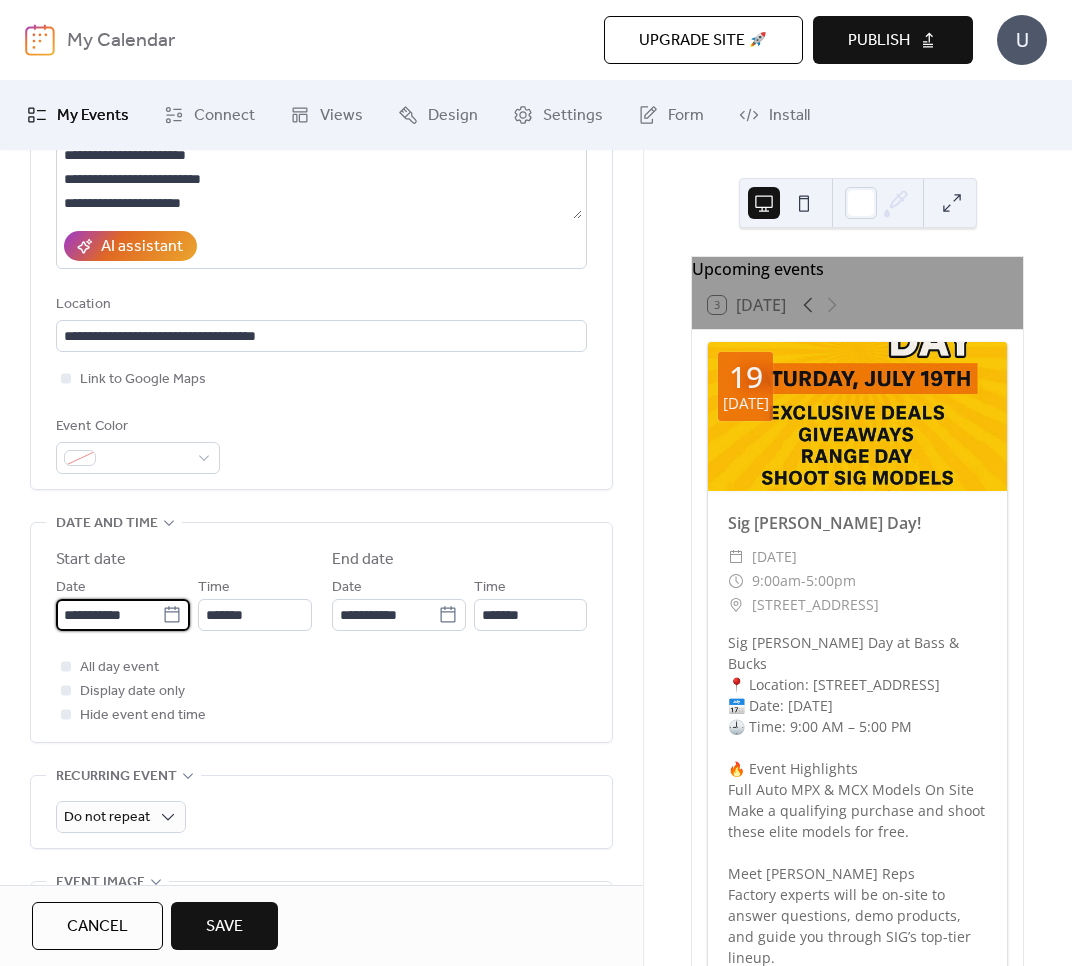 click on "**********" at bounding box center [109, 615] 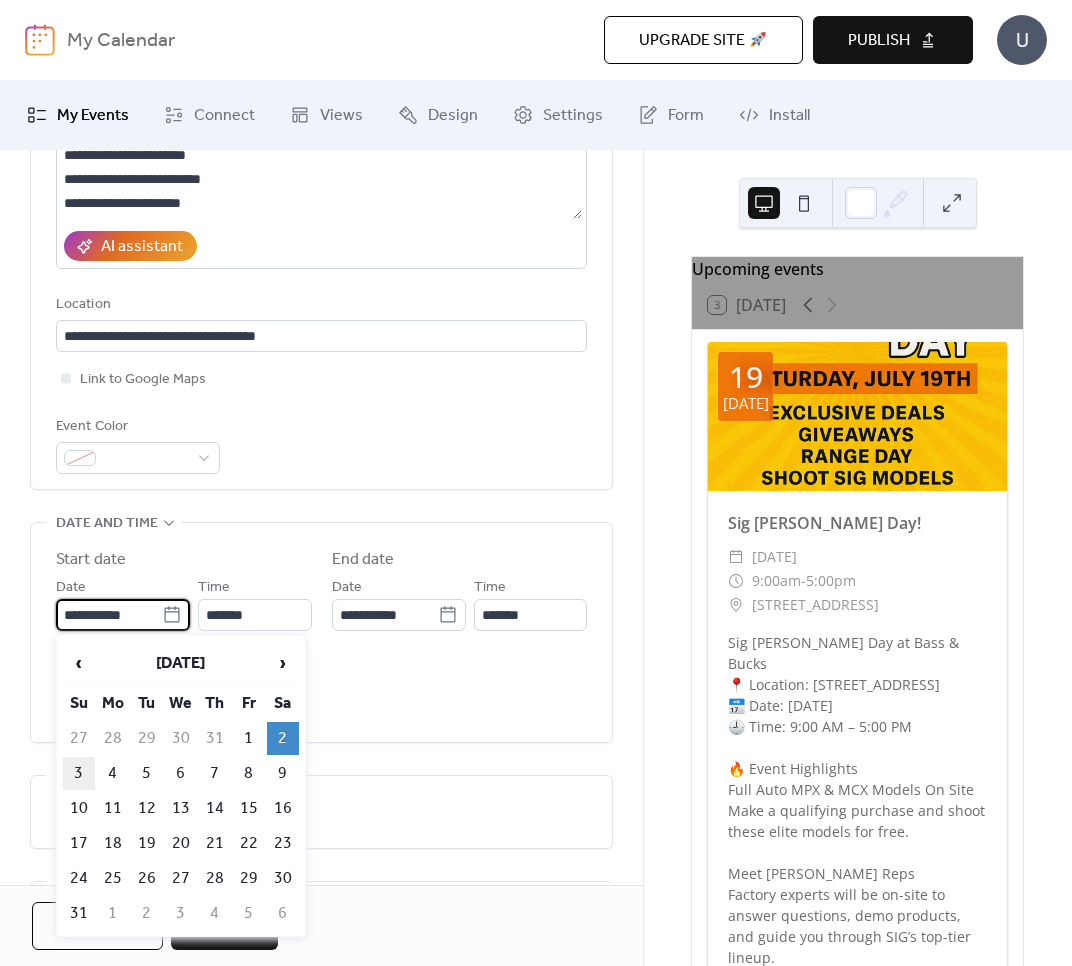 click on "3" at bounding box center [79, 773] 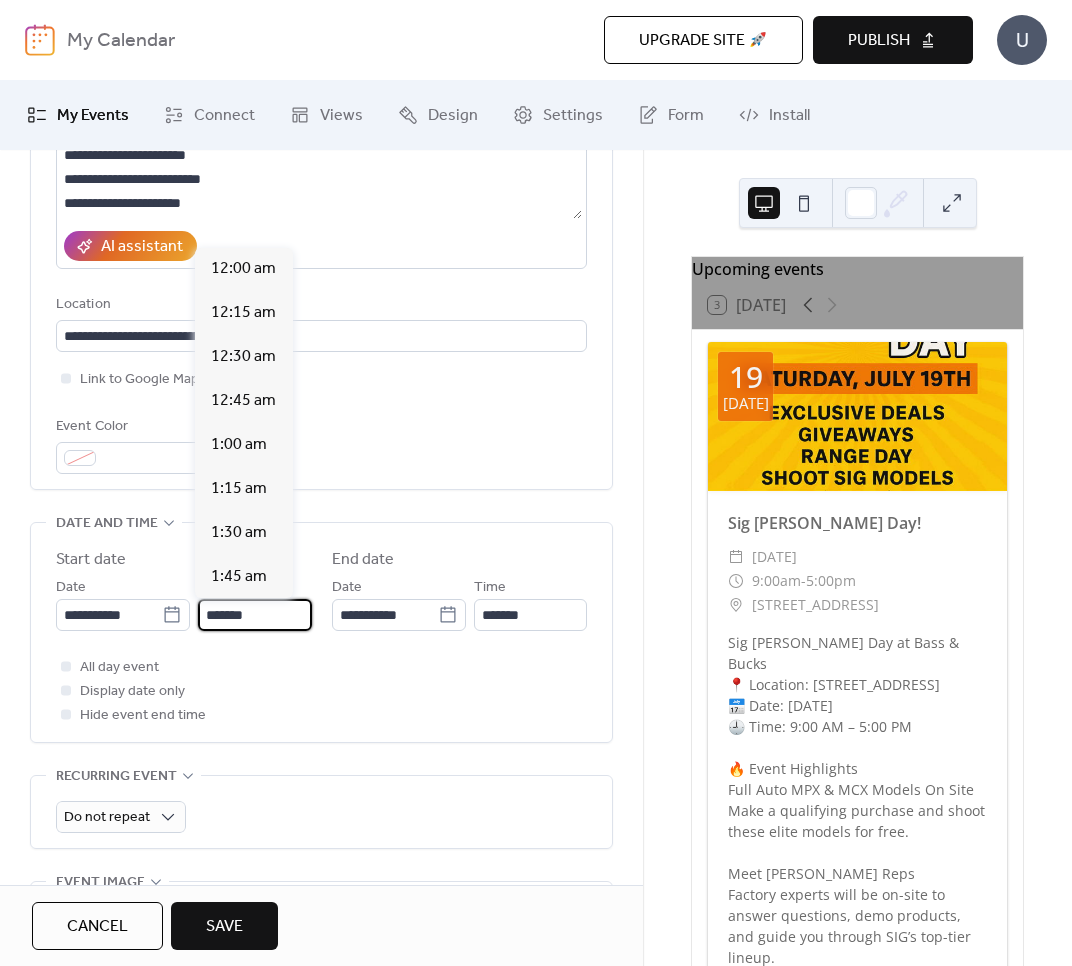 click on "*******" at bounding box center [255, 615] 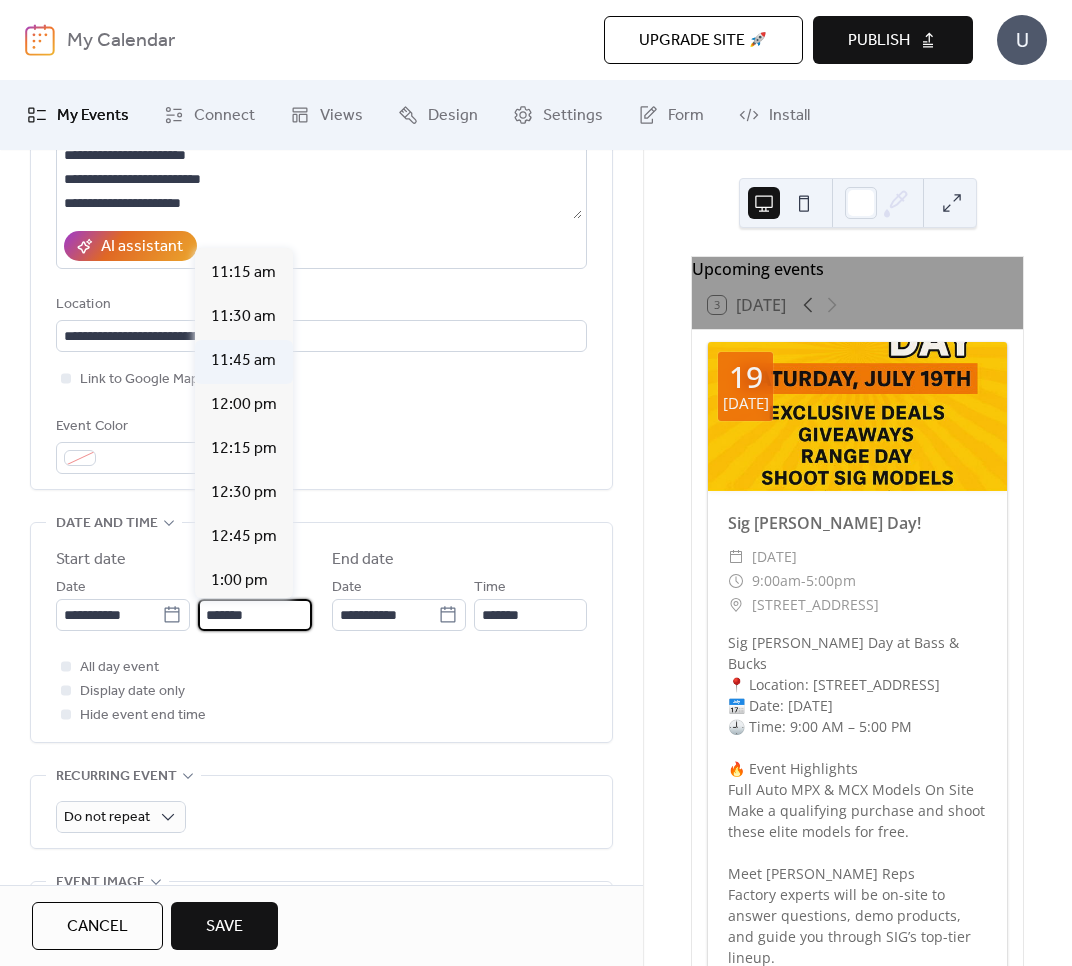 scroll, scrollTop: 1984, scrollLeft: 0, axis: vertical 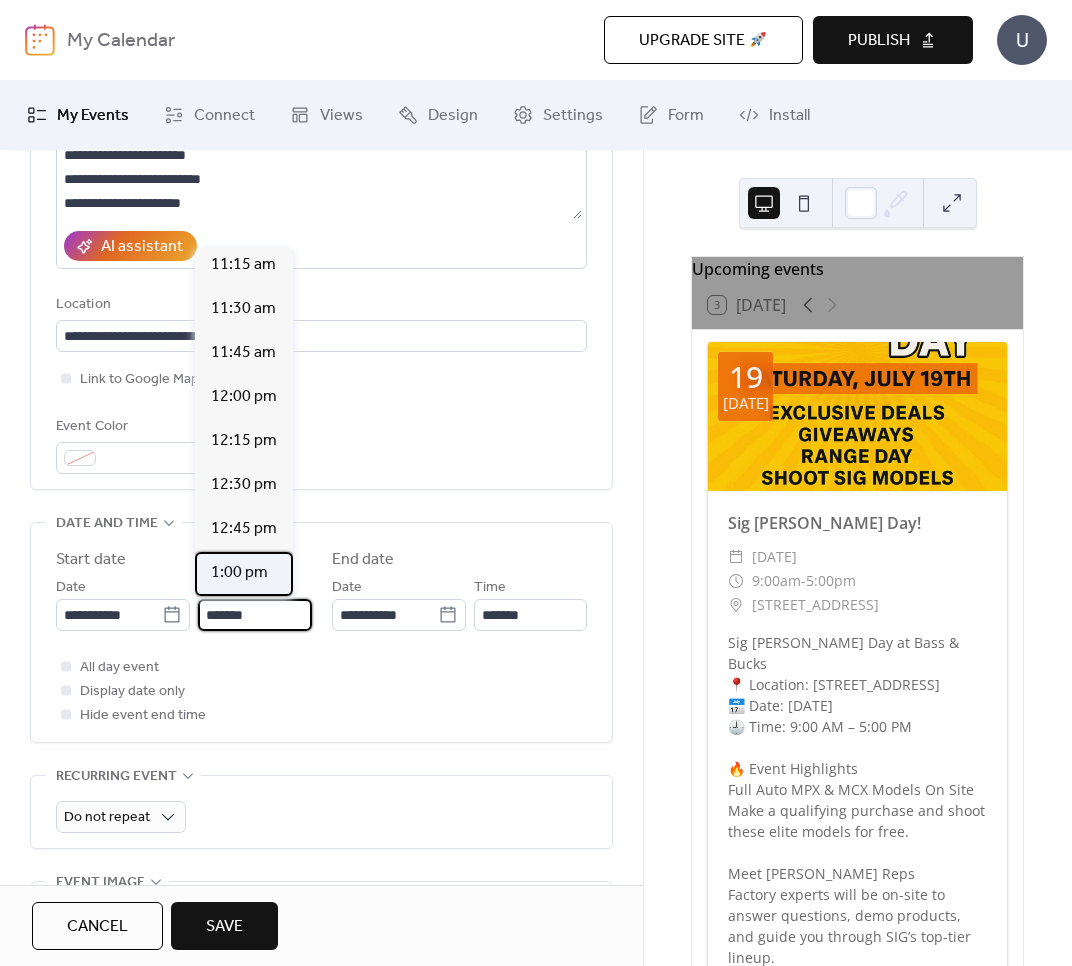 click on "1:00 pm" at bounding box center (239, 573) 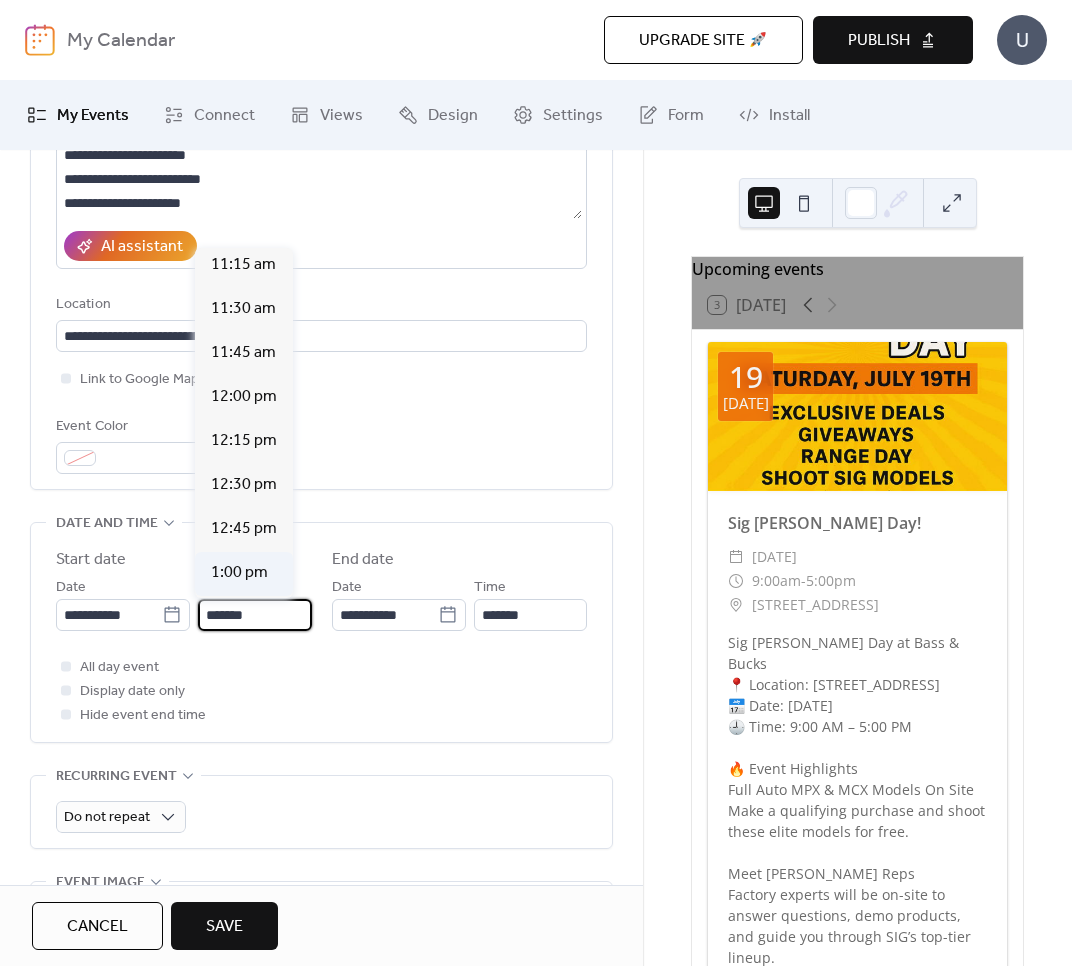 type on "*******" 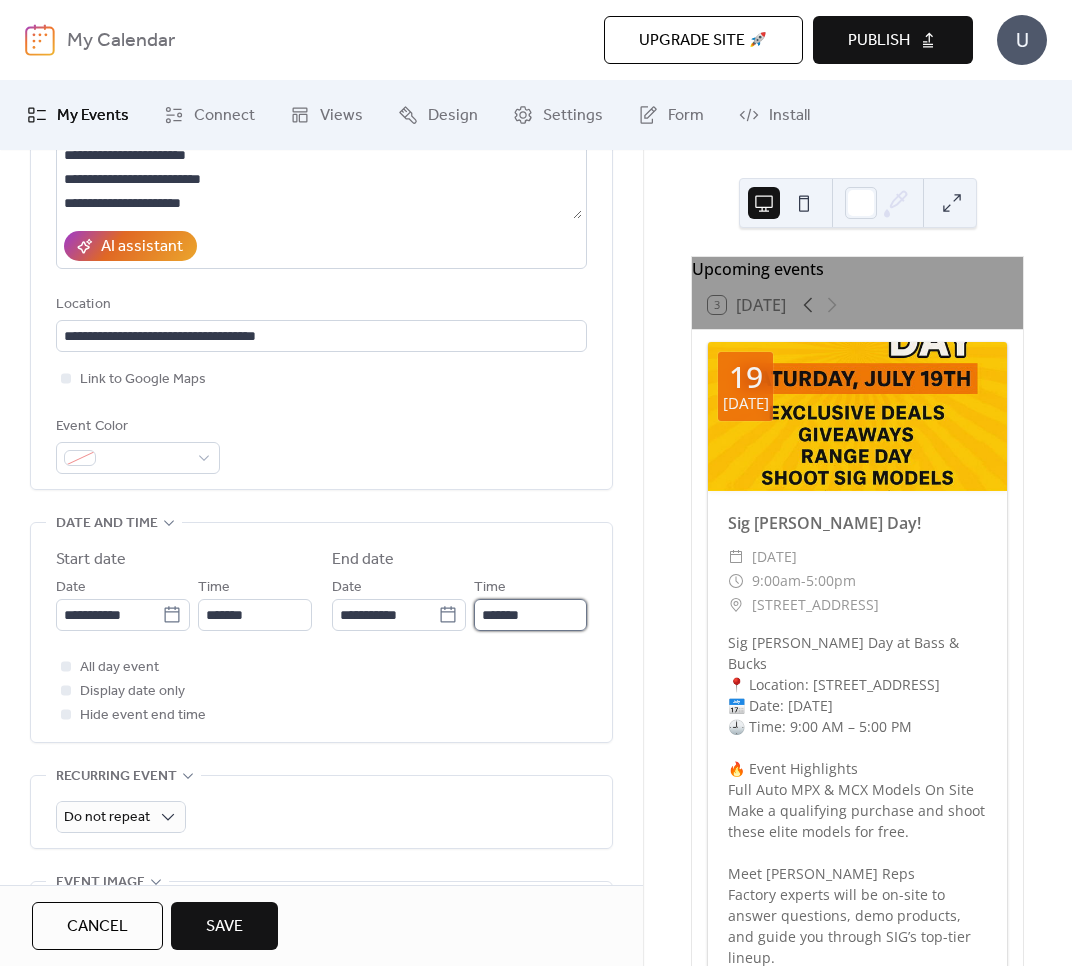 click on "*******" at bounding box center [531, 615] 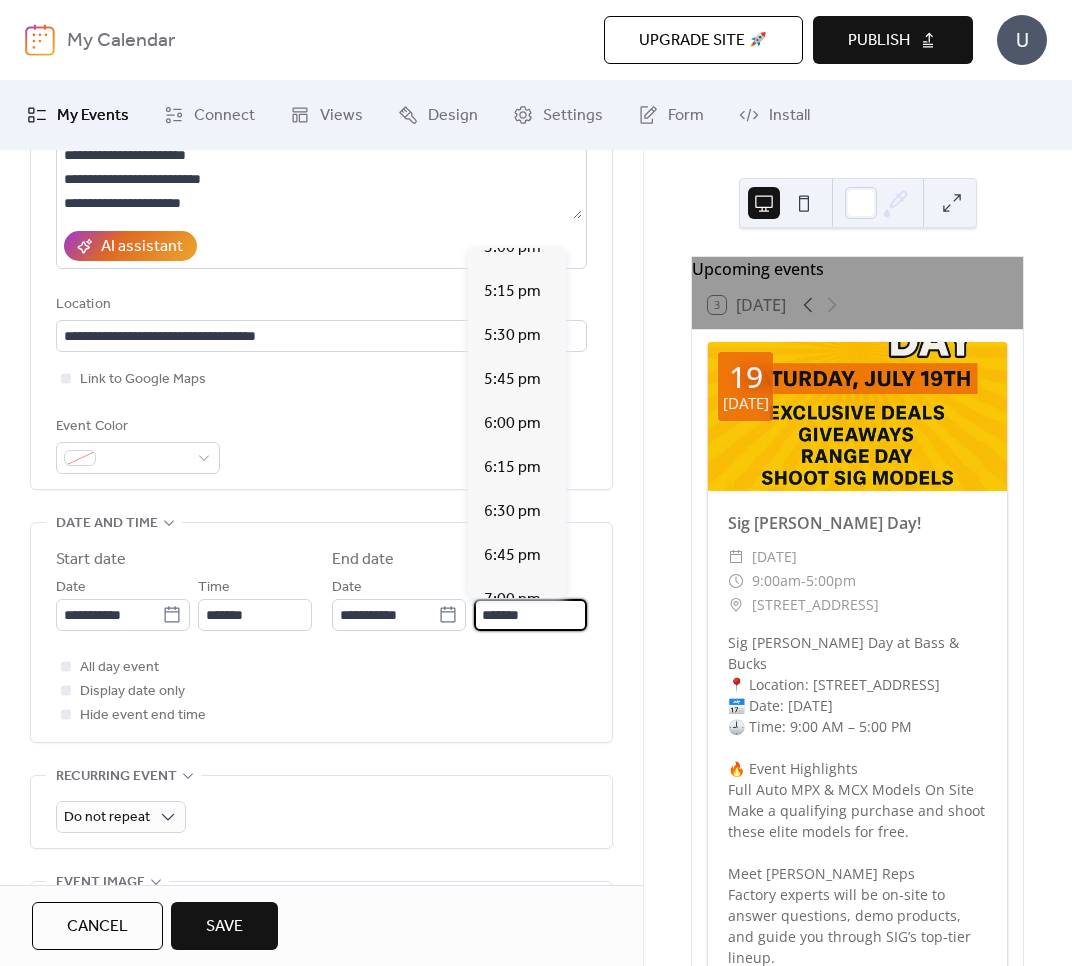 scroll, scrollTop: 644, scrollLeft: 0, axis: vertical 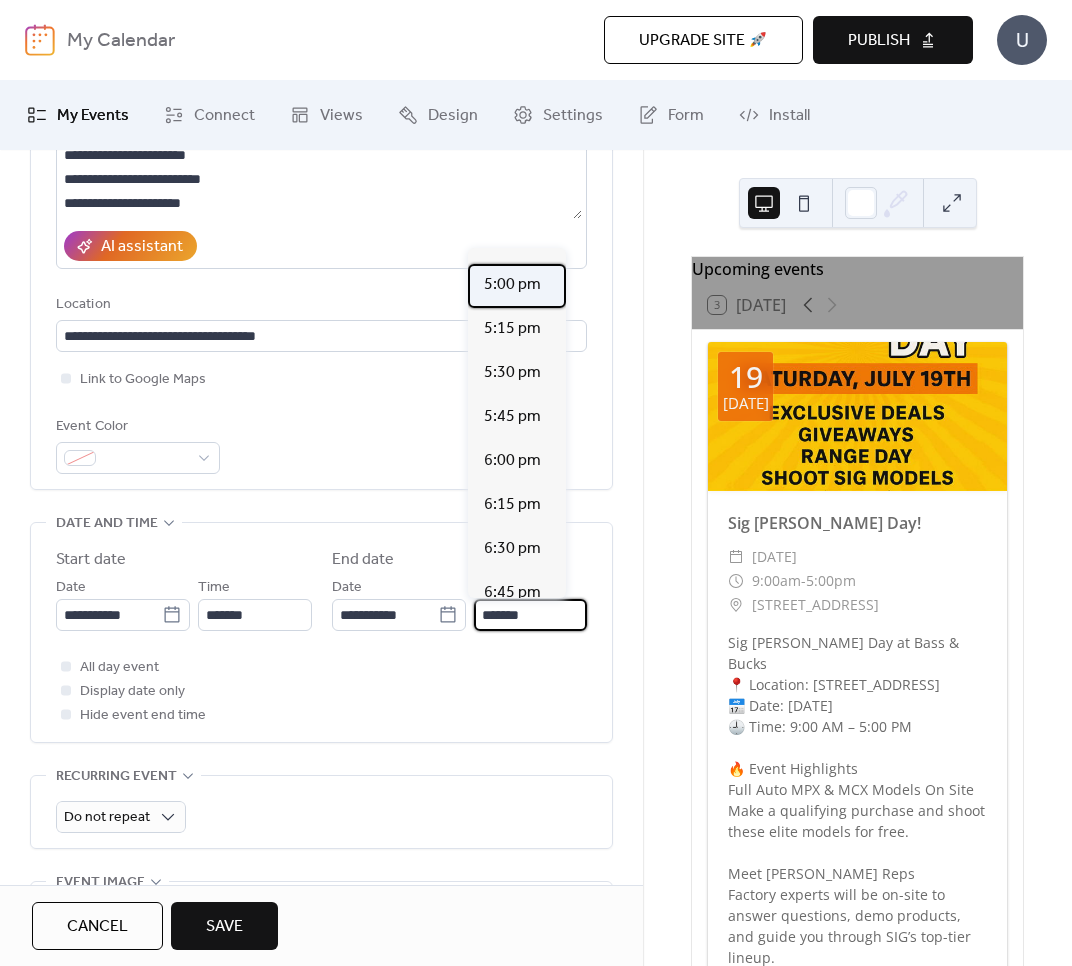 click on "5:00 pm" at bounding box center [512, 285] 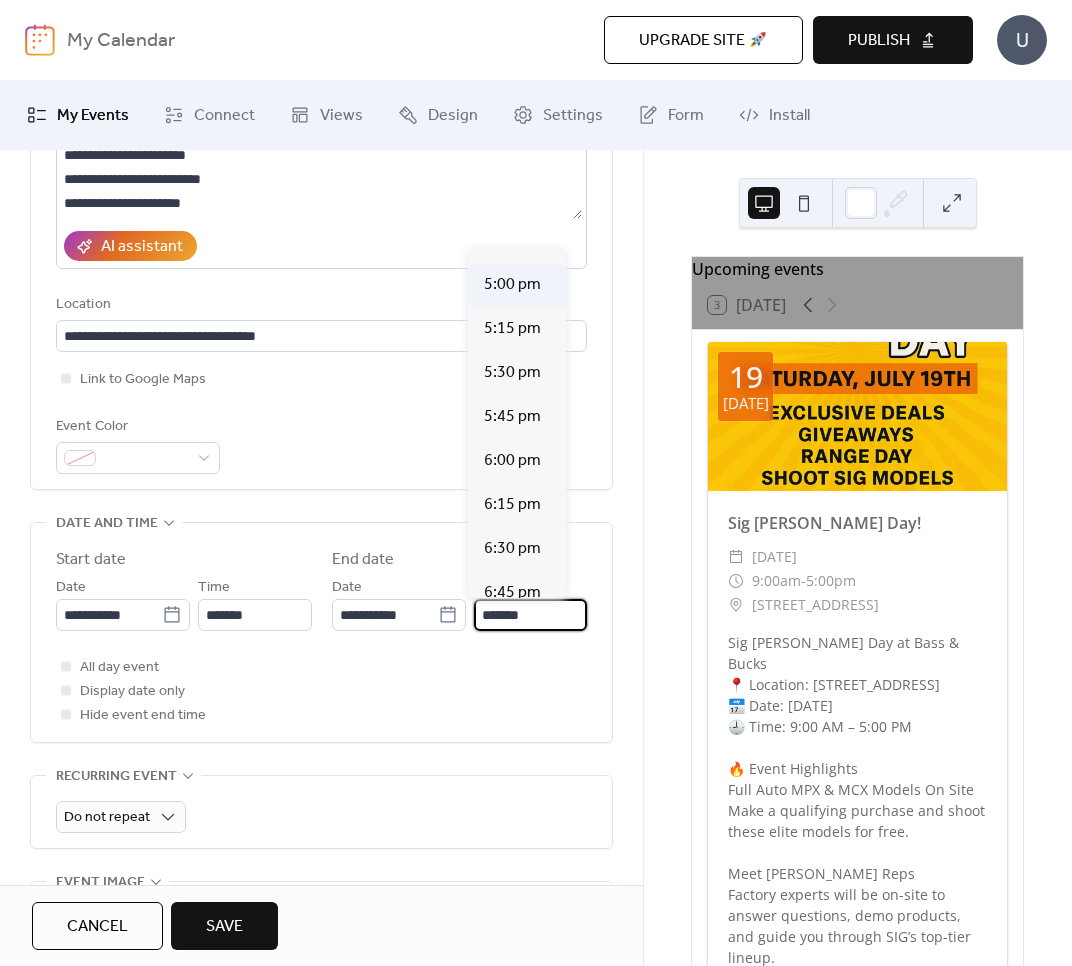 type on "*******" 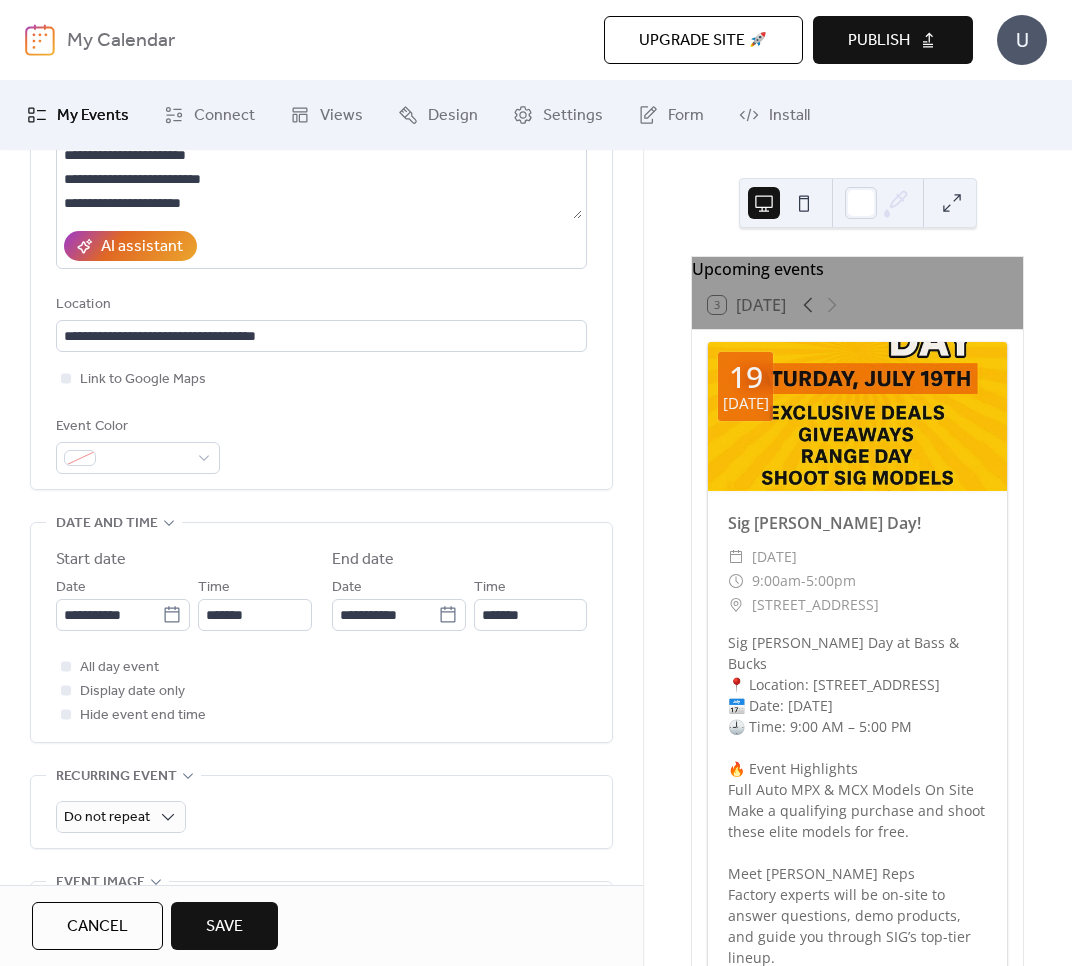 click on "All day event Display date only Hide event end time" at bounding box center (321, 691) 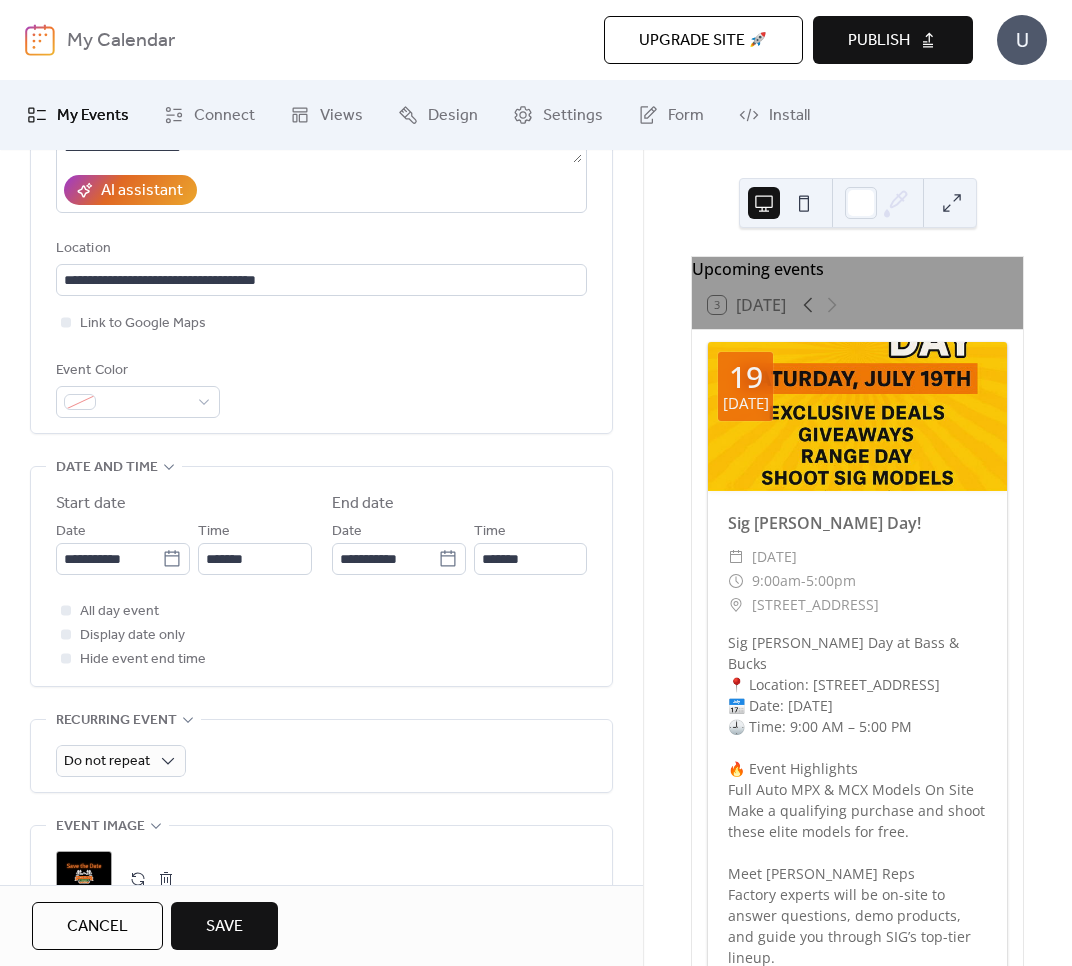 scroll, scrollTop: 400, scrollLeft: 0, axis: vertical 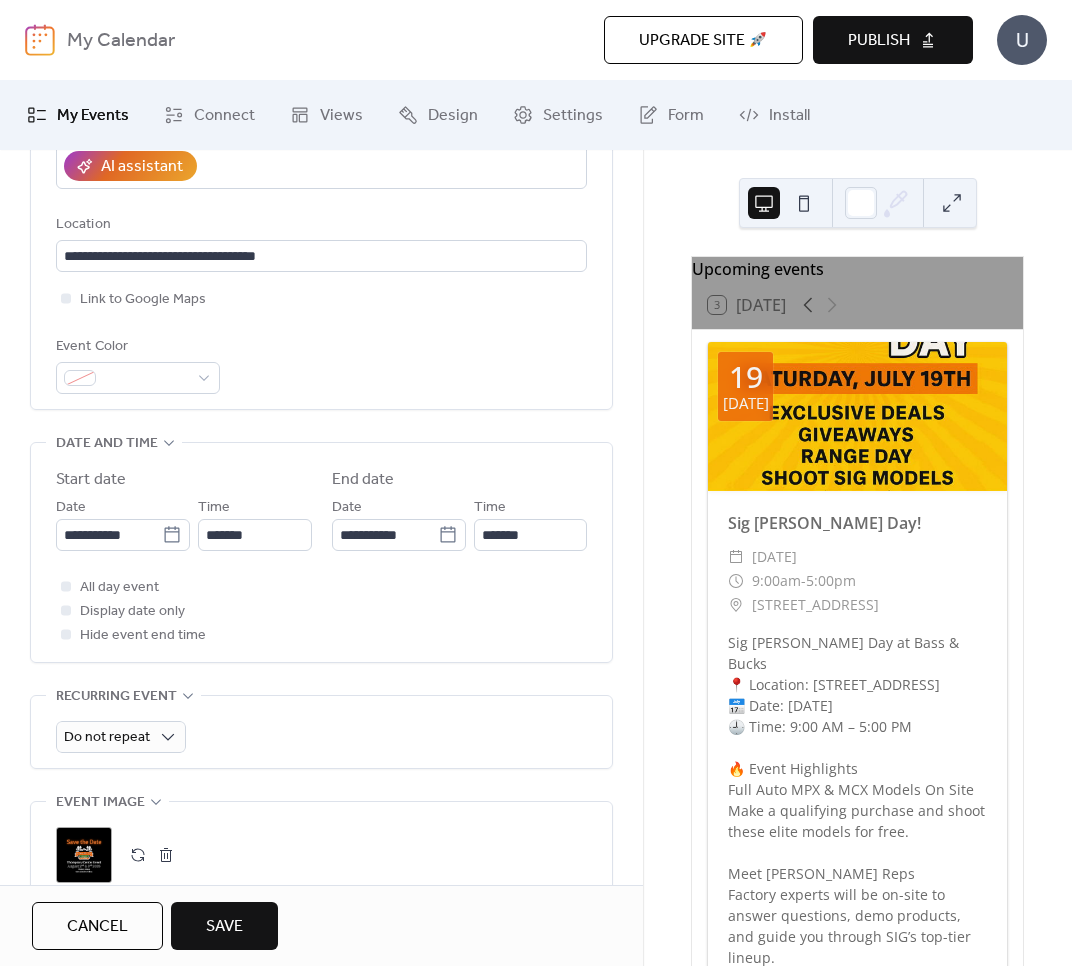 click on "Save" at bounding box center (224, 926) 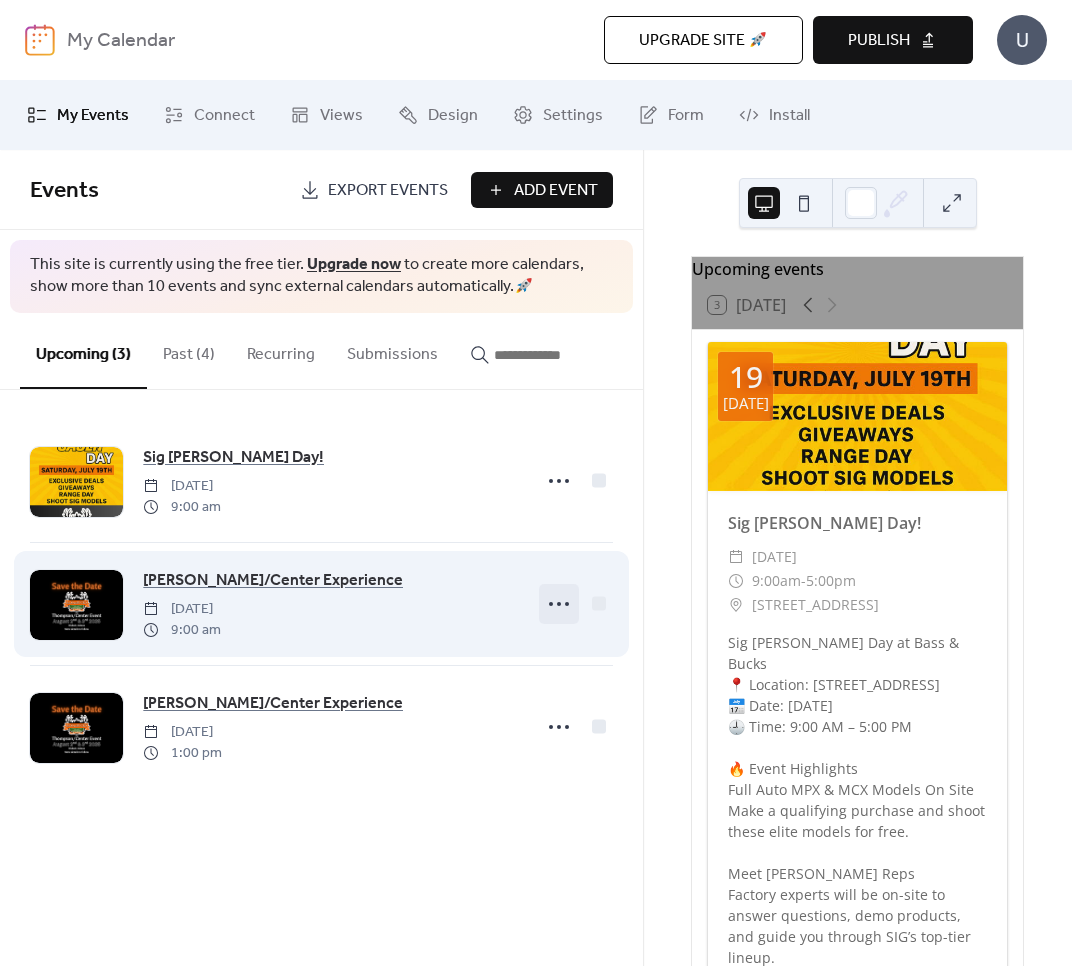 click 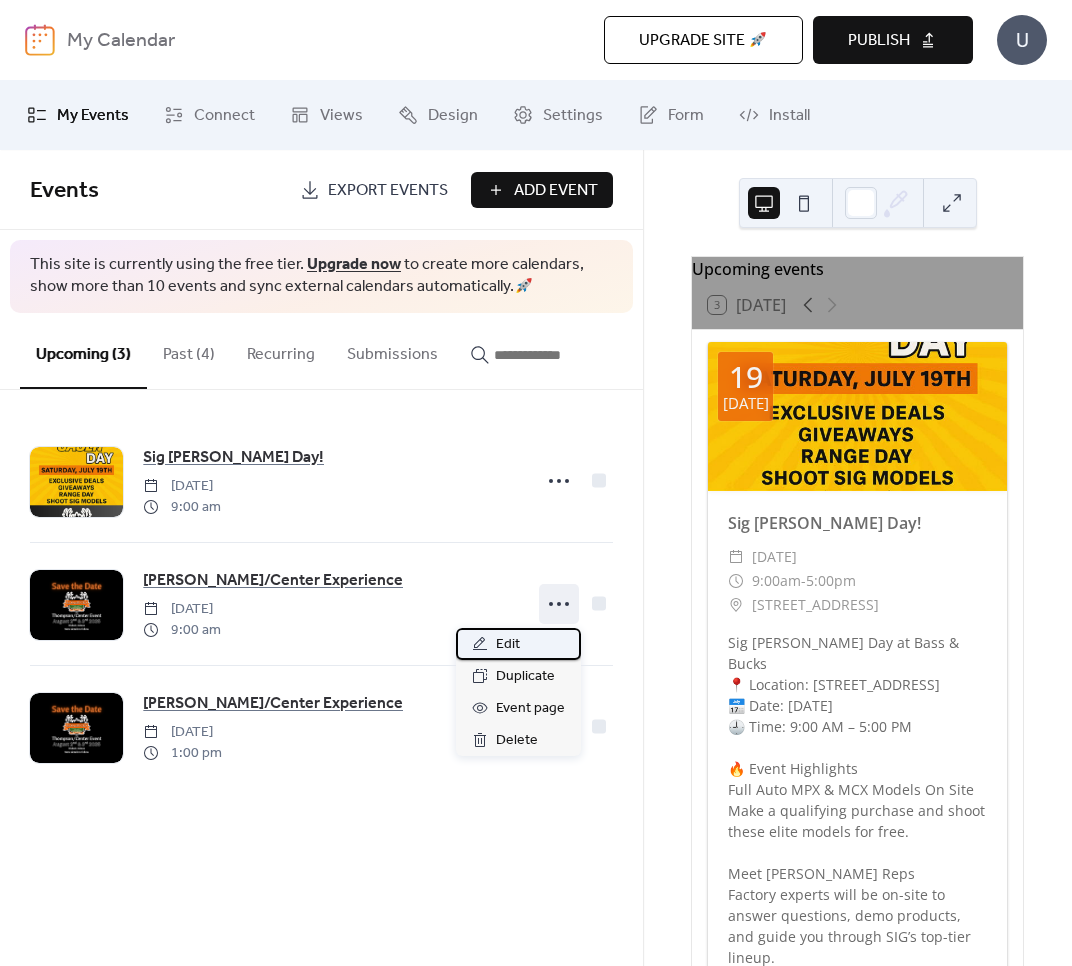 click on "Edit" at bounding box center [508, 645] 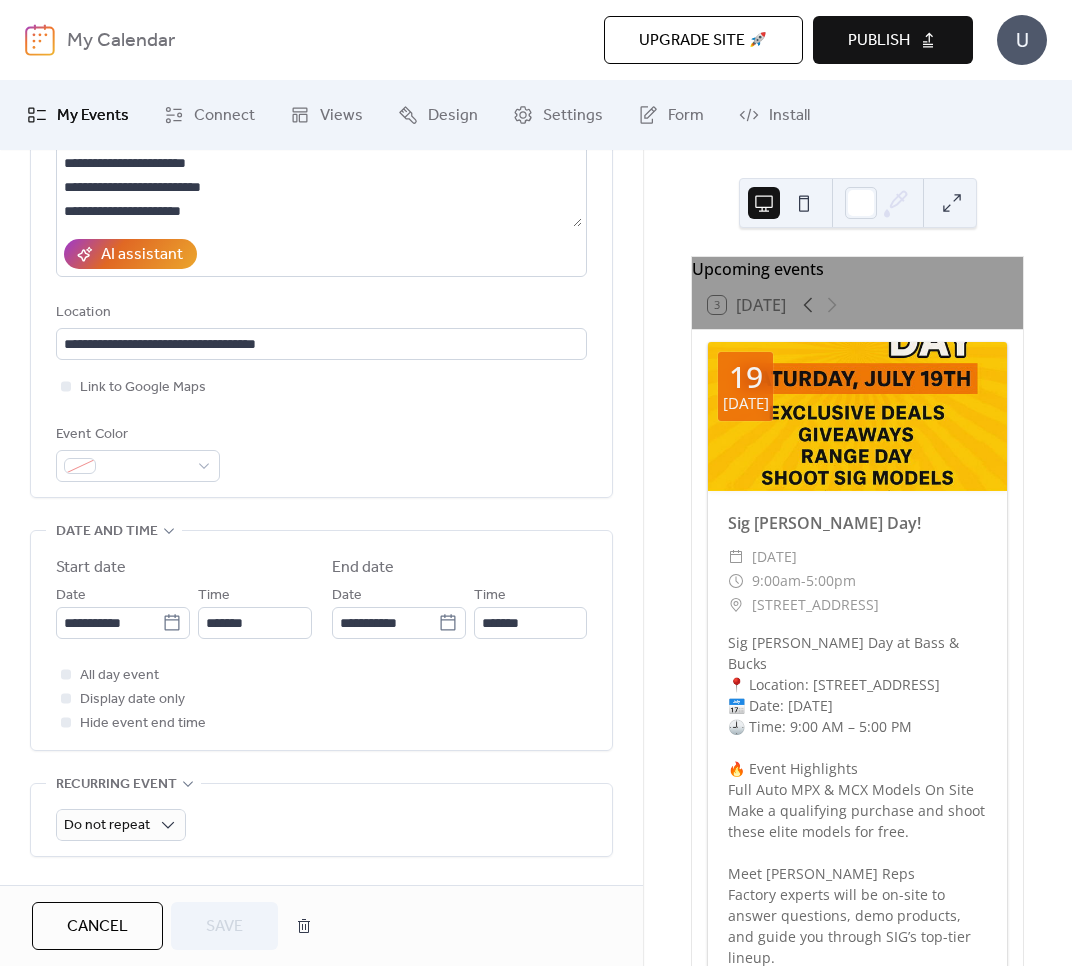 scroll, scrollTop: 320, scrollLeft: 0, axis: vertical 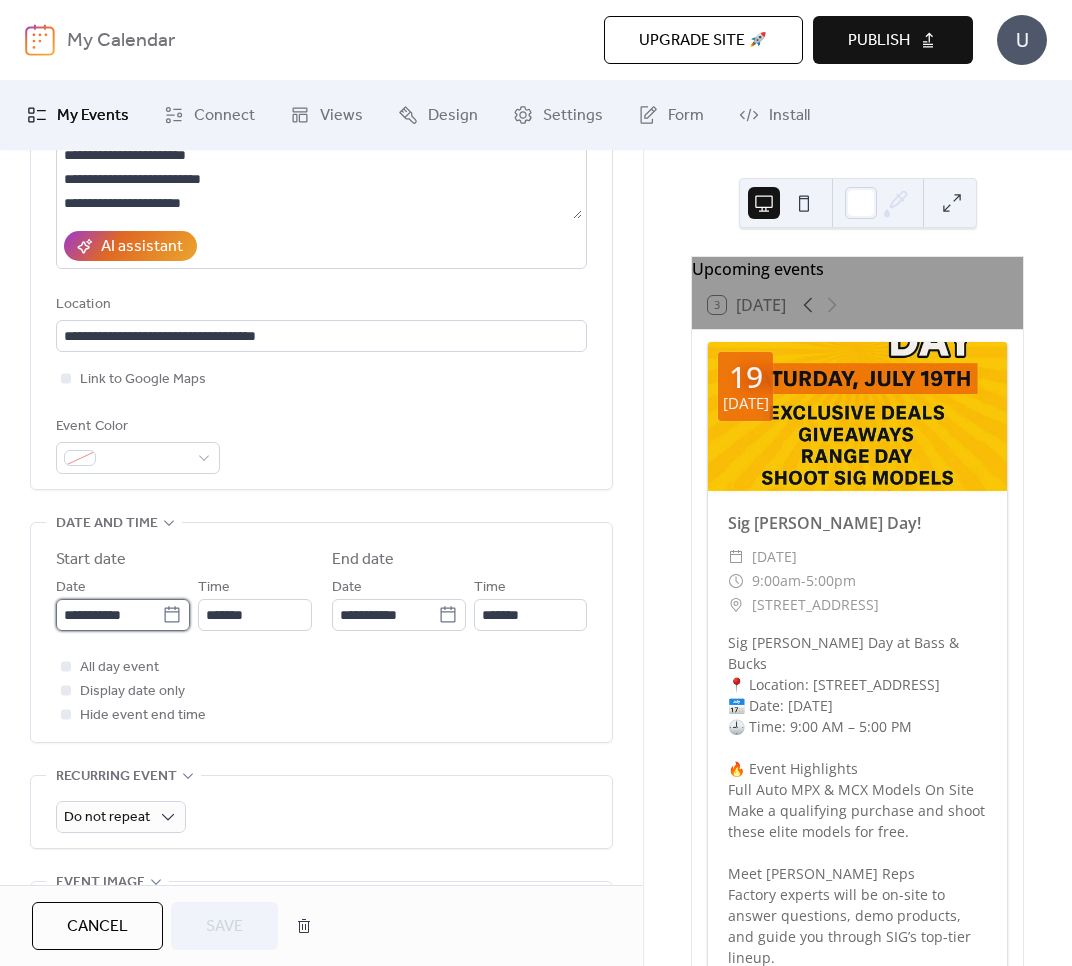 click on "**********" at bounding box center [109, 615] 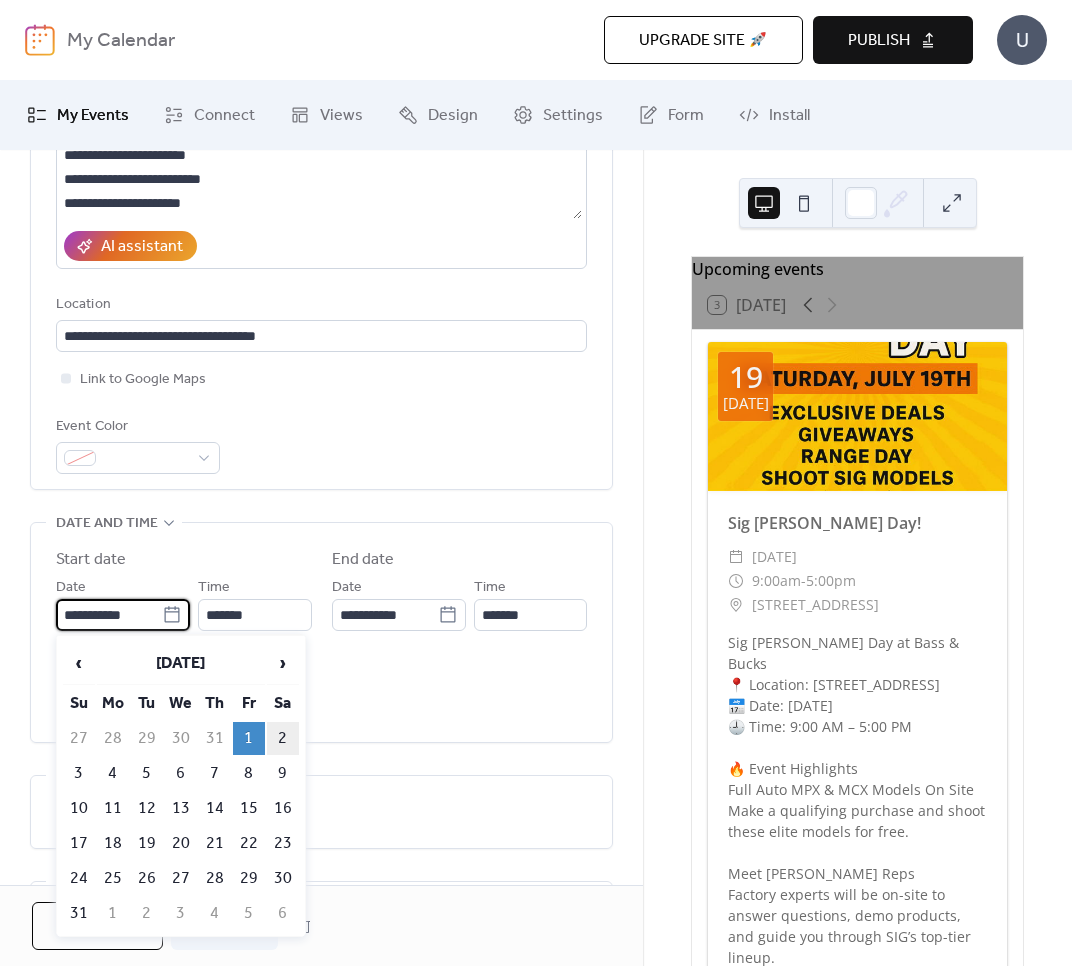 click on "2" at bounding box center (283, 738) 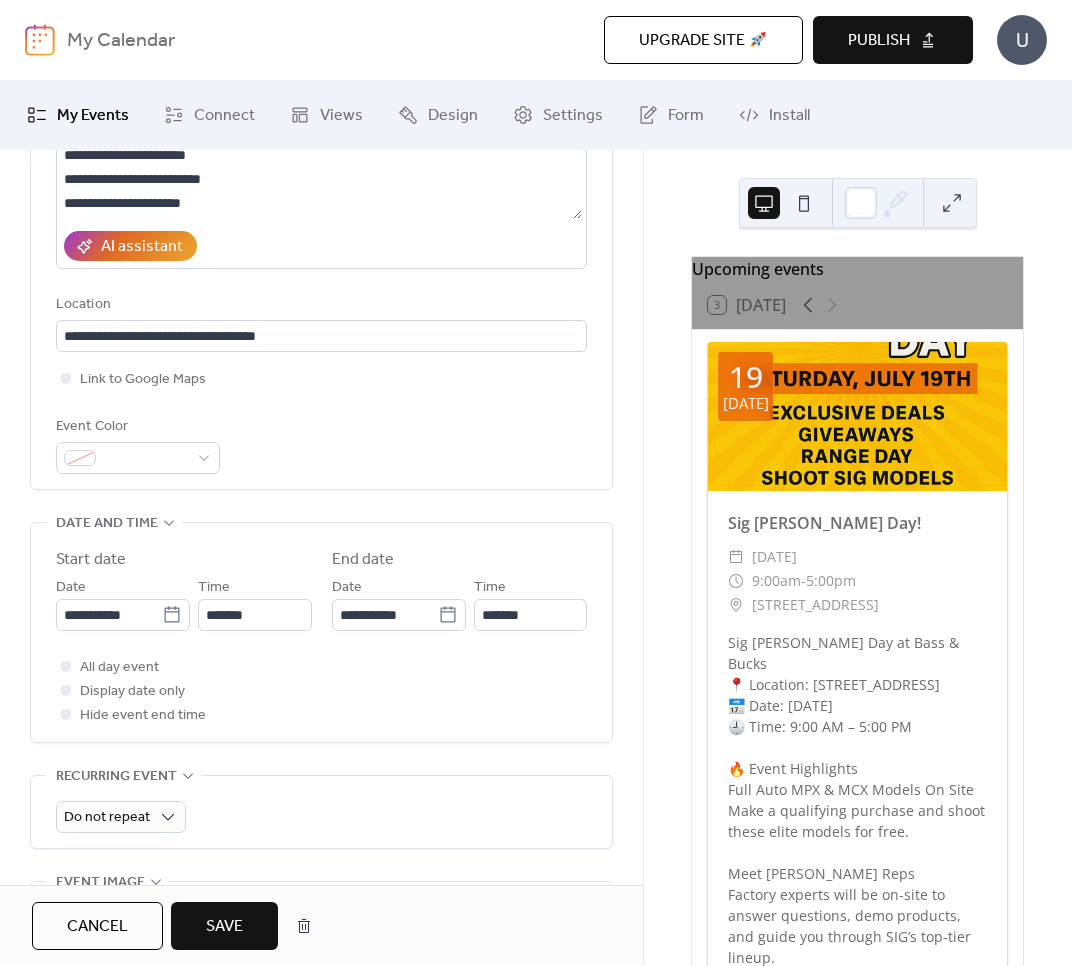 click on "Date" at bounding box center [347, 588] 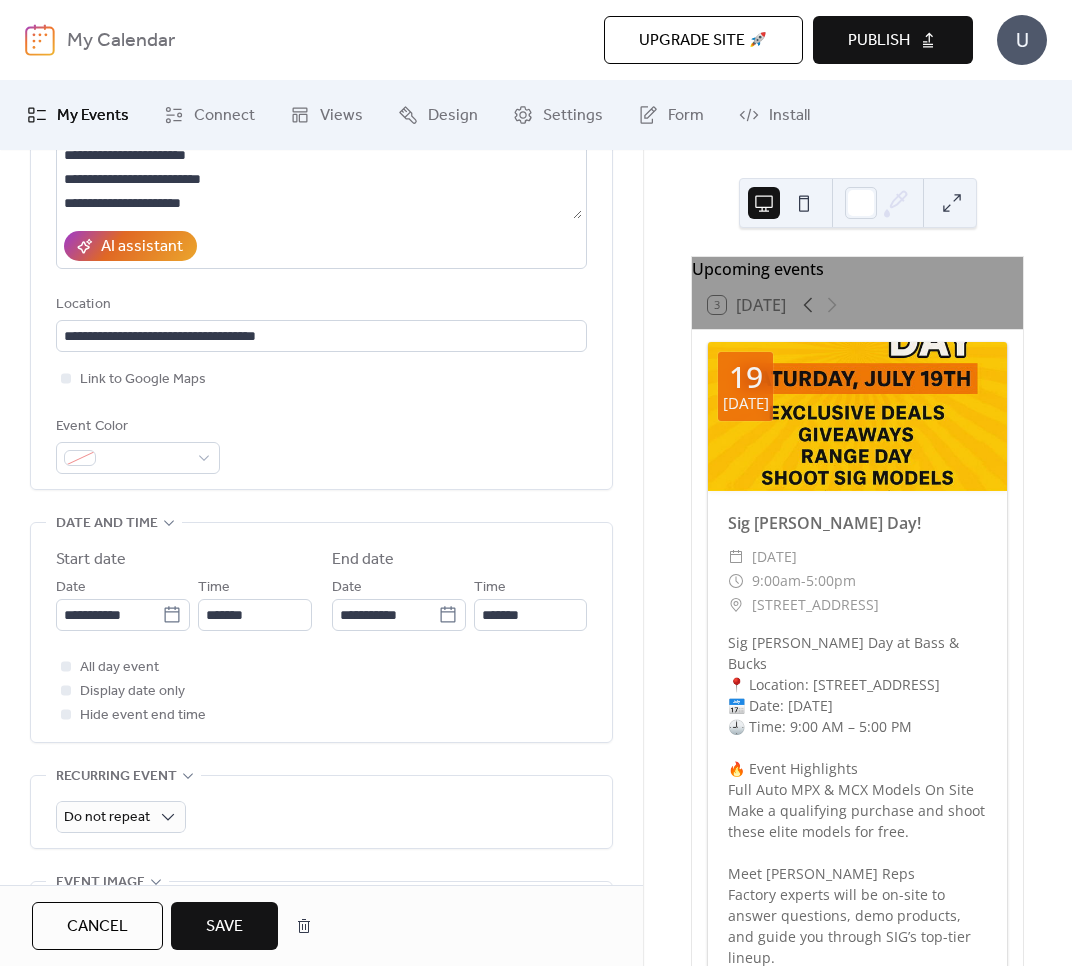 click on "Save" at bounding box center [224, 926] 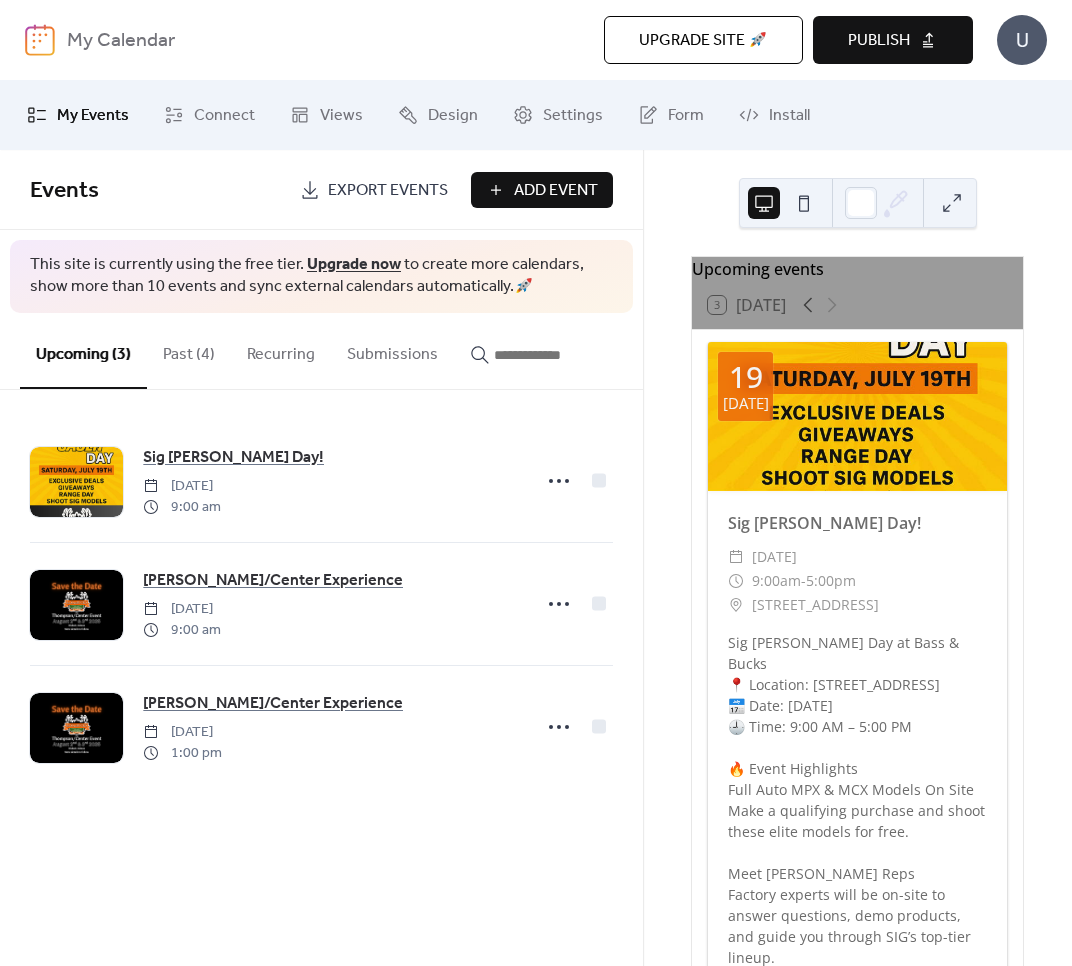 click on "Publish" at bounding box center [893, 40] 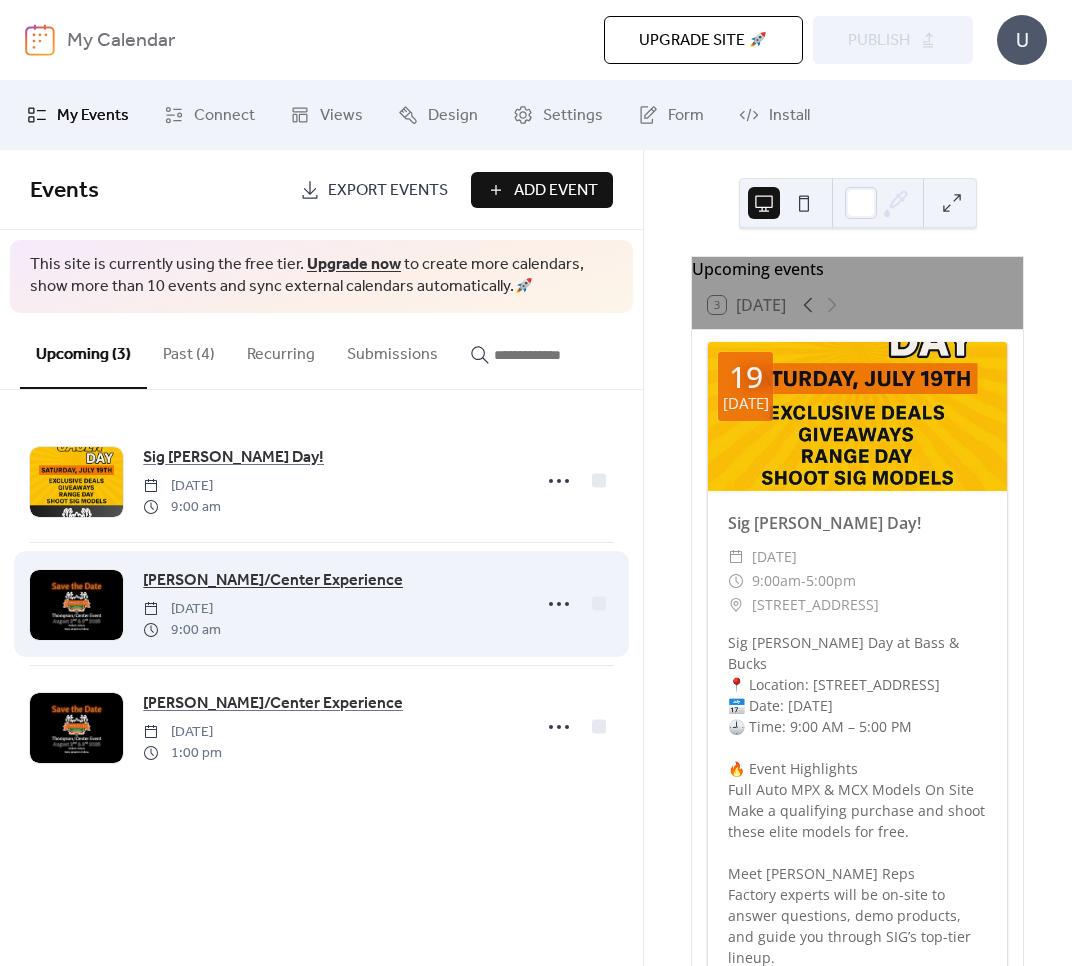 click on "[PERSON_NAME]/Center Experience" at bounding box center (273, 581) 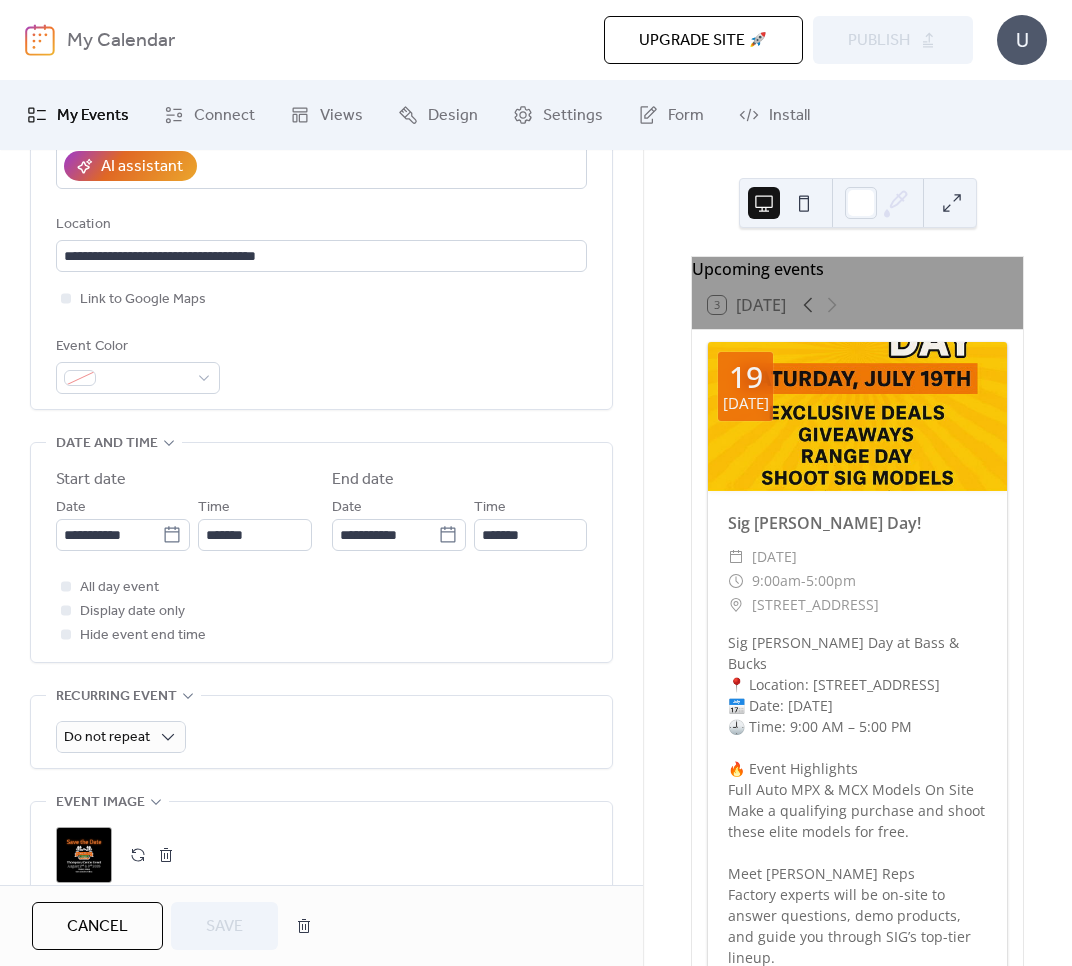 scroll, scrollTop: 160, scrollLeft: 0, axis: vertical 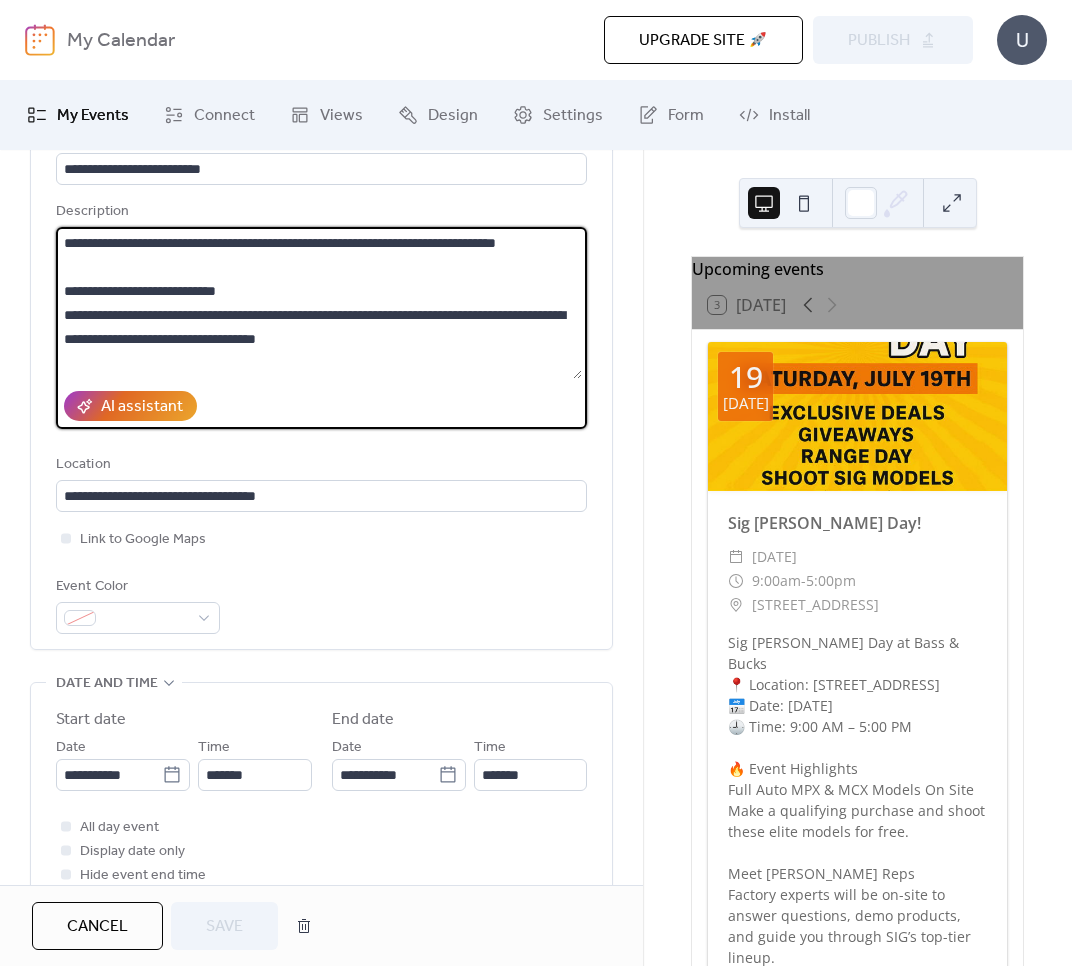drag, startPoint x: 259, startPoint y: 340, endPoint x: 64, endPoint y: 336, distance: 195.04102 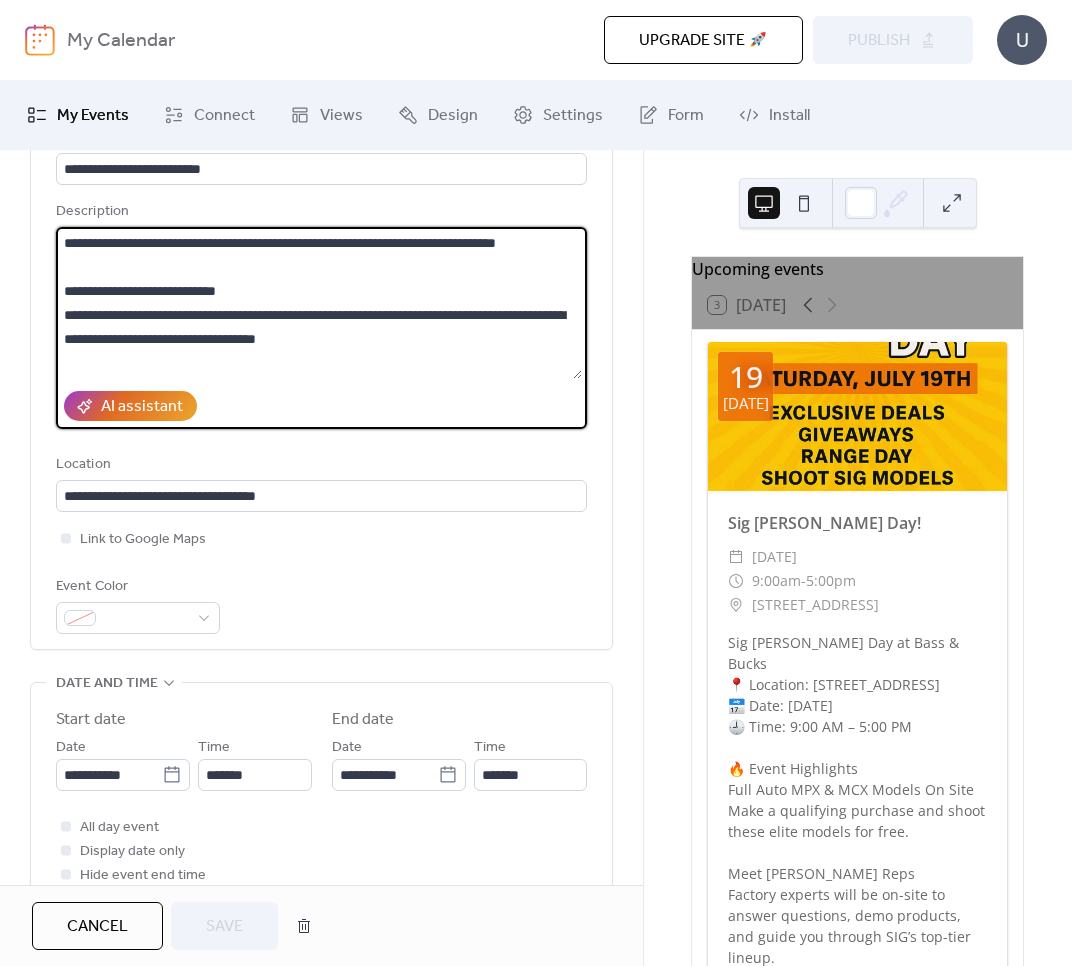 click at bounding box center [319, 303] 